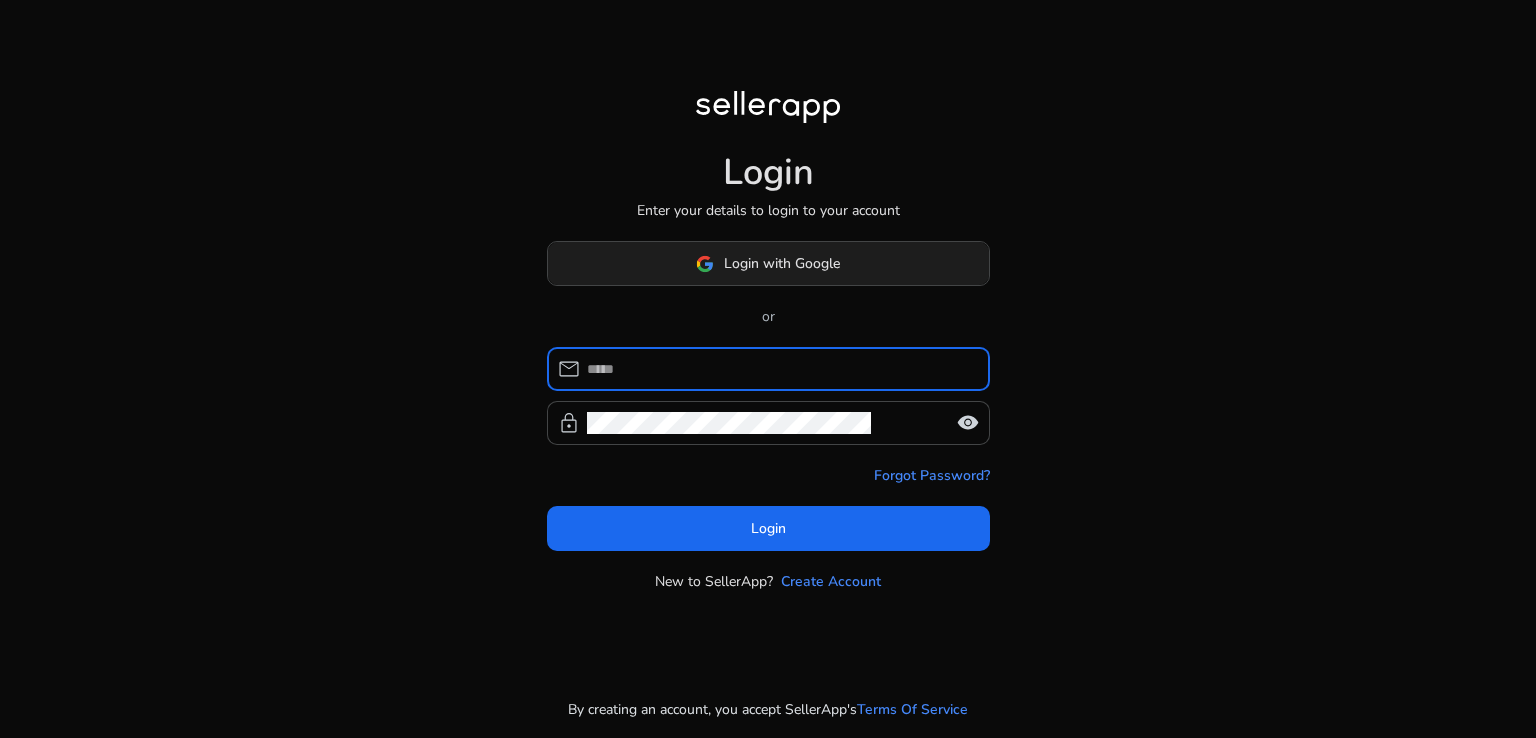 scroll, scrollTop: 0, scrollLeft: 0, axis: both 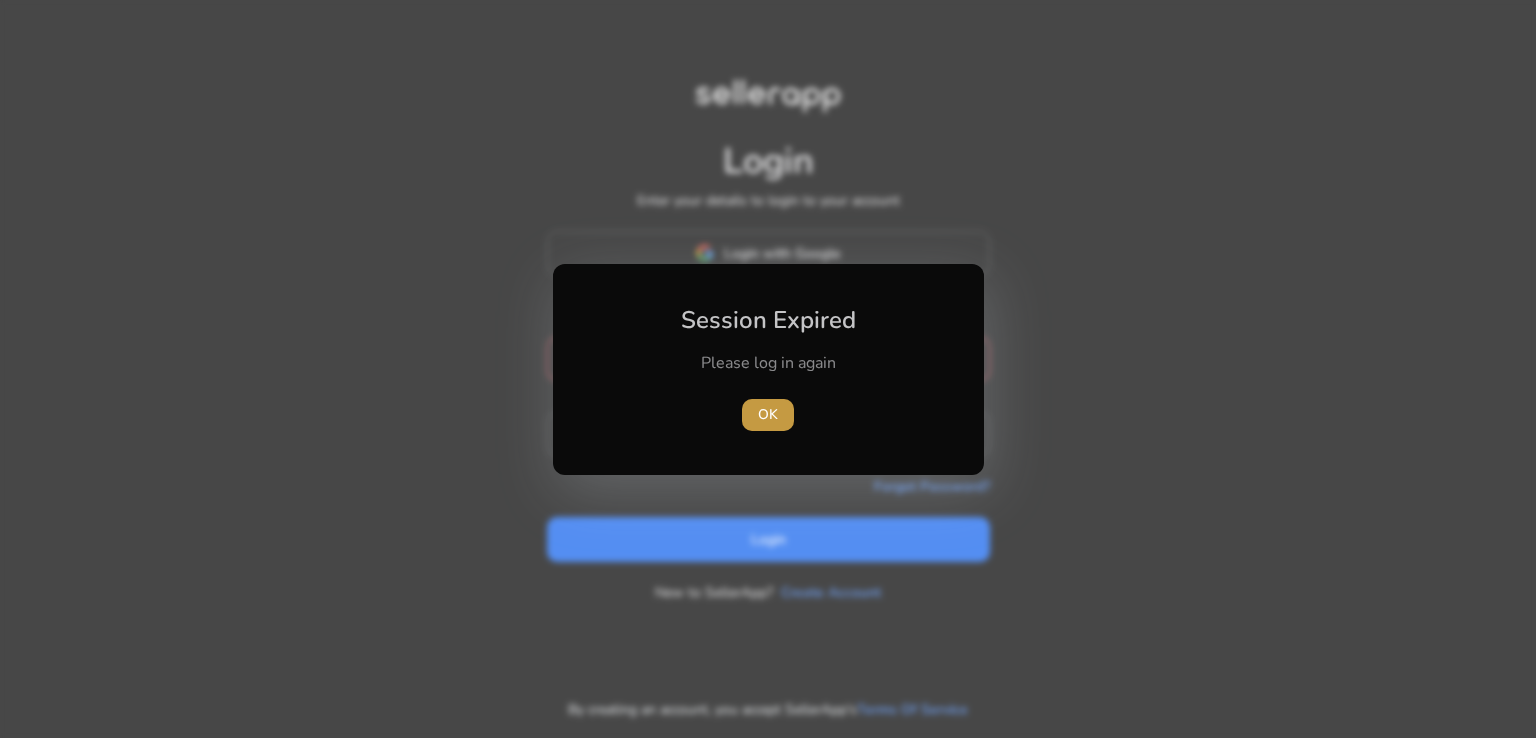 type 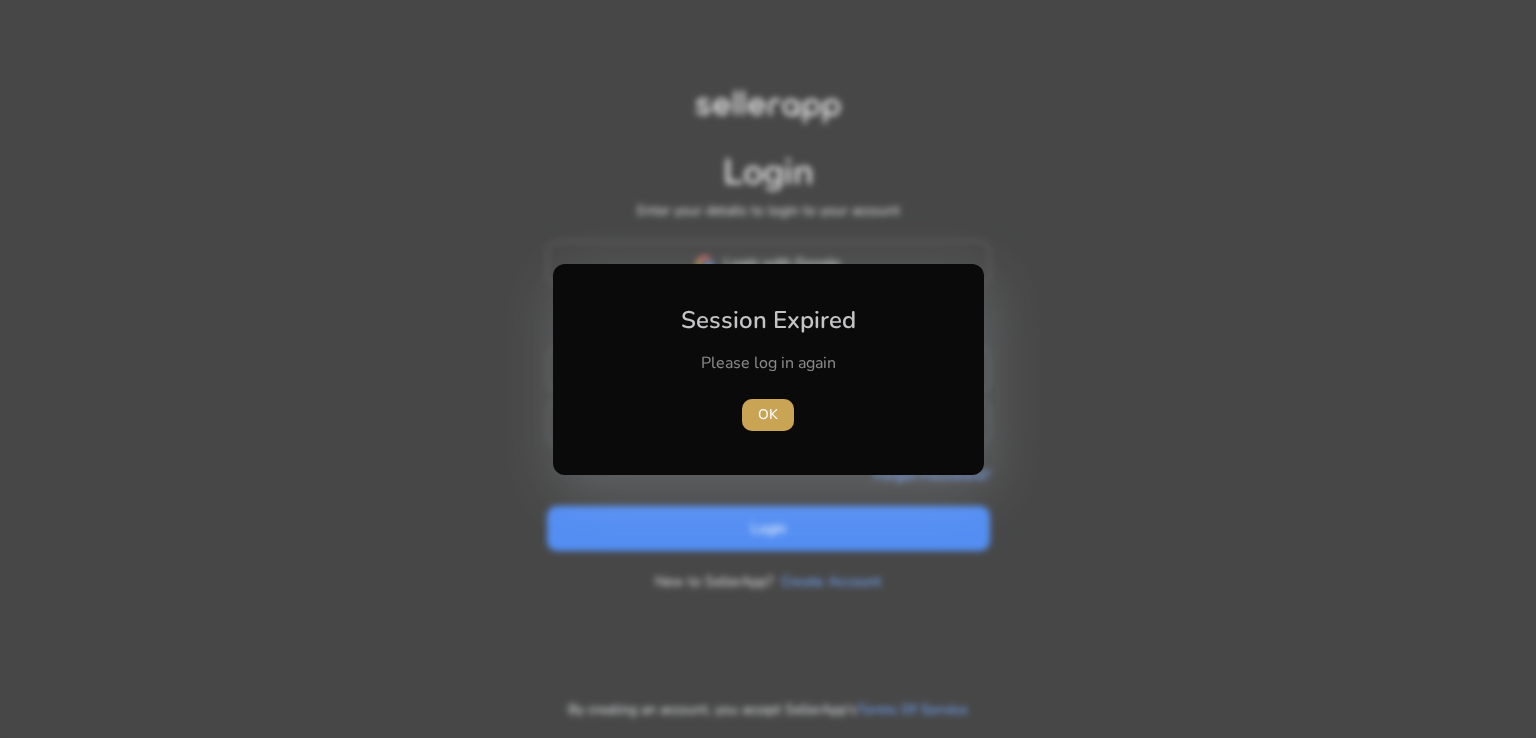 click at bounding box center (768, 415) 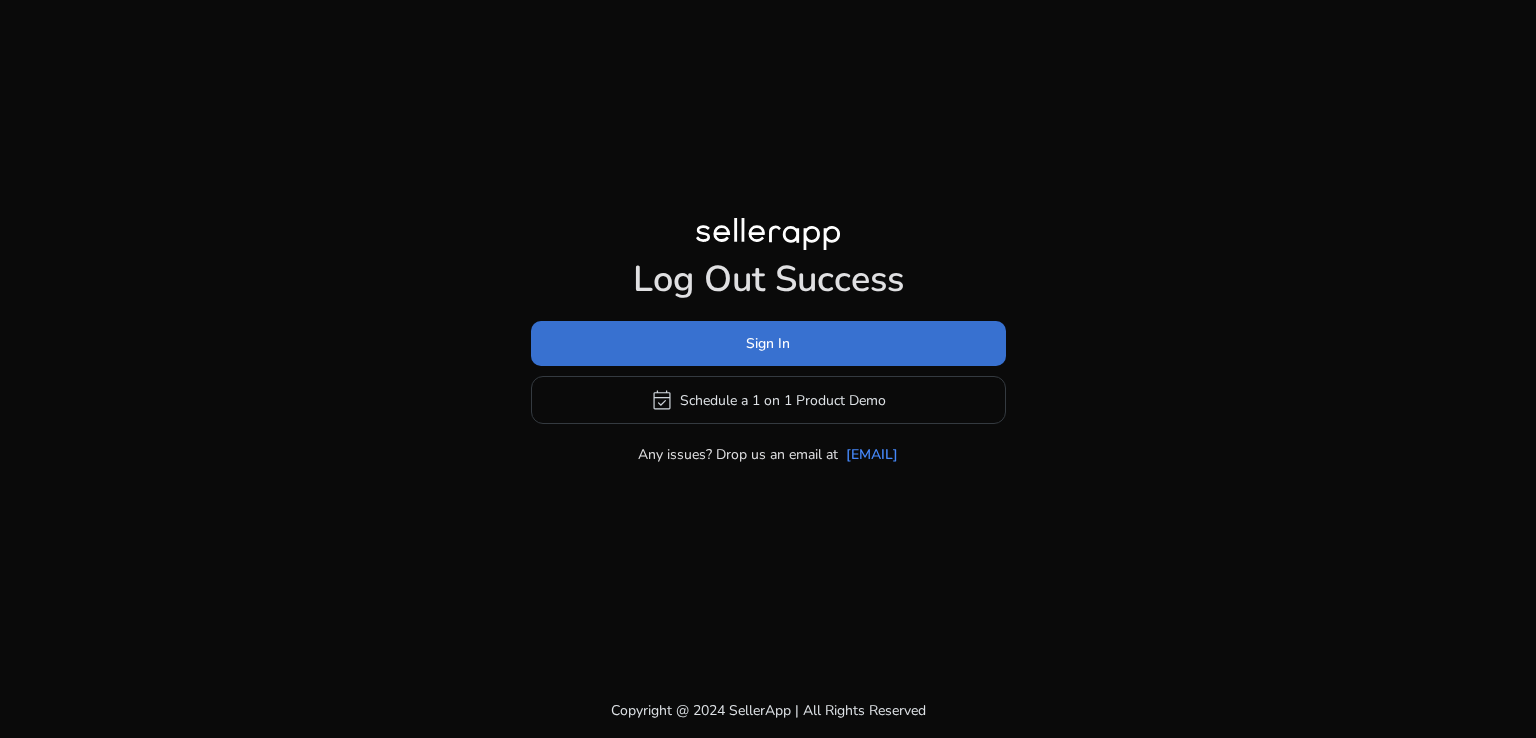 click on "Sign In" 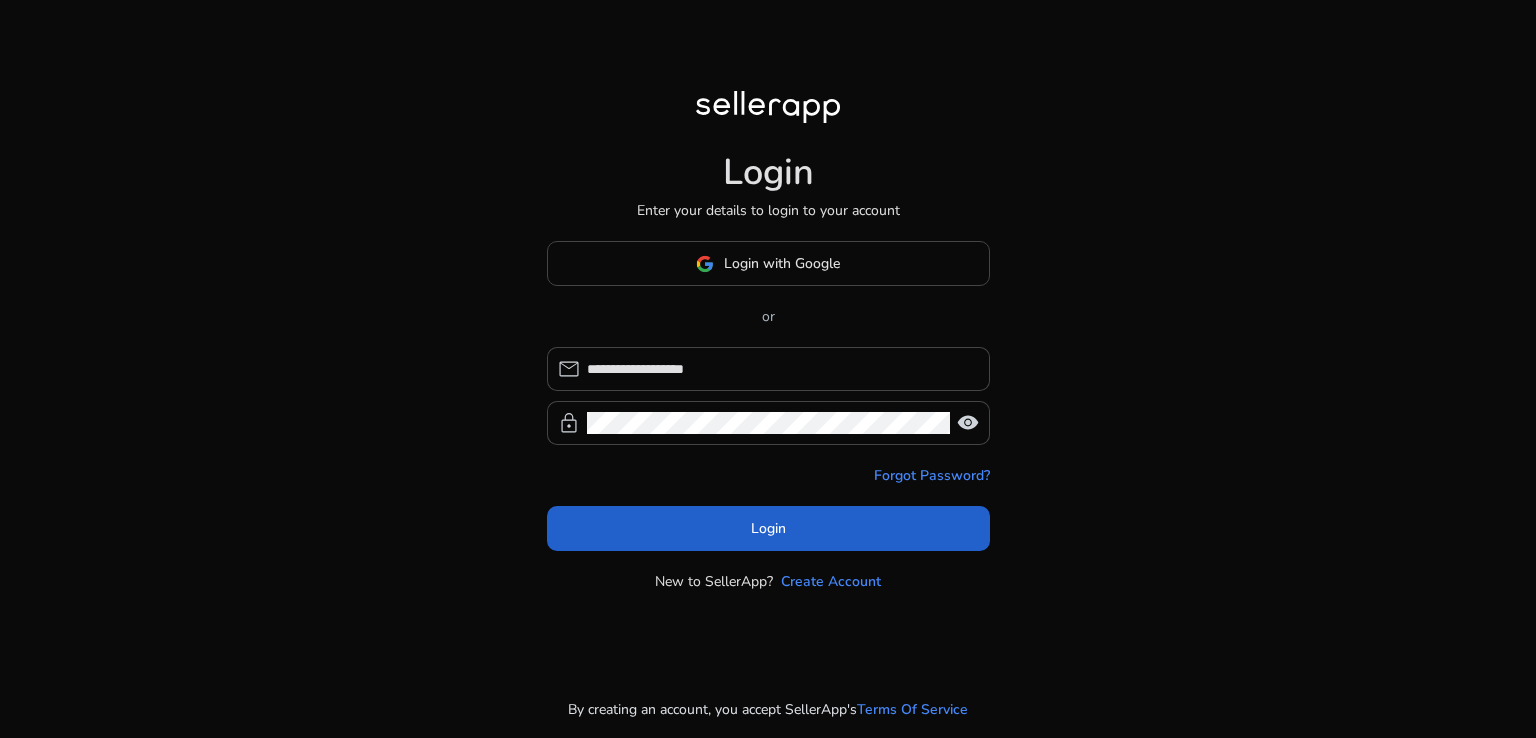 click on "Login" at bounding box center [768, 528] 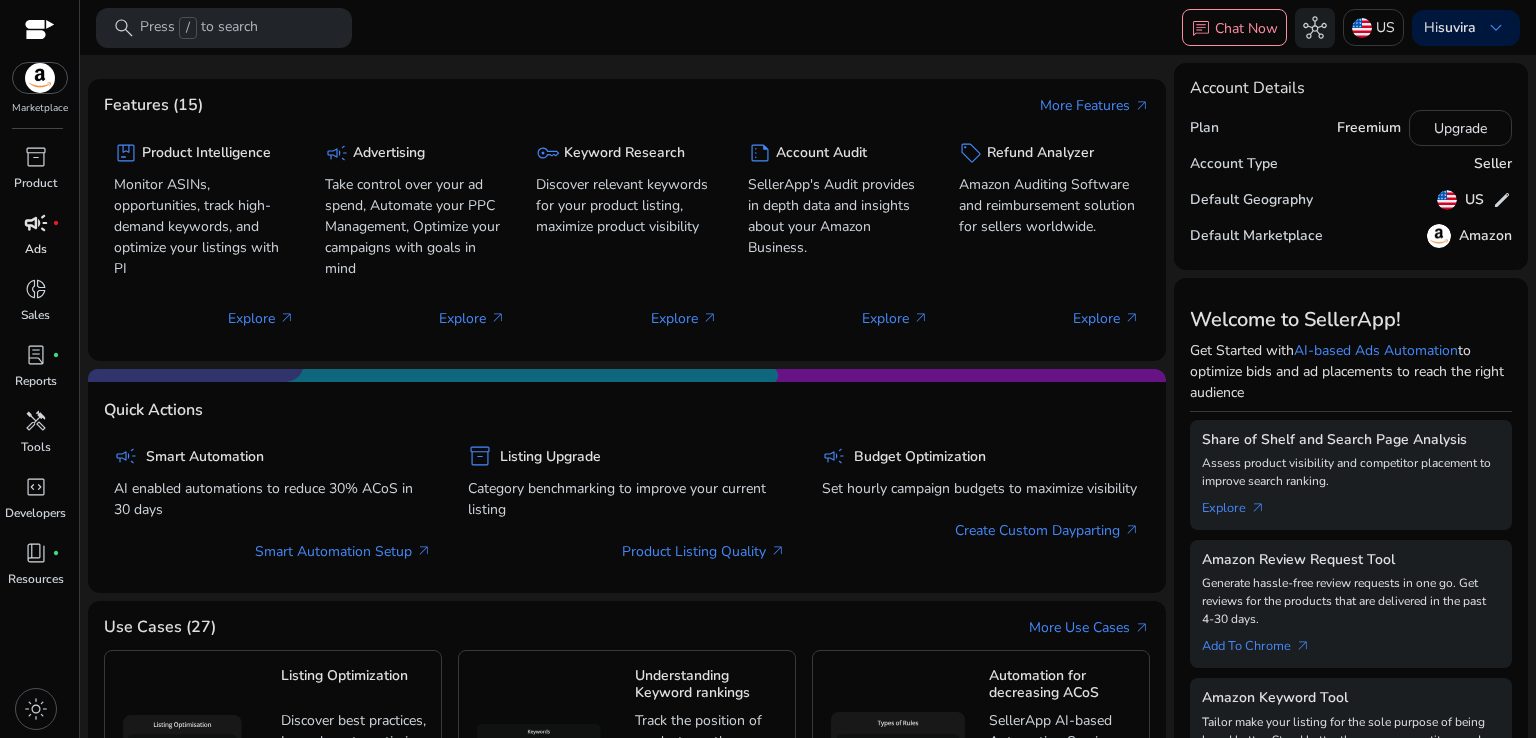 click on "Ads" at bounding box center [36, 249] 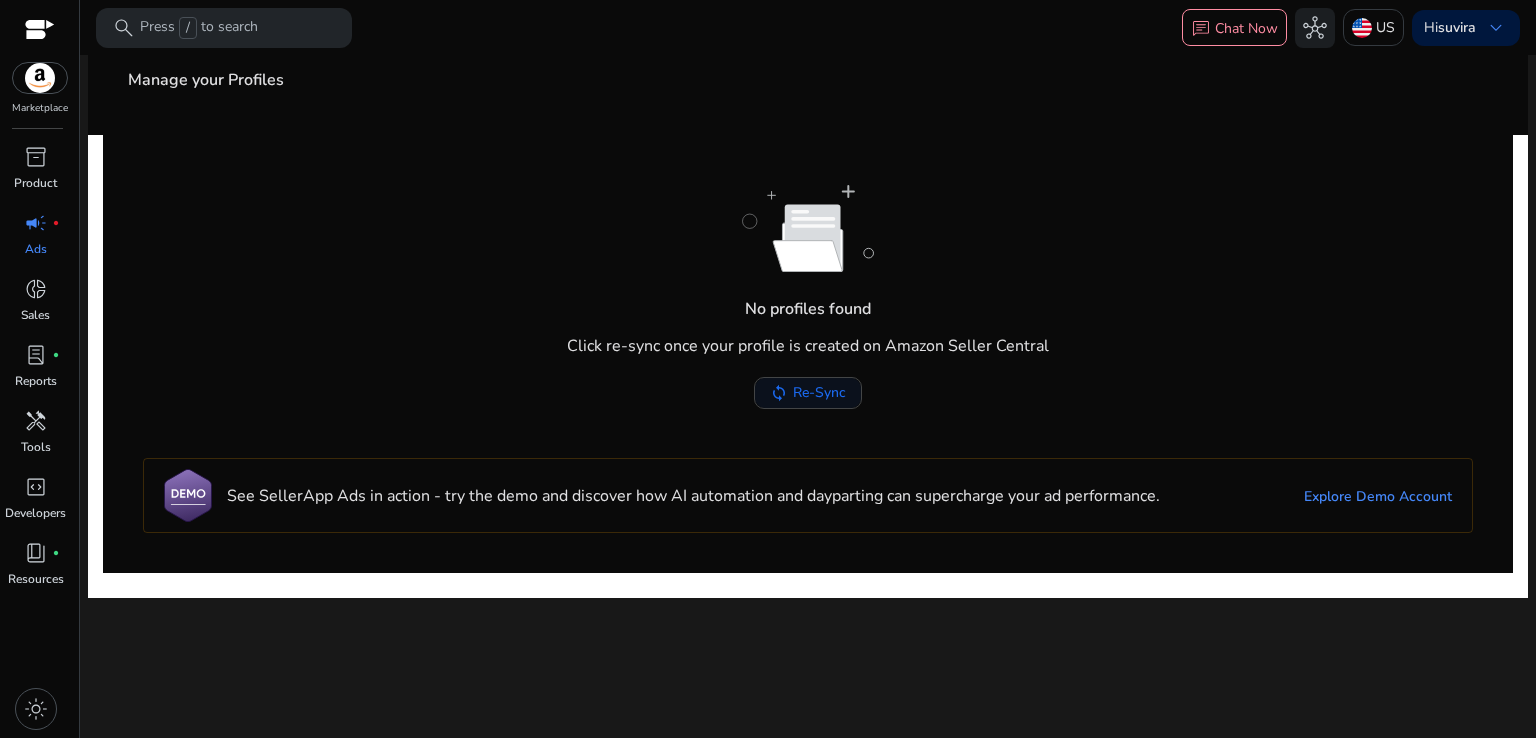 click on "Re-Sync" 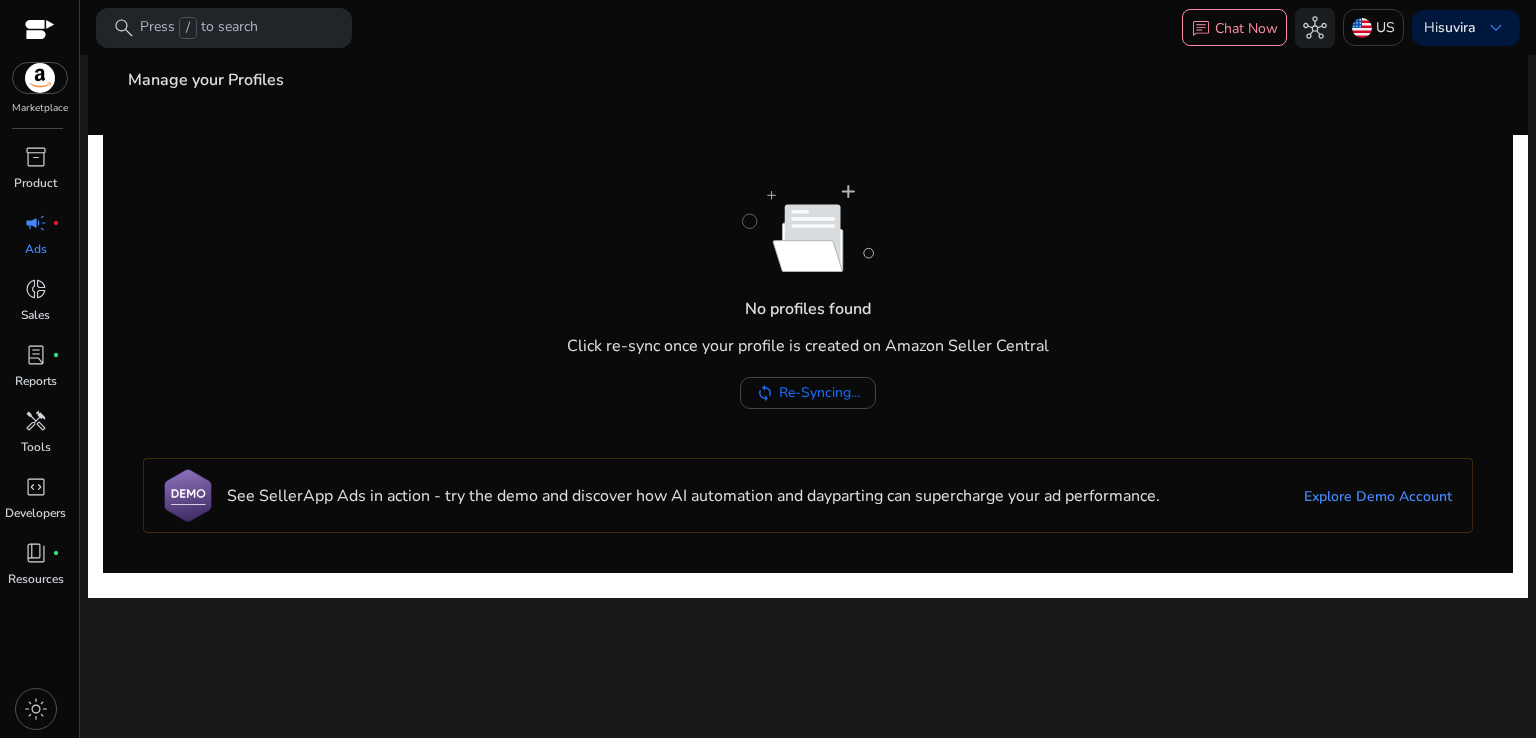 scroll, scrollTop: 0, scrollLeft: 0, axis: both 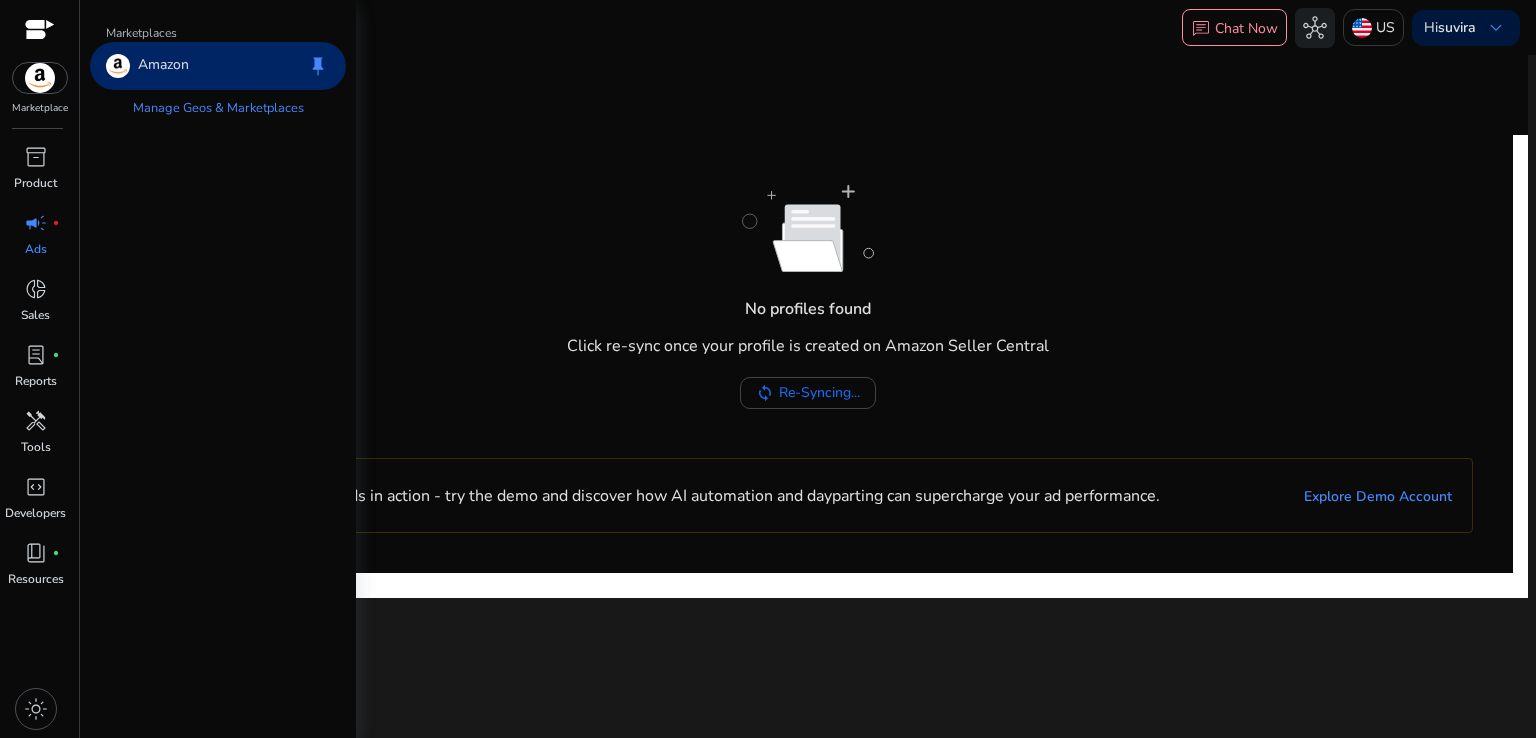 click at bounding box center [40, 78] 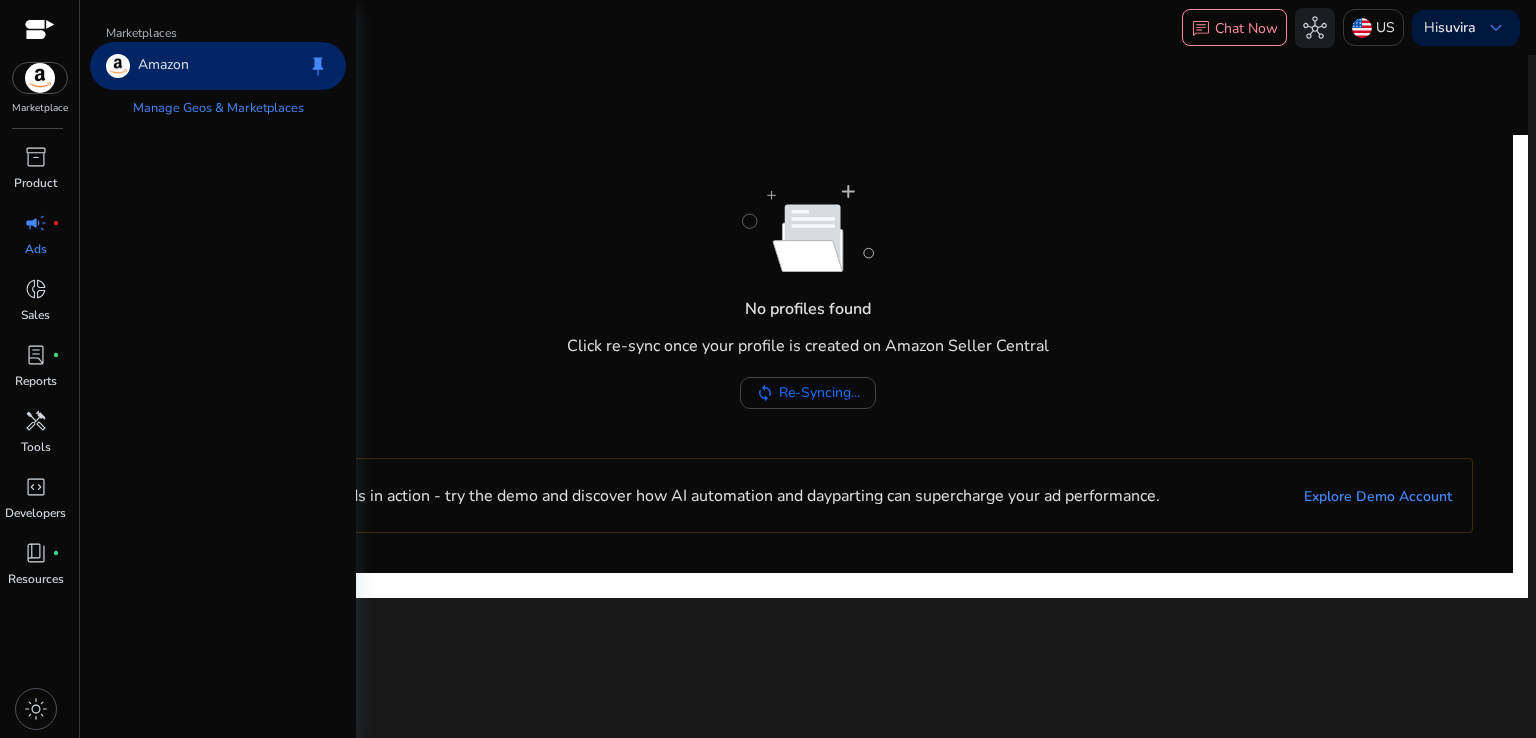 click on "Amazon" at bounding box center (163, 66) 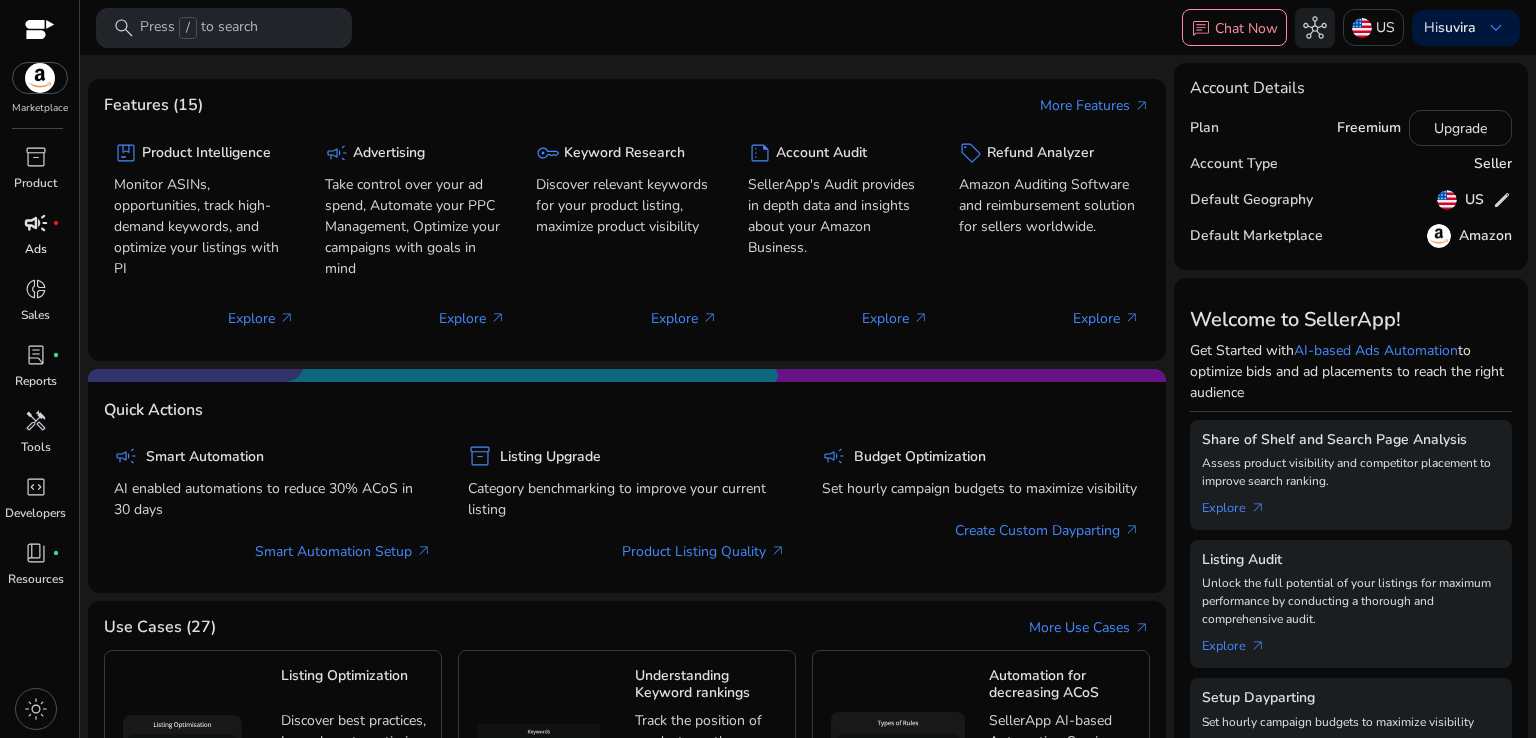 click on "Ads" at bounding box center [36, 249] 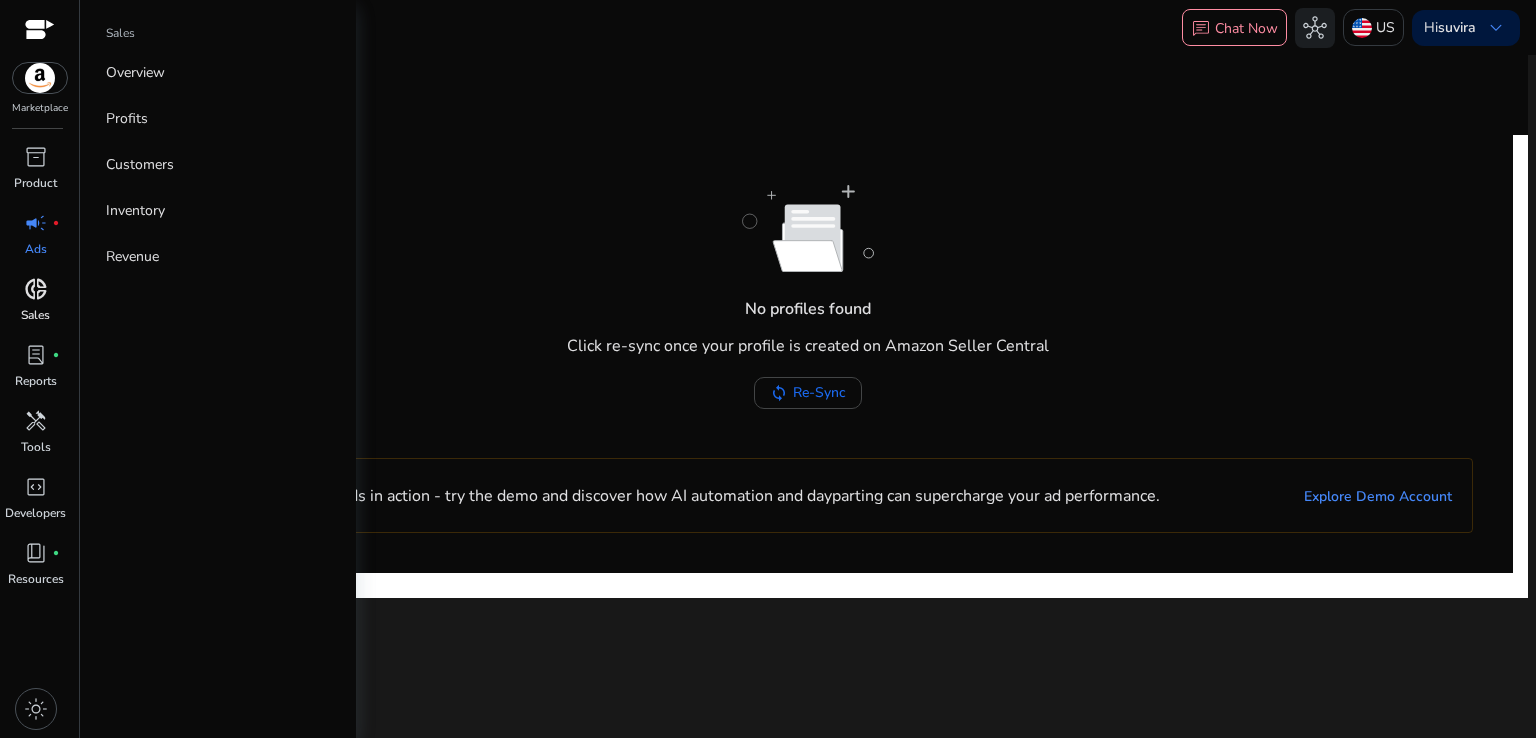 click on "donut_small" at bounding box center (36, 289) 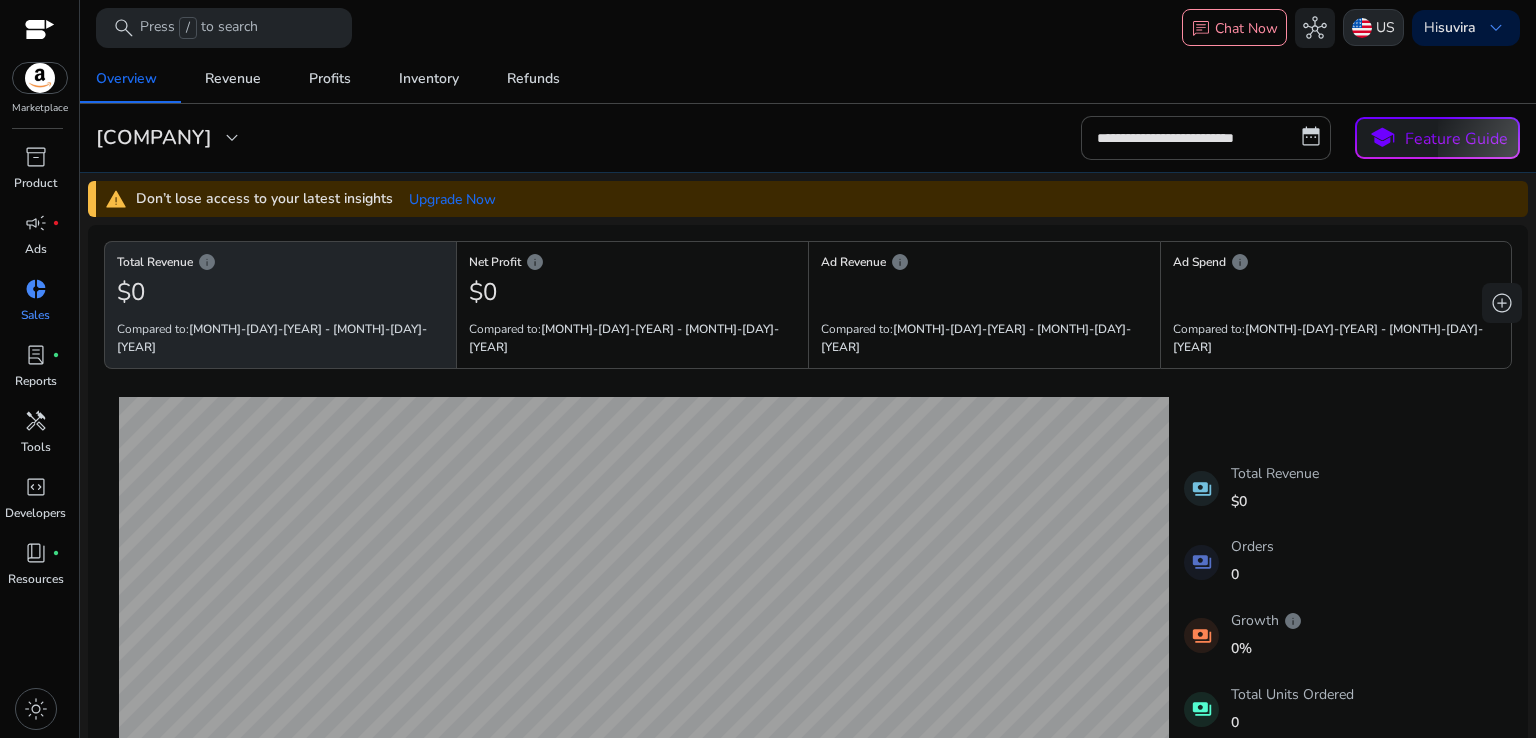 click on "US" at bounding box center (1385, 27) 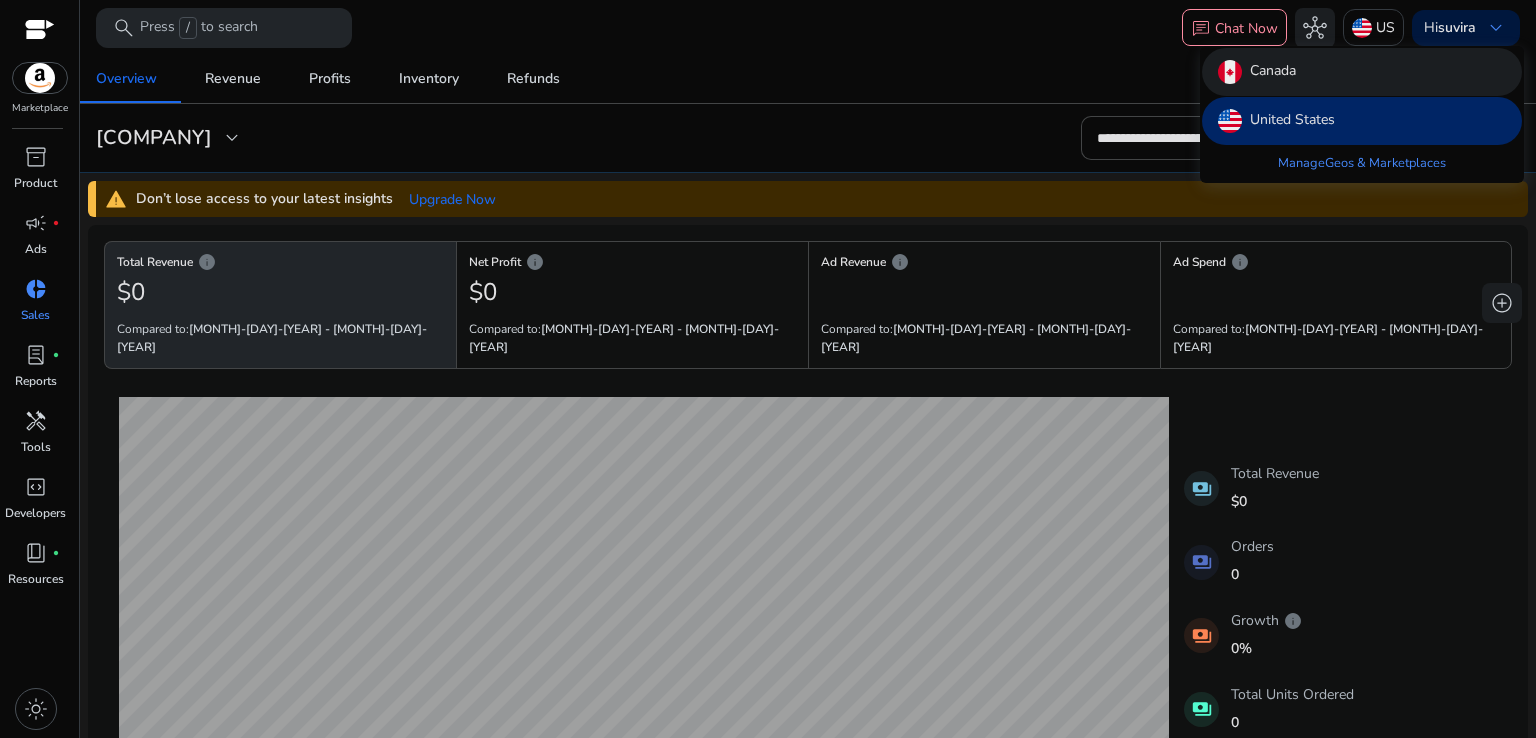 click on "Canada" at bounding box center [1362, 72] 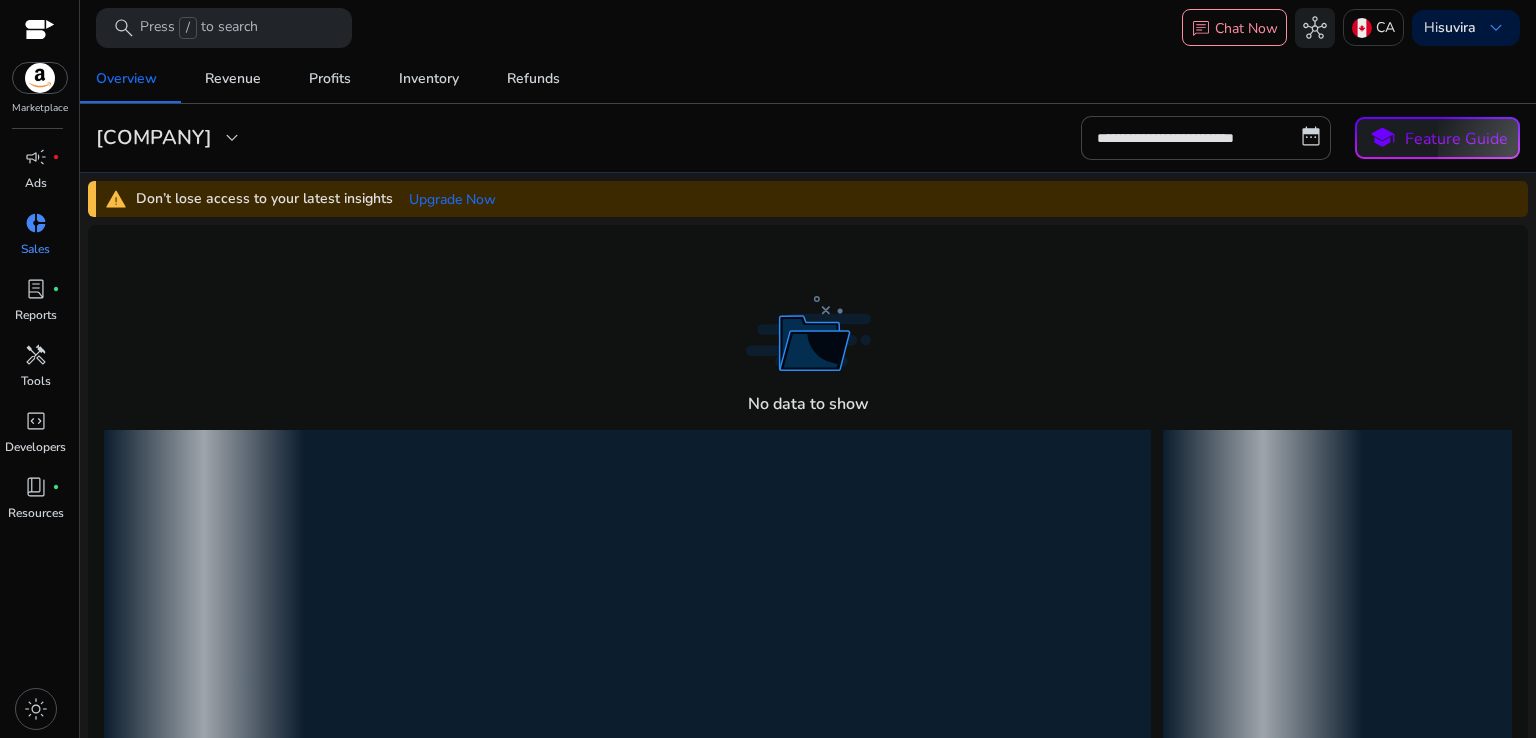 click at bounding box center [40, 31] 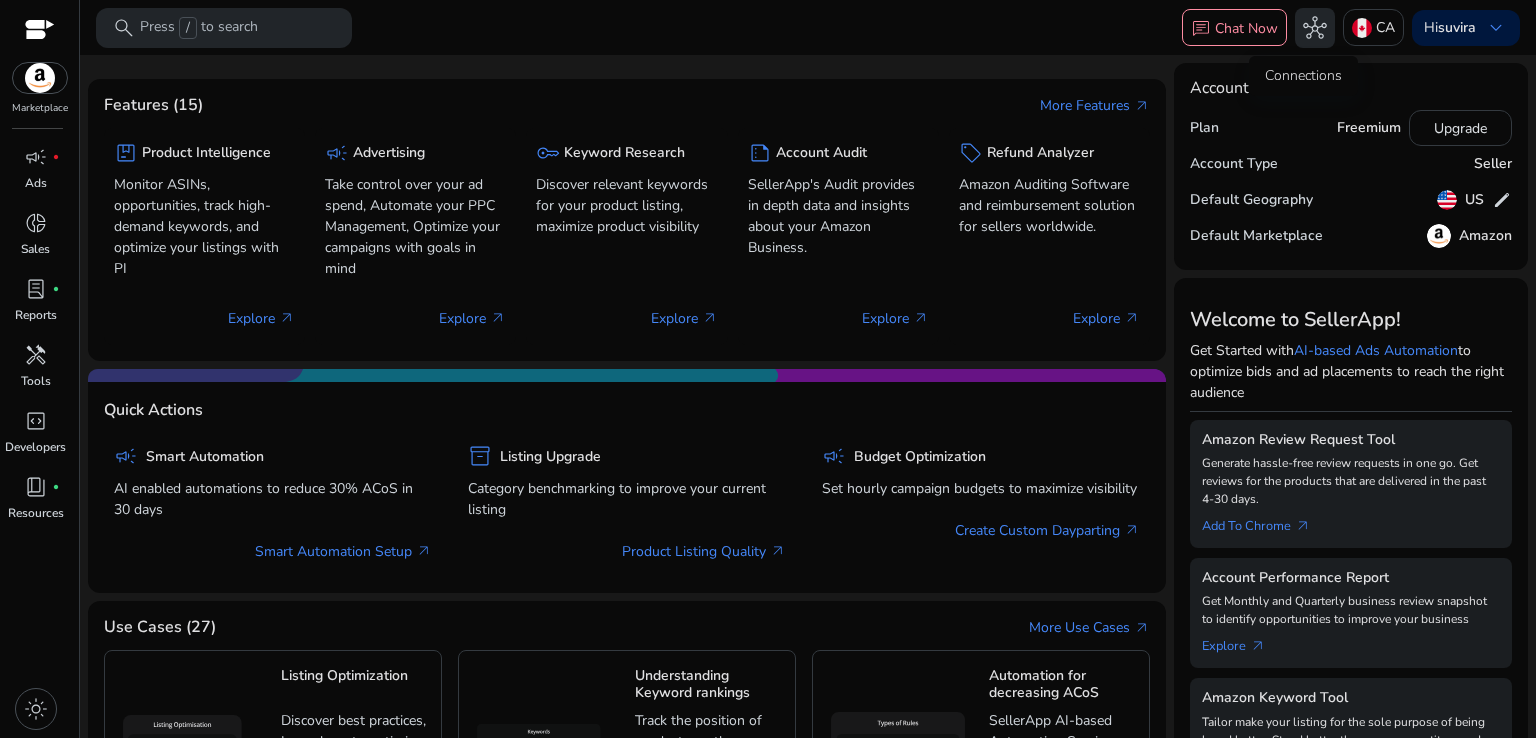 click on "hub" at bounding box center (1315, 28) 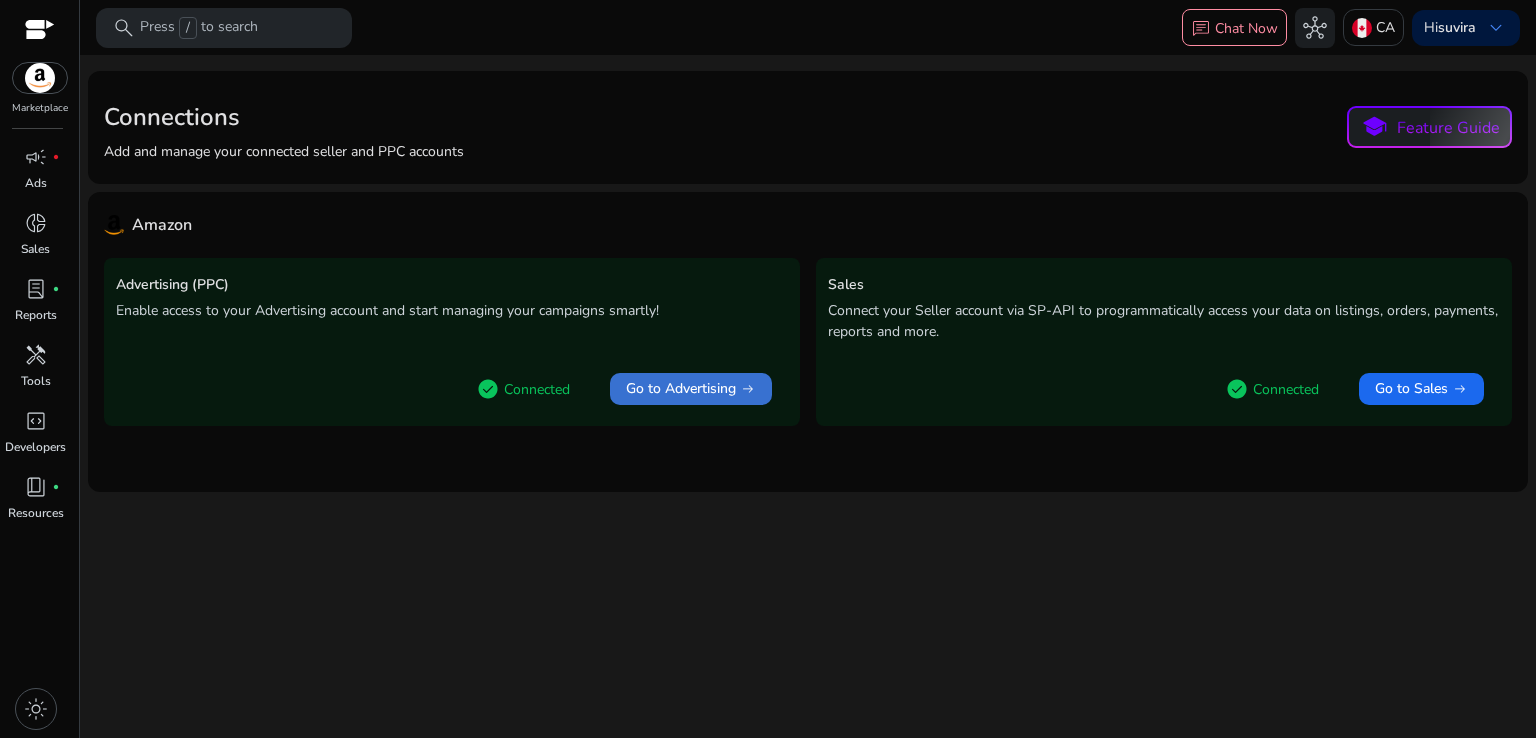 click on "Go to Advertising" 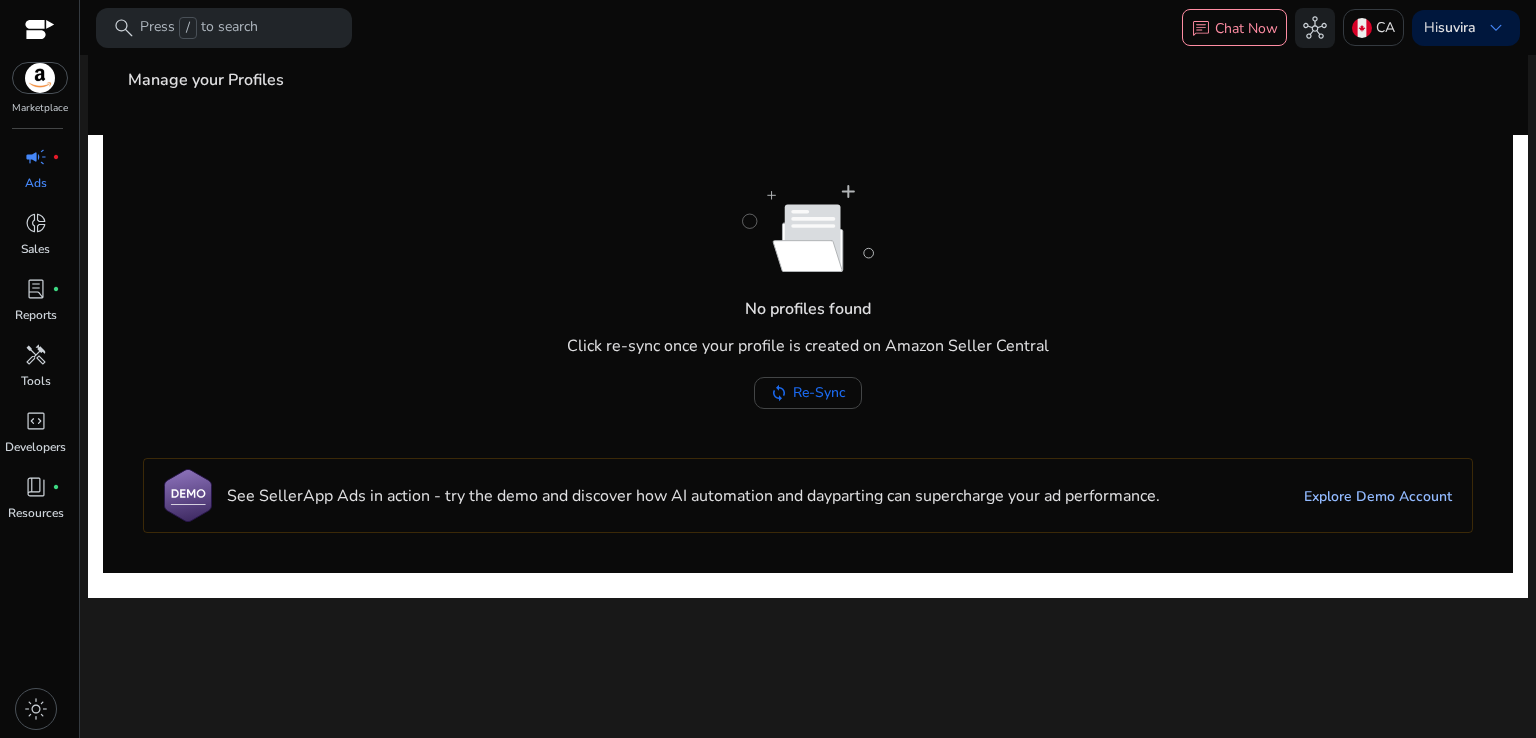 click on "Explore Demo Account" 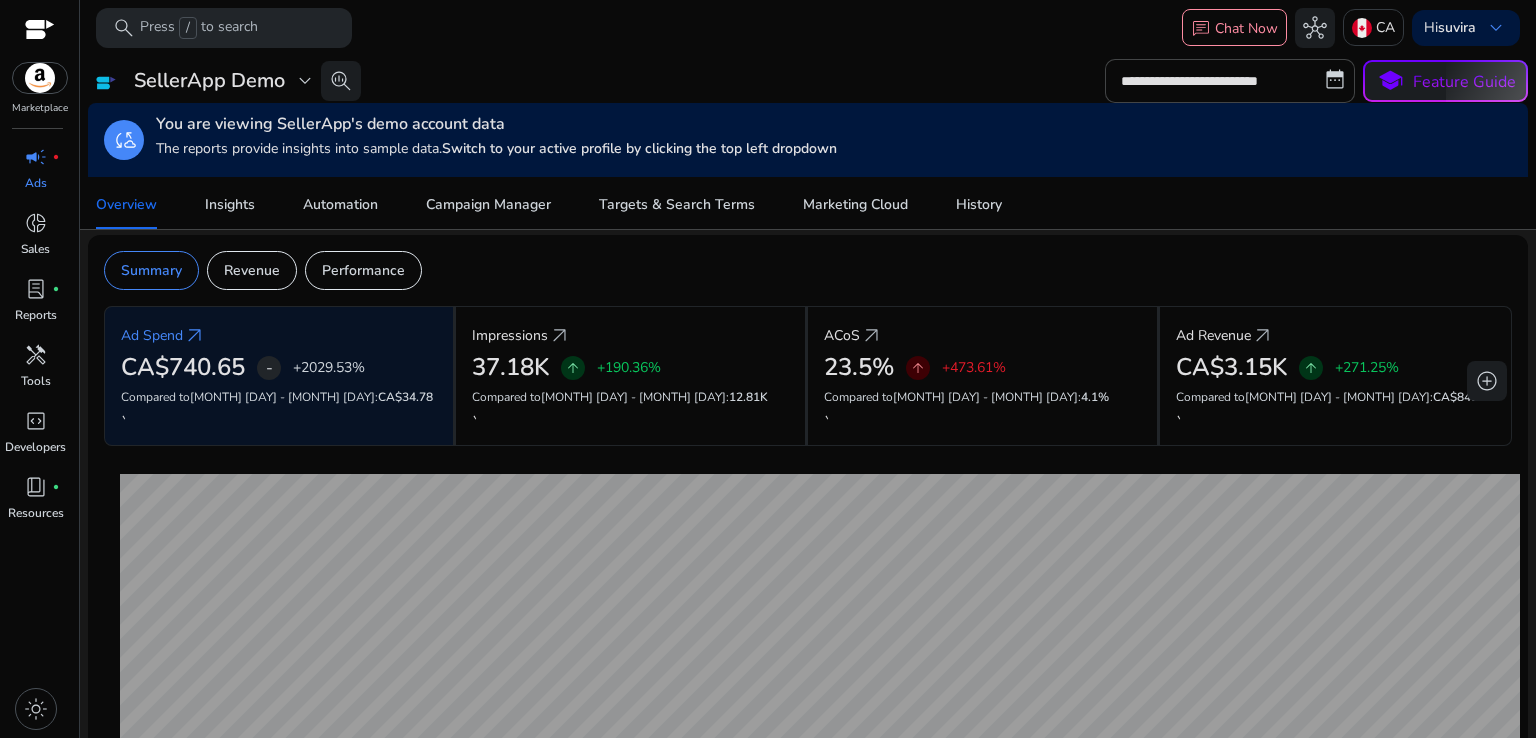 scroll, scrollTop: 0, scrollLeft: 0, axis: both 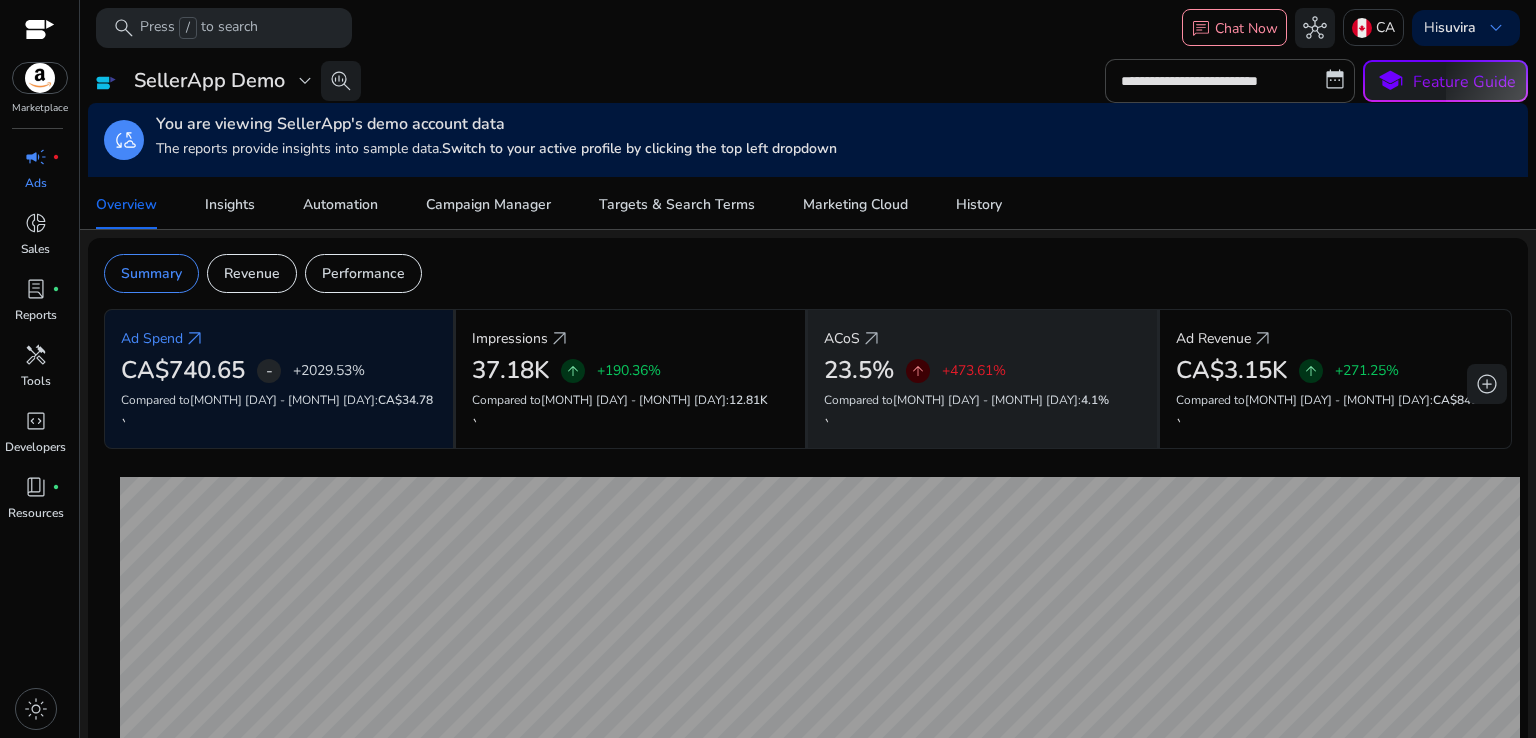 click on "ACoS   arrow_outward   23.5%   arrow_upward   +473.61%   Compared to  Jun 30 - Jul 13 :   4.1%   `" 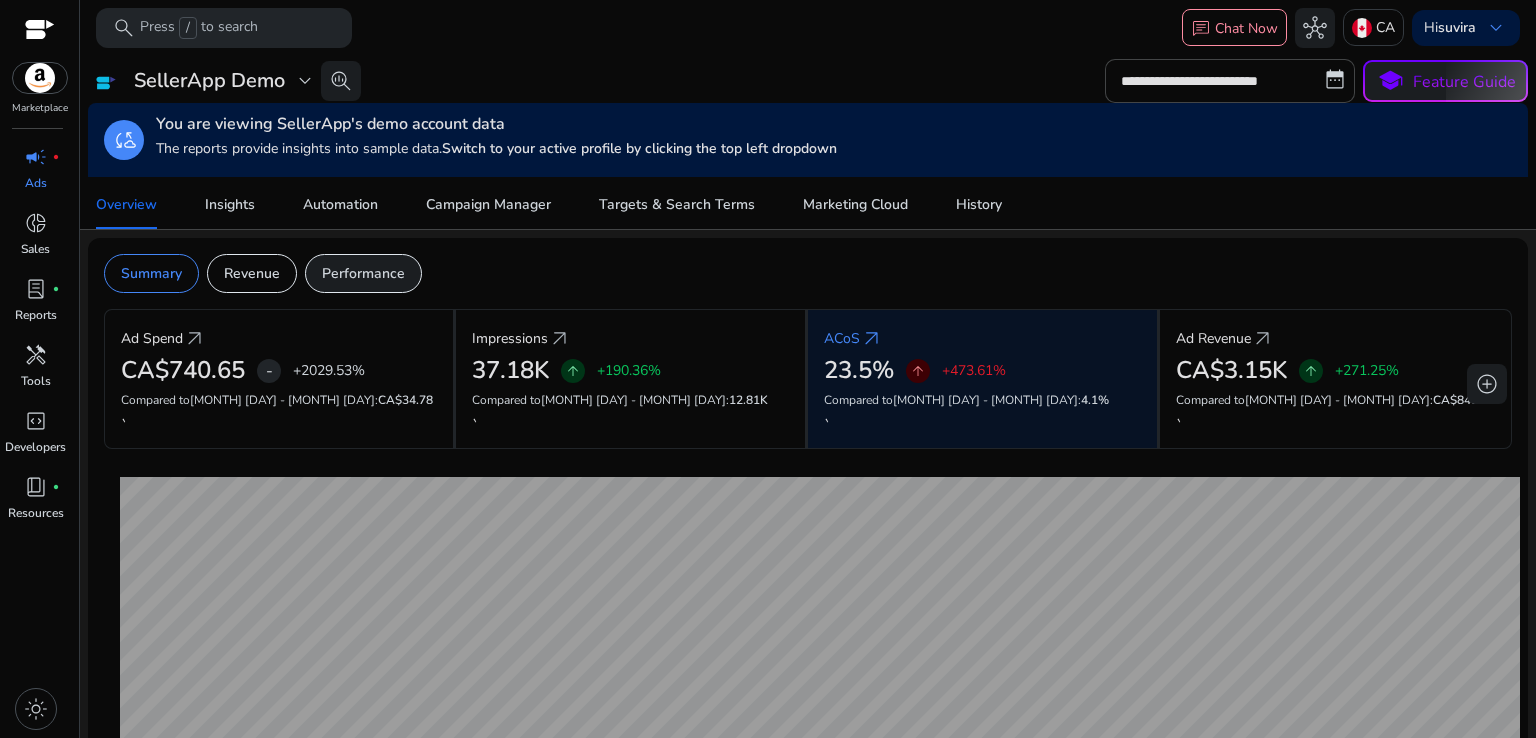 click on "Performance" 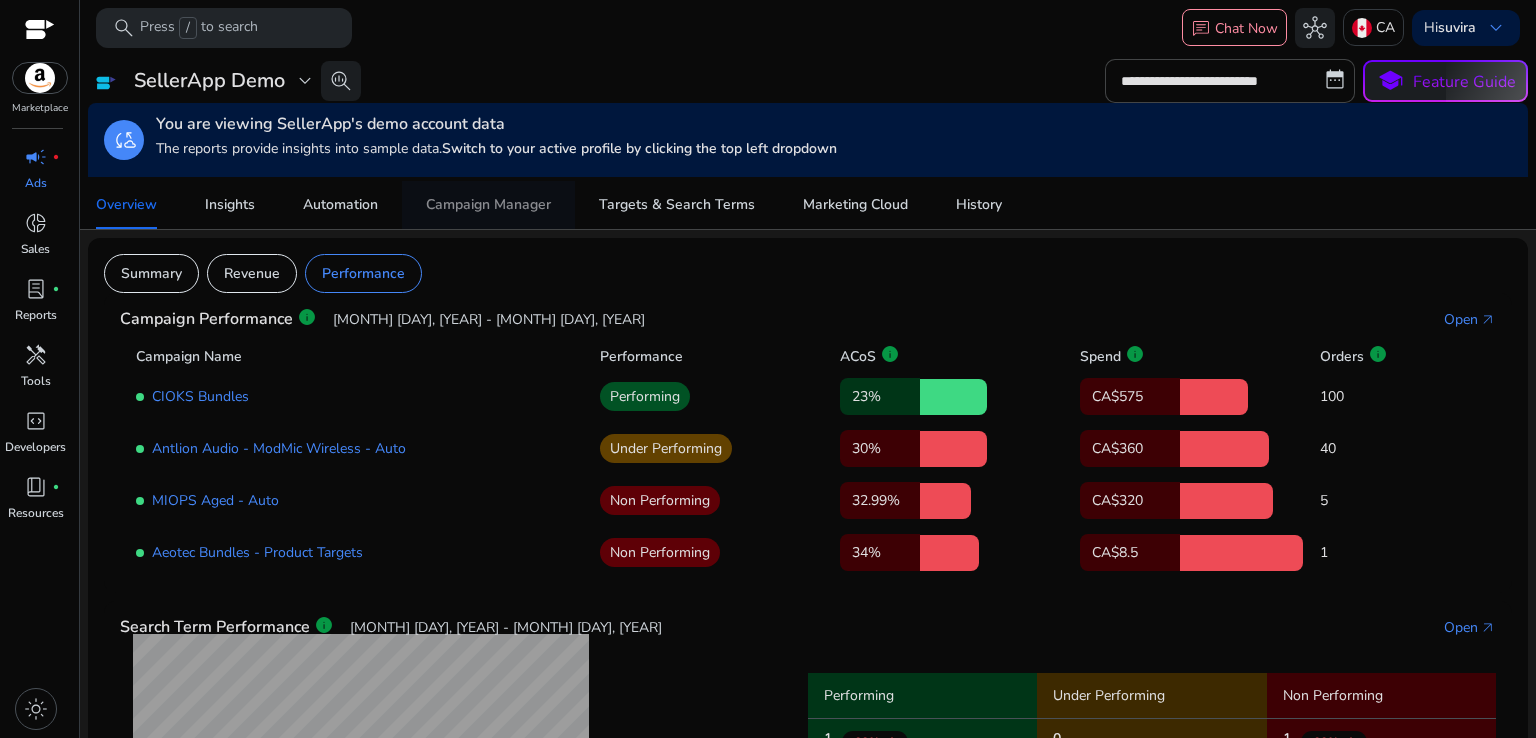 click on "Campaign Manager" at bounding box center [488, 205] 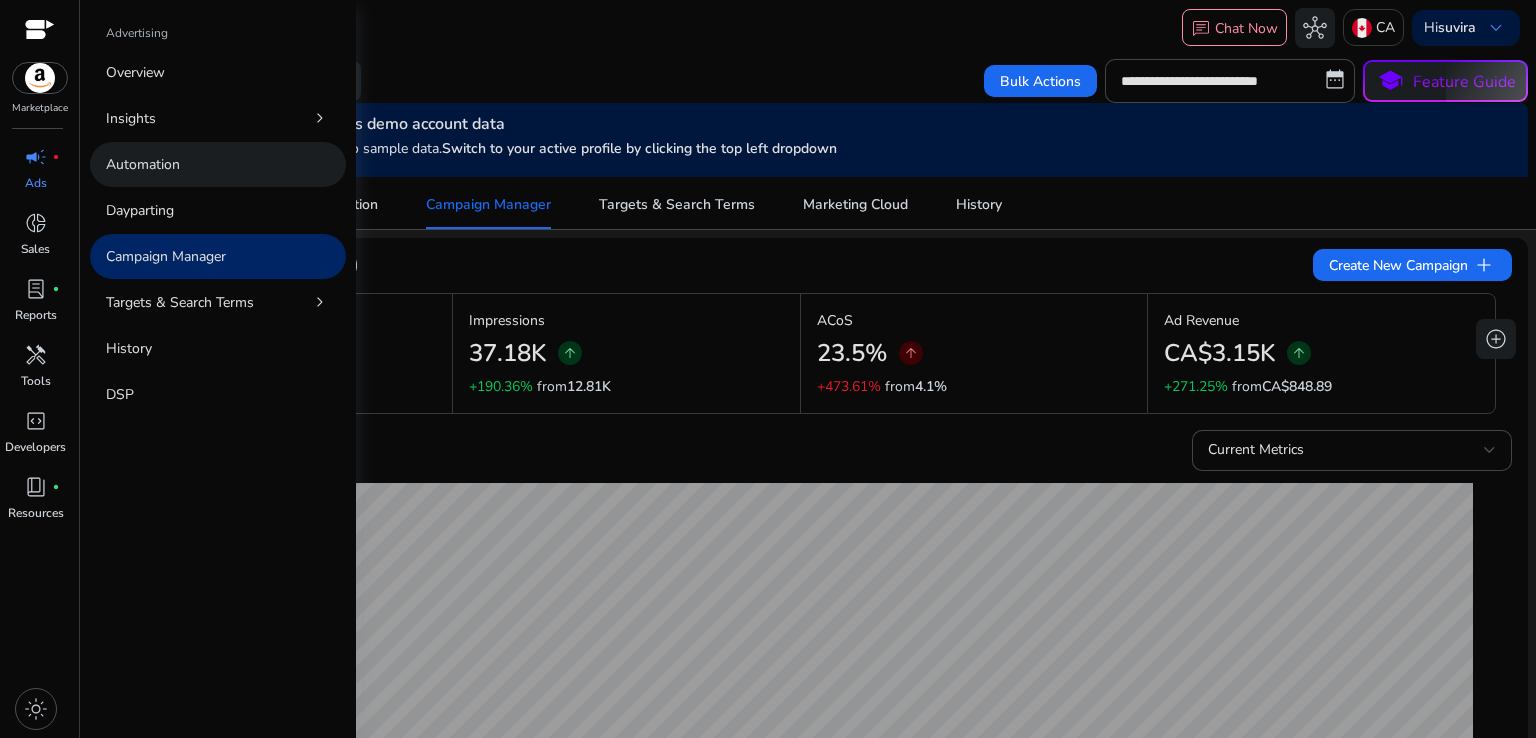 click on "Automation" at bounding box center [143, 164] 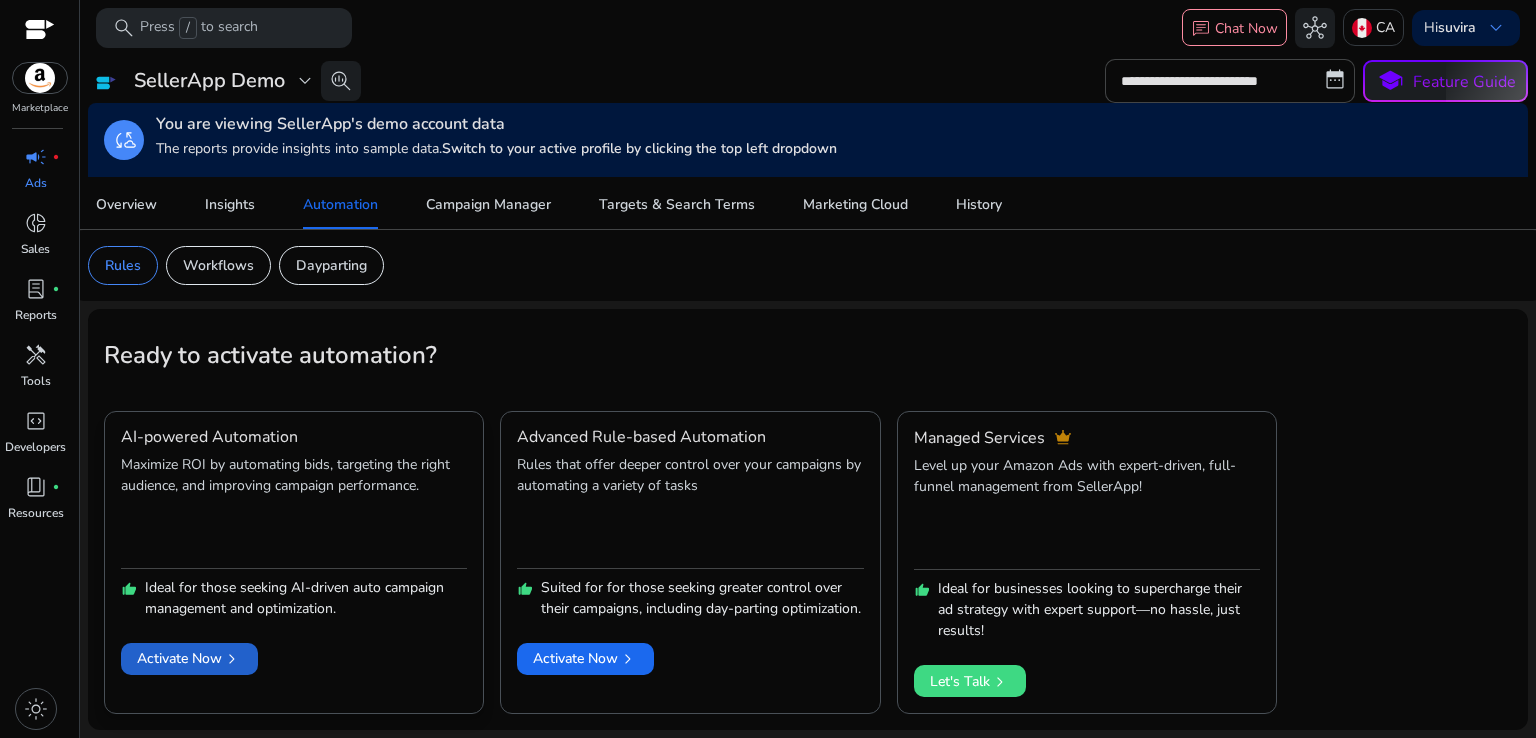 click on "Activate Now   chevron_right" at bounding box center [189, 658] 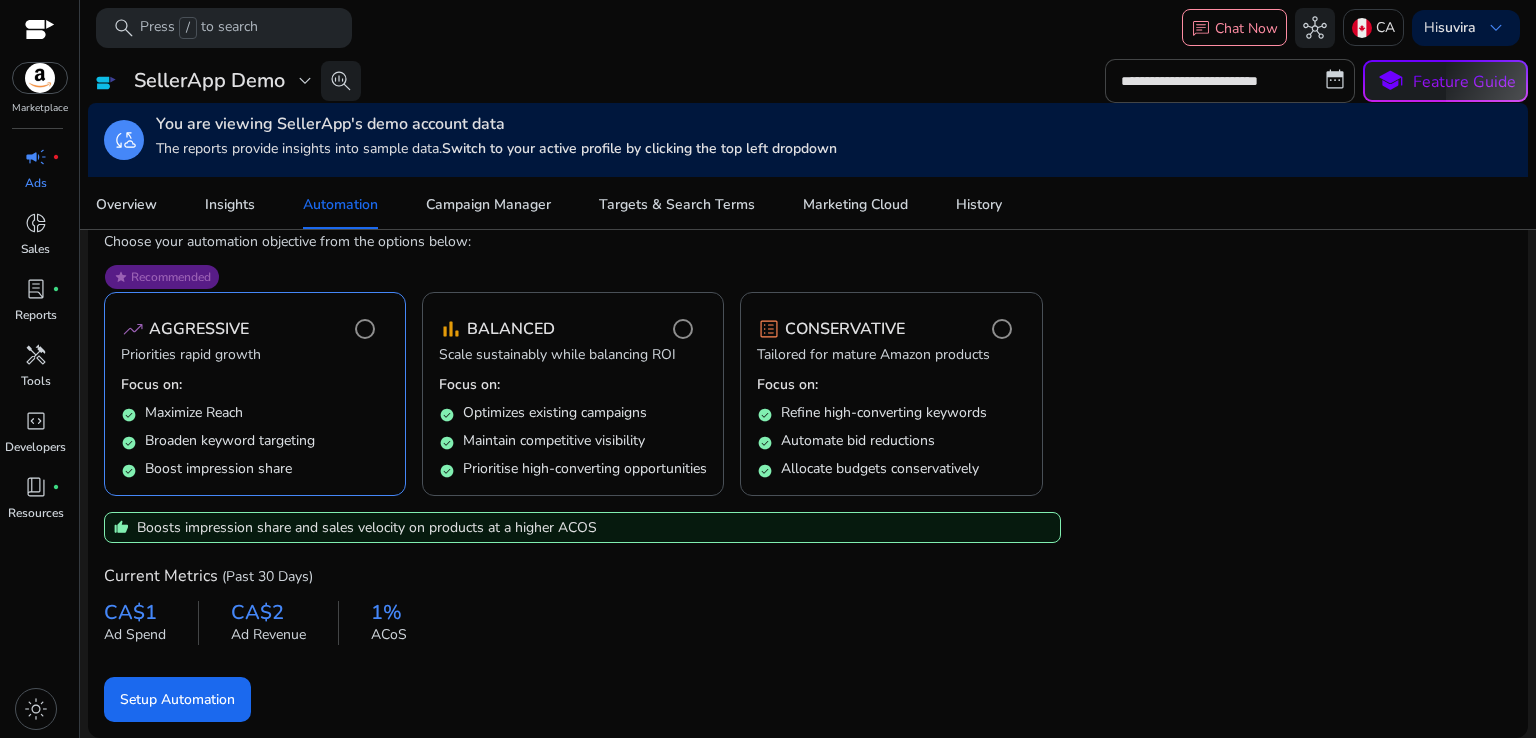 scroll, scrollTop: 197, scrollLeft: 0, axis: vertical 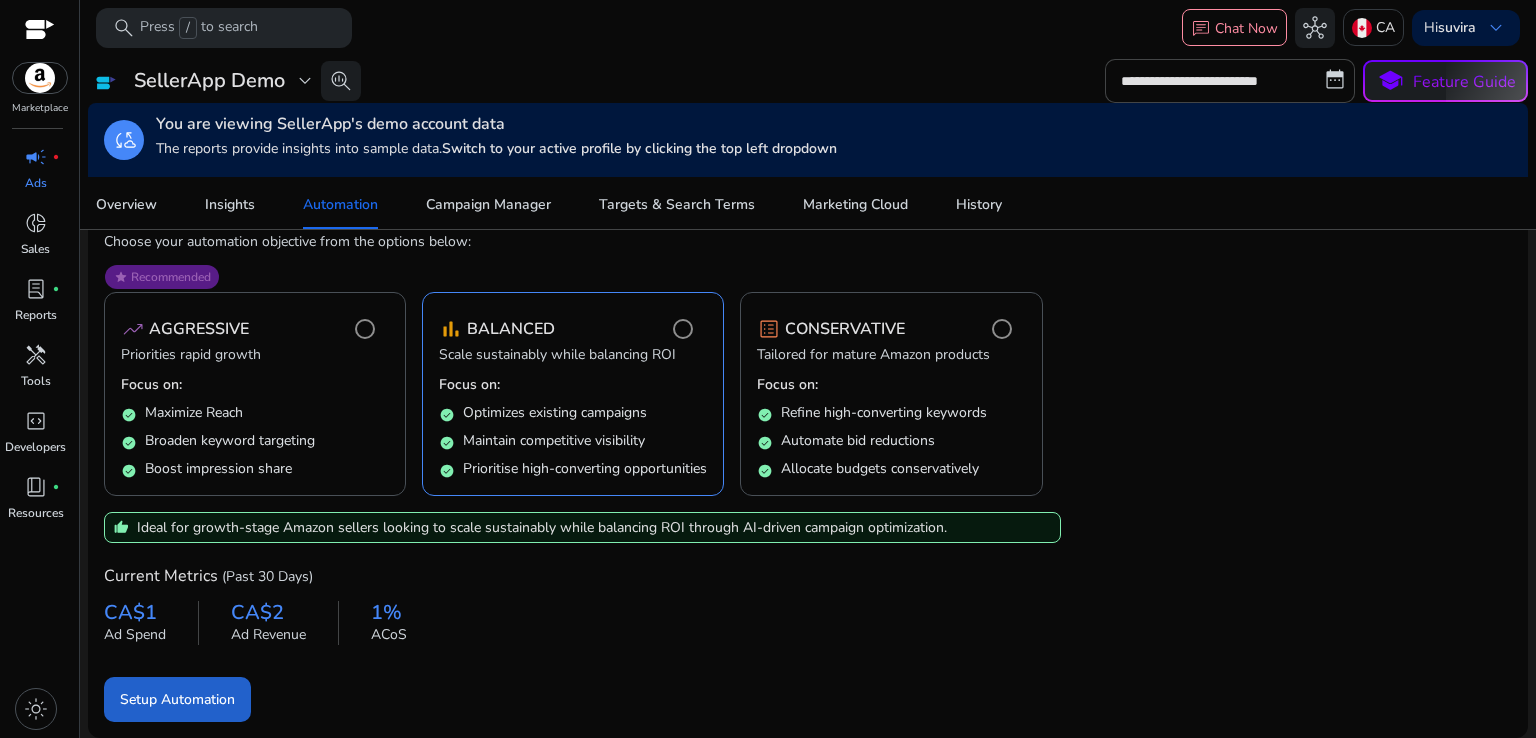 click on "Setup Automation" at bounding box center [177, 699] 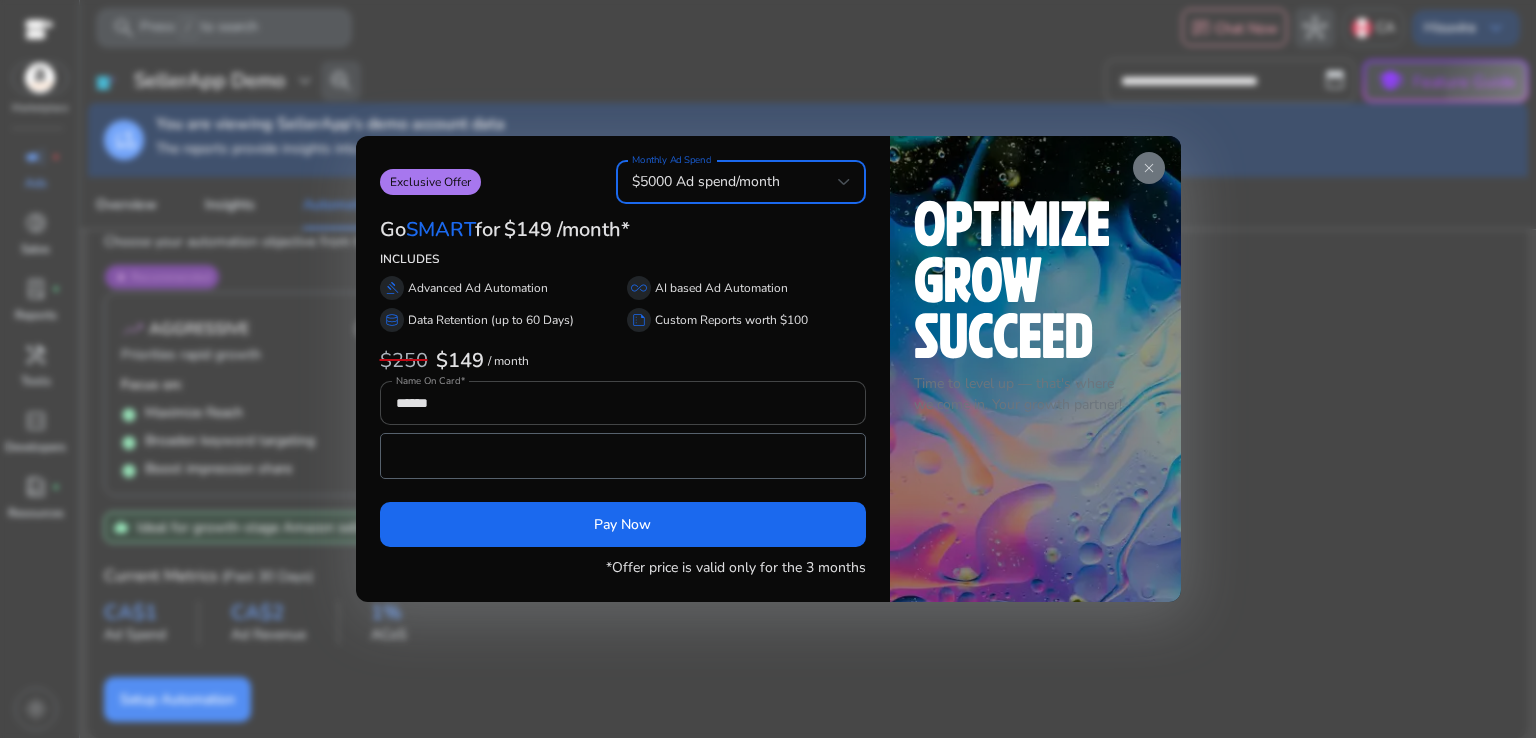 click on "$5000 Ad spend/month" at bounding box center (735, 182) 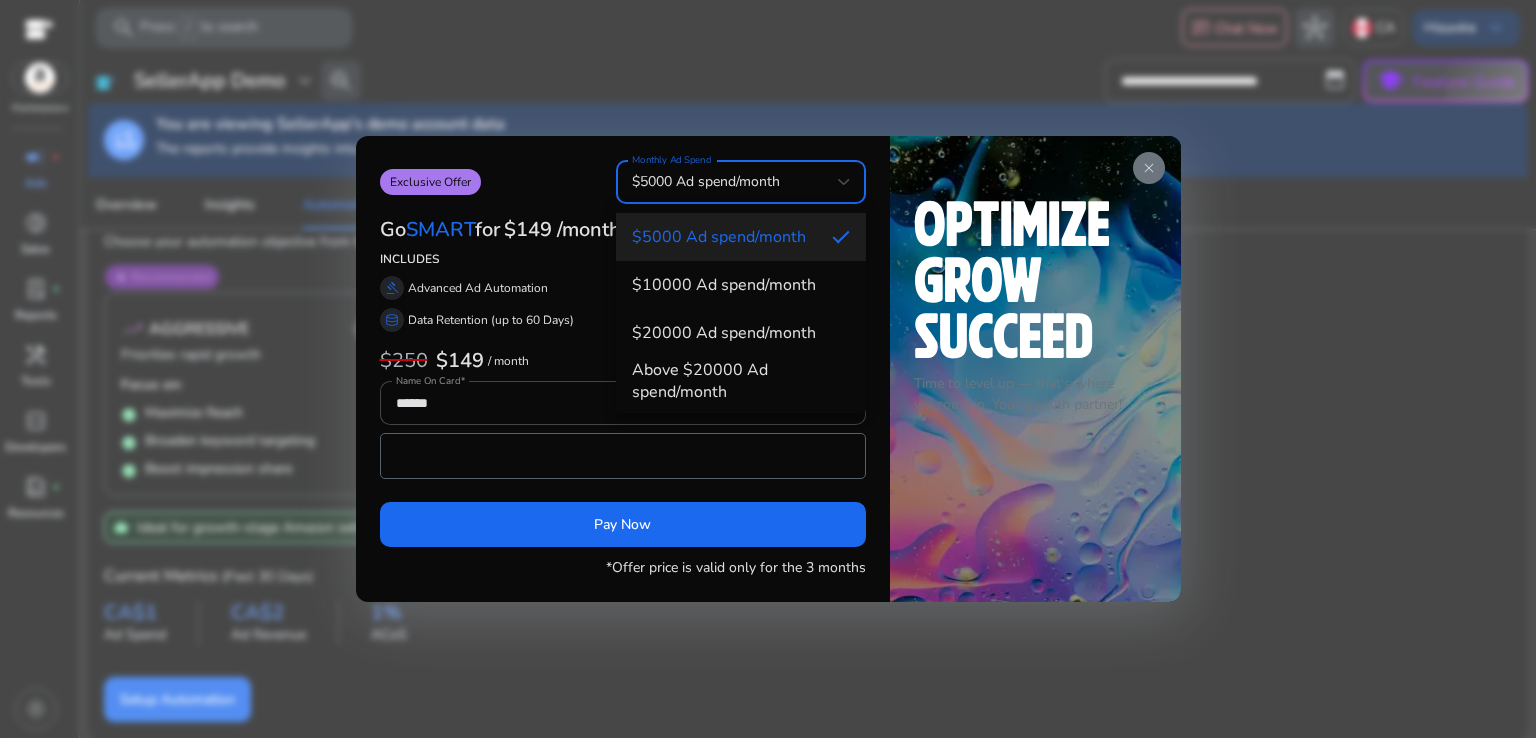 click at bounding box center [768, 369] 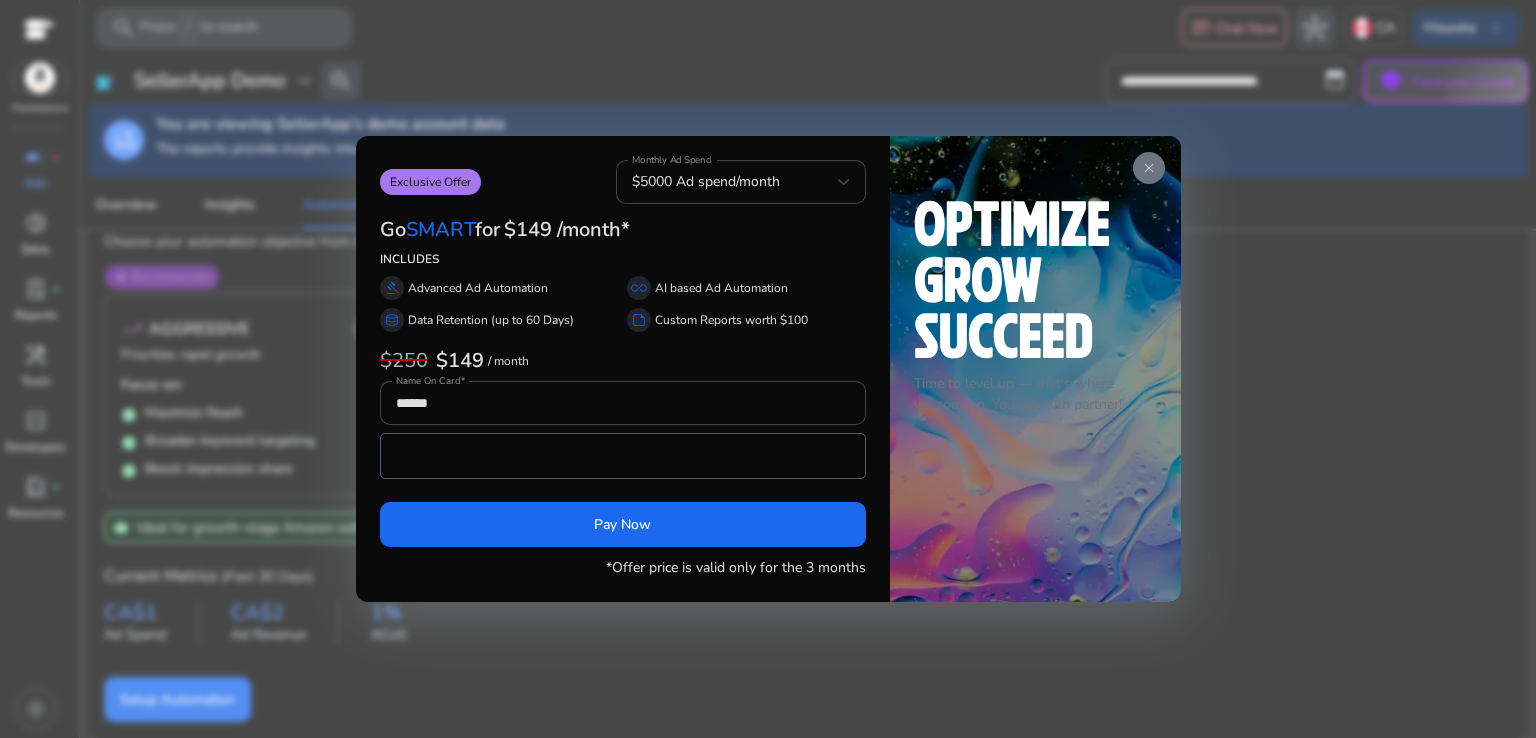 click on "$5000 Ad spend/month" at bounding box center (735, 182) 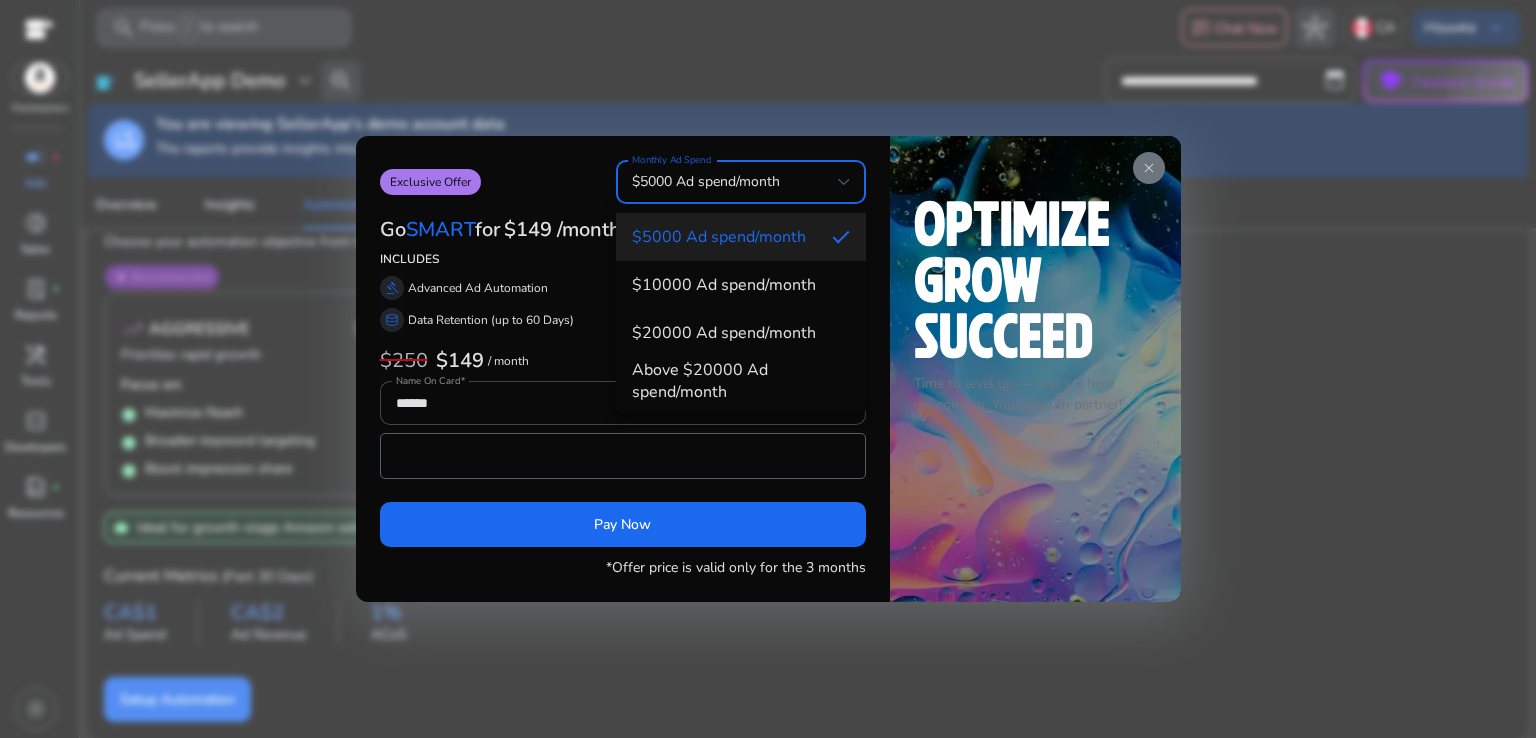 click at bounding box center [768, 369] 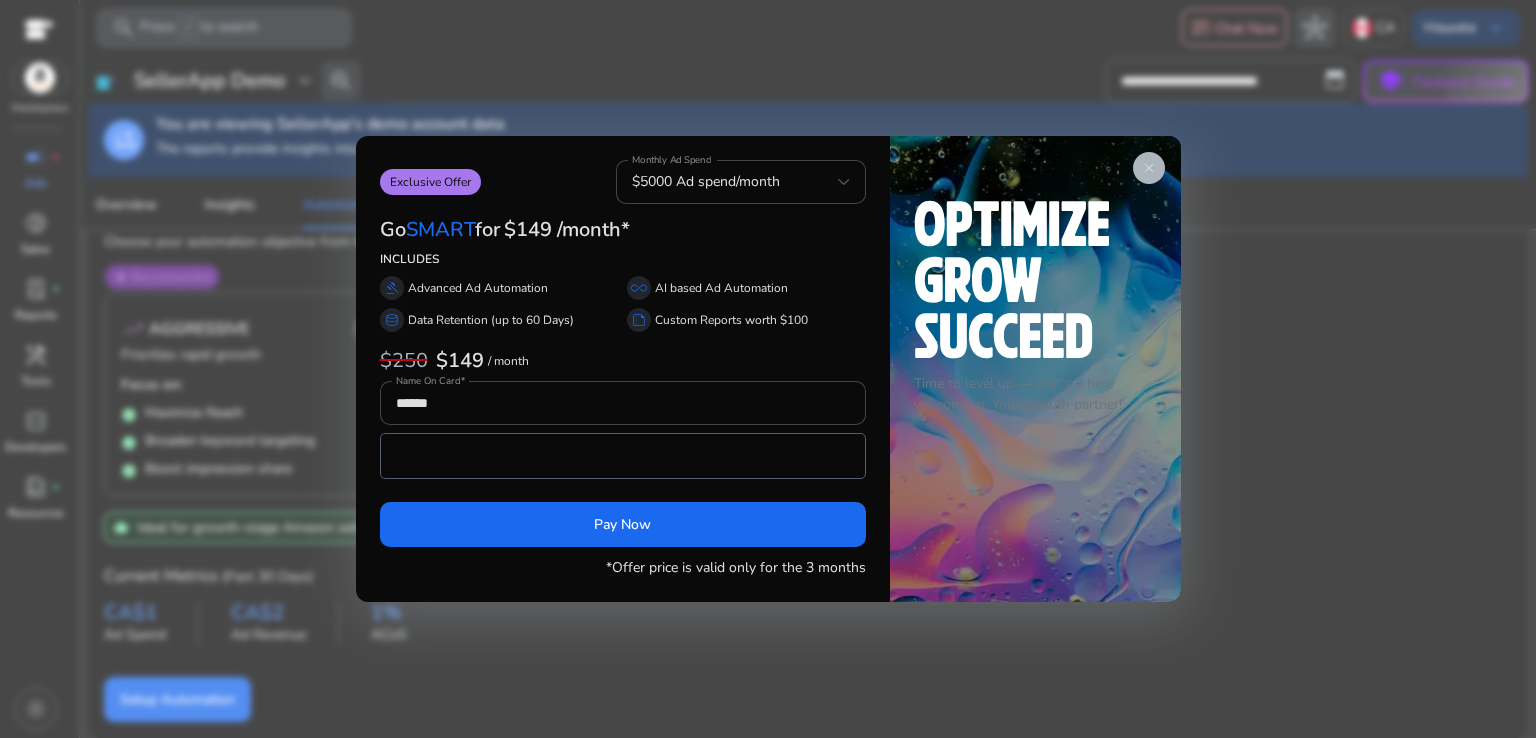 click on "close" at bounding box center (1149, 168) 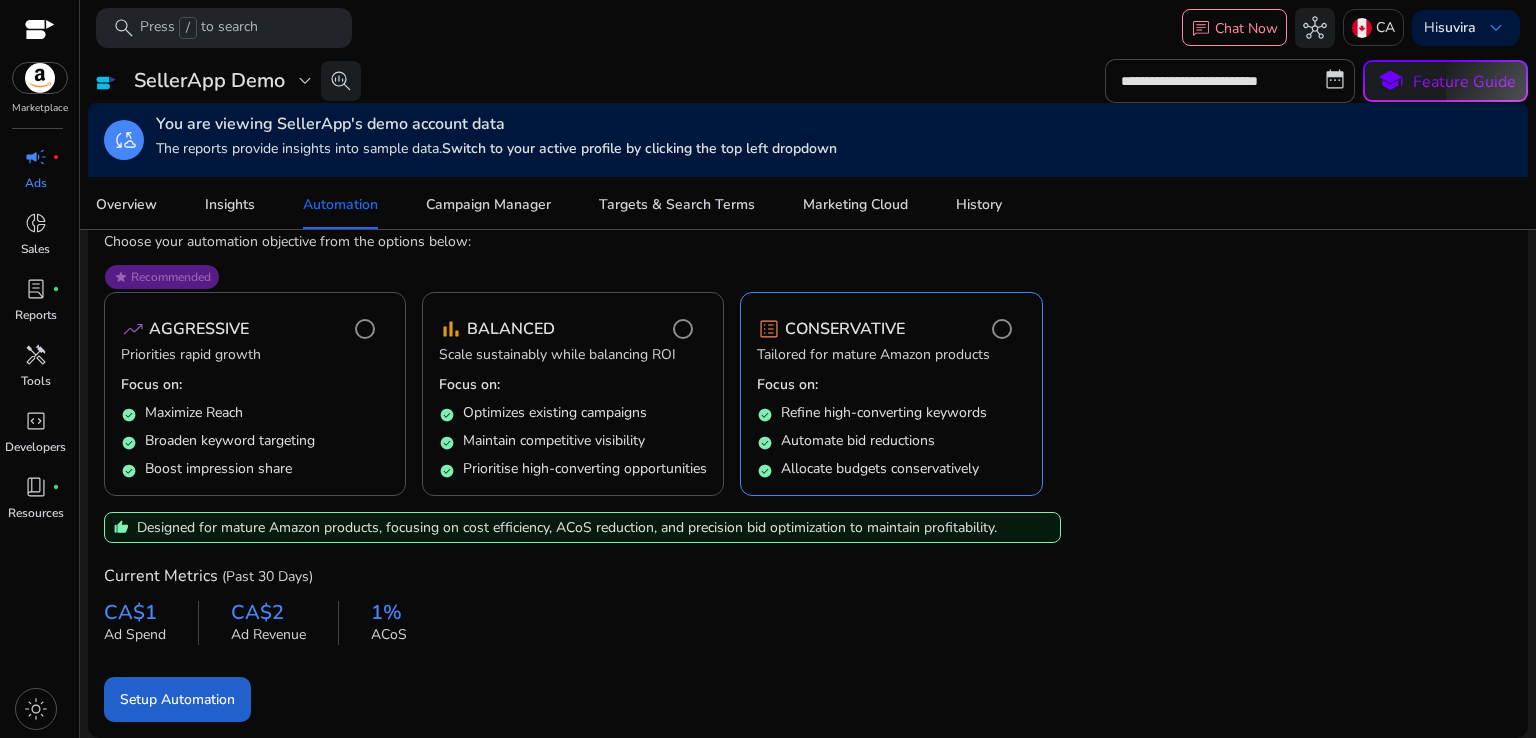 click on "Setup Automation" at bounding box center [177, 699] 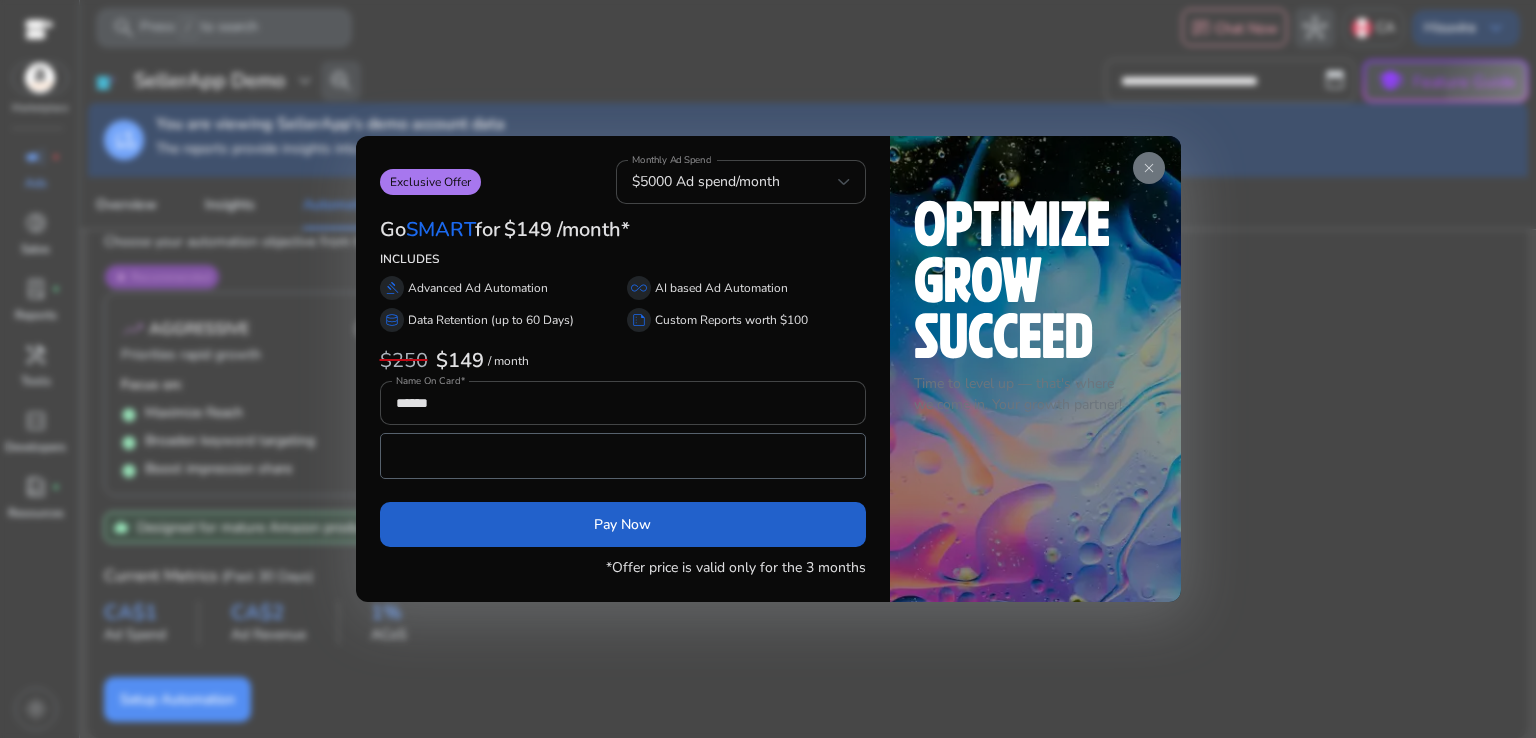 click on "Pay Now" at bounding box center [622, 524] 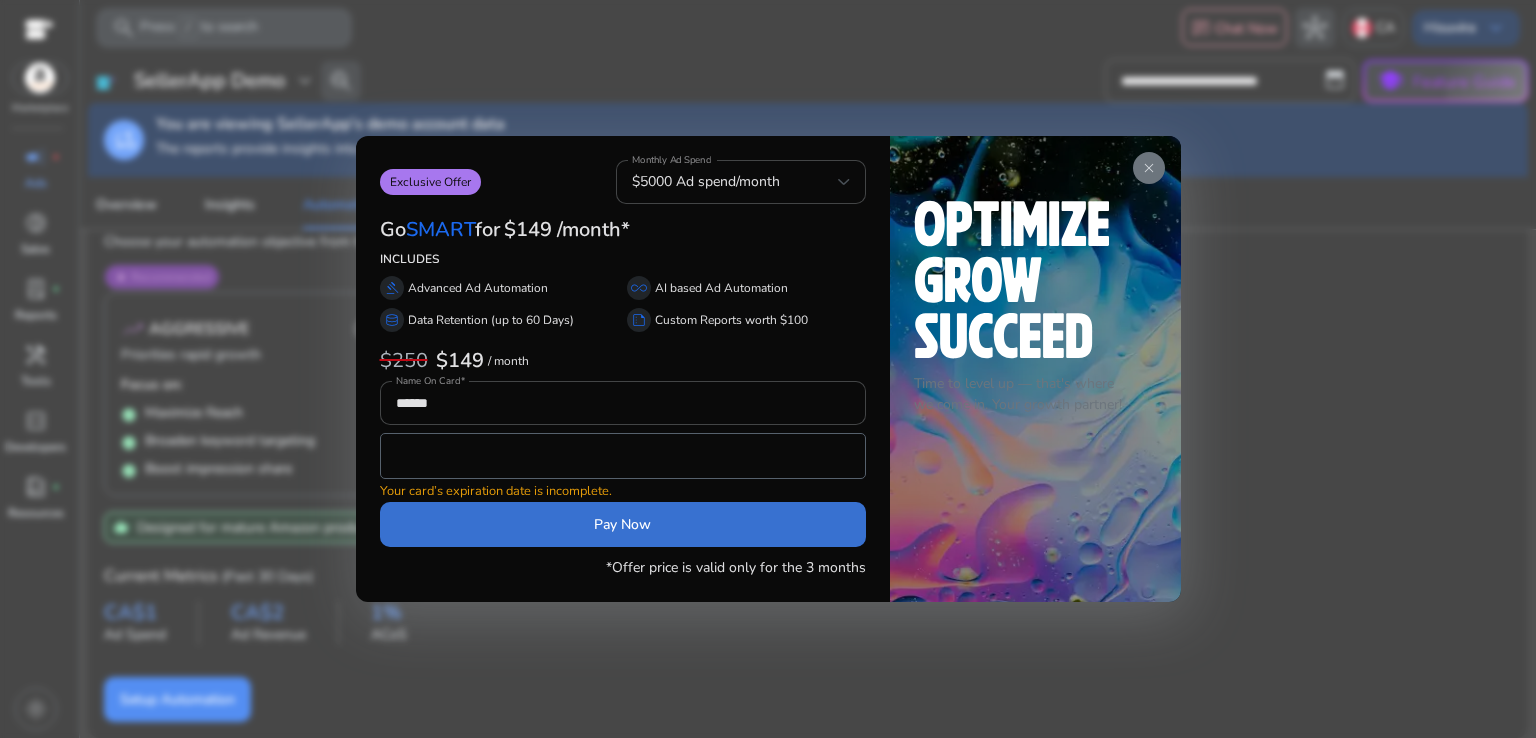 click at bounding box center (623, 524) 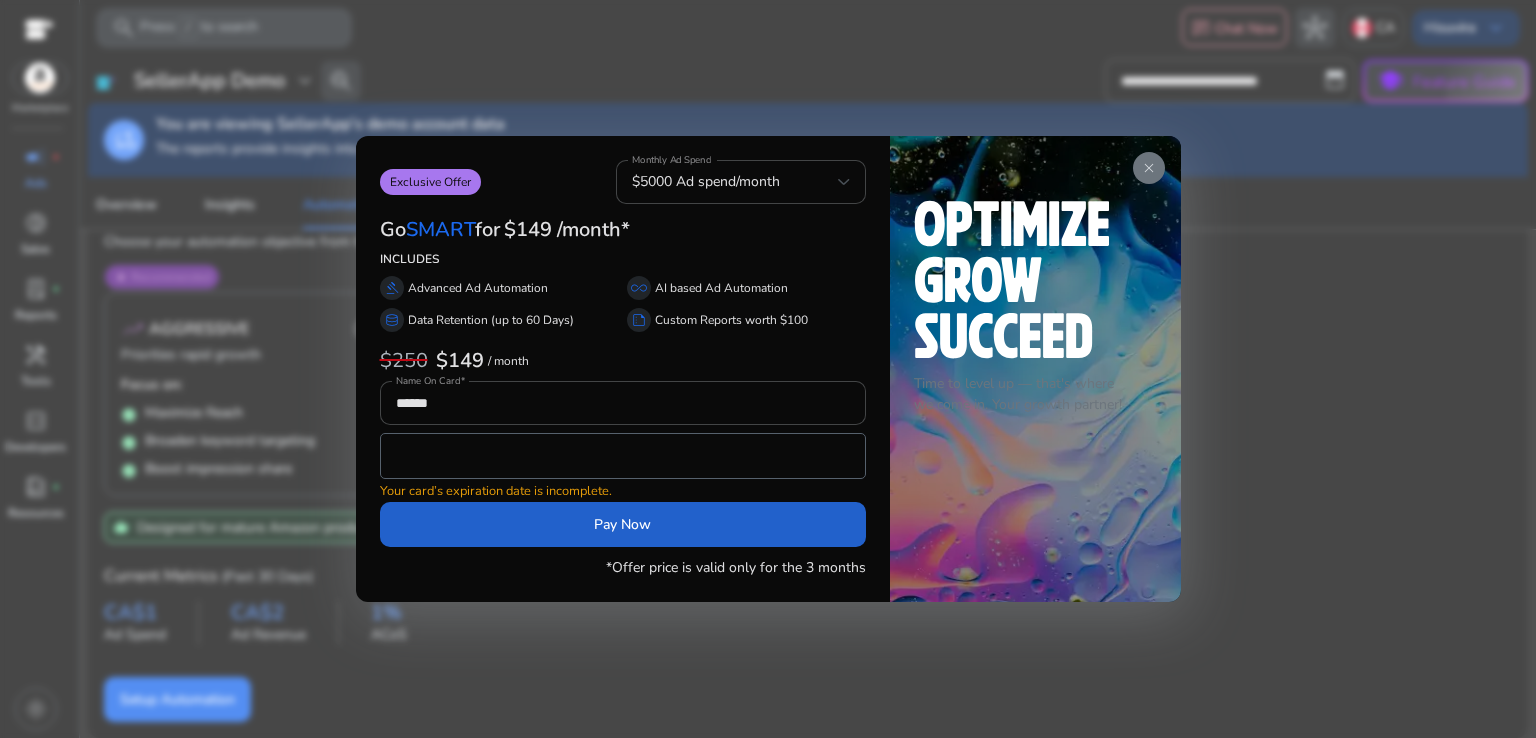 click at bounding box center [623, 524] 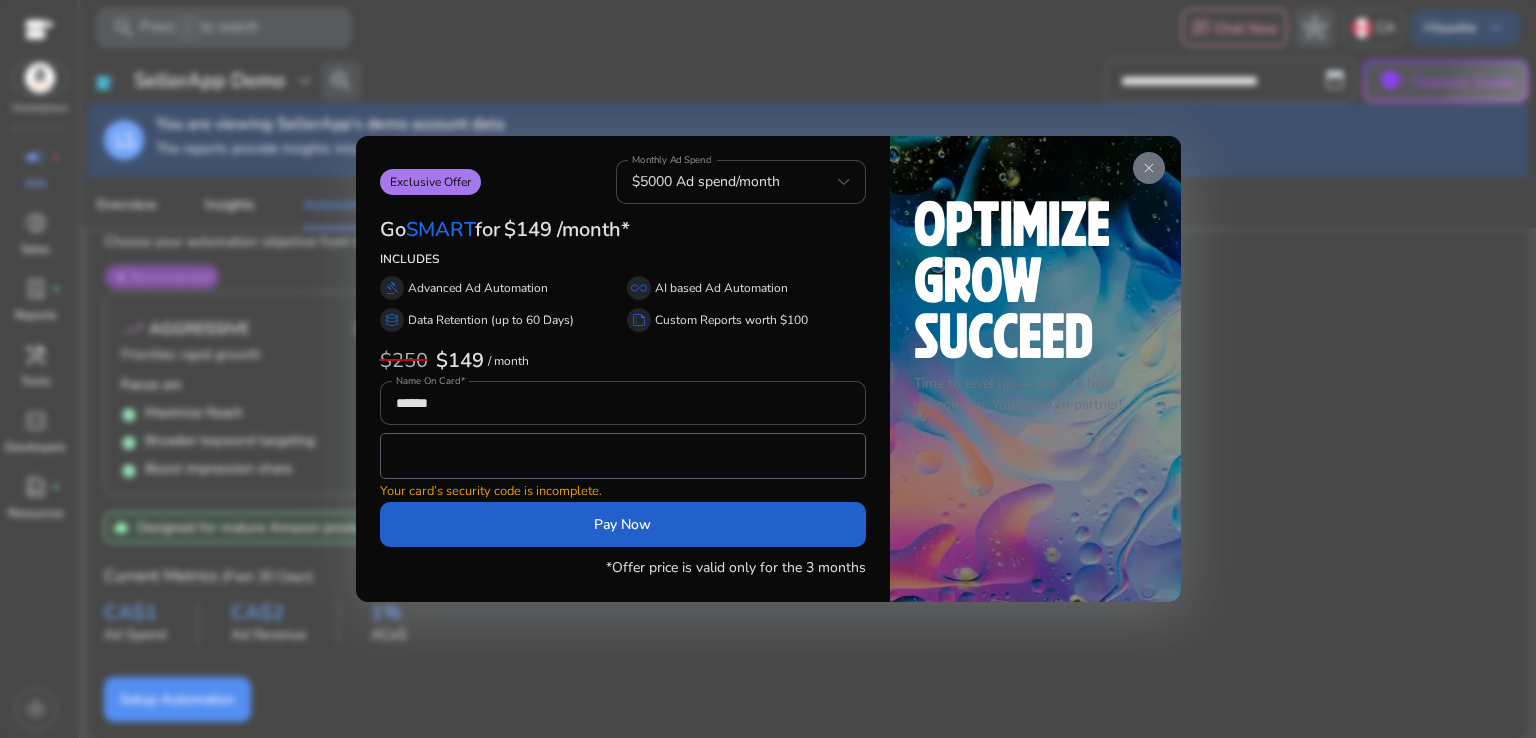 click at bounding box center [623, 524] 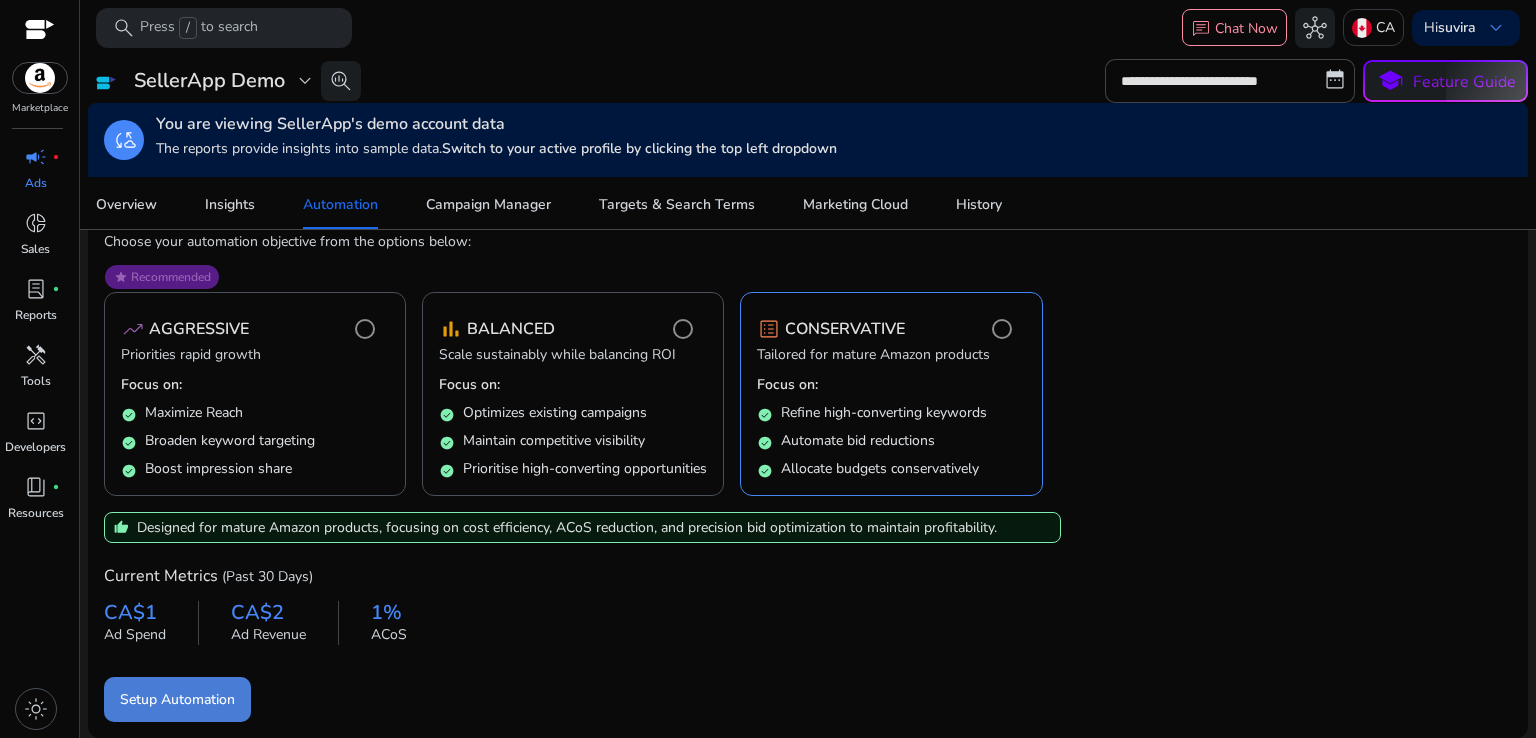 click on "Setup Automation" at bounding box center (177, 699) 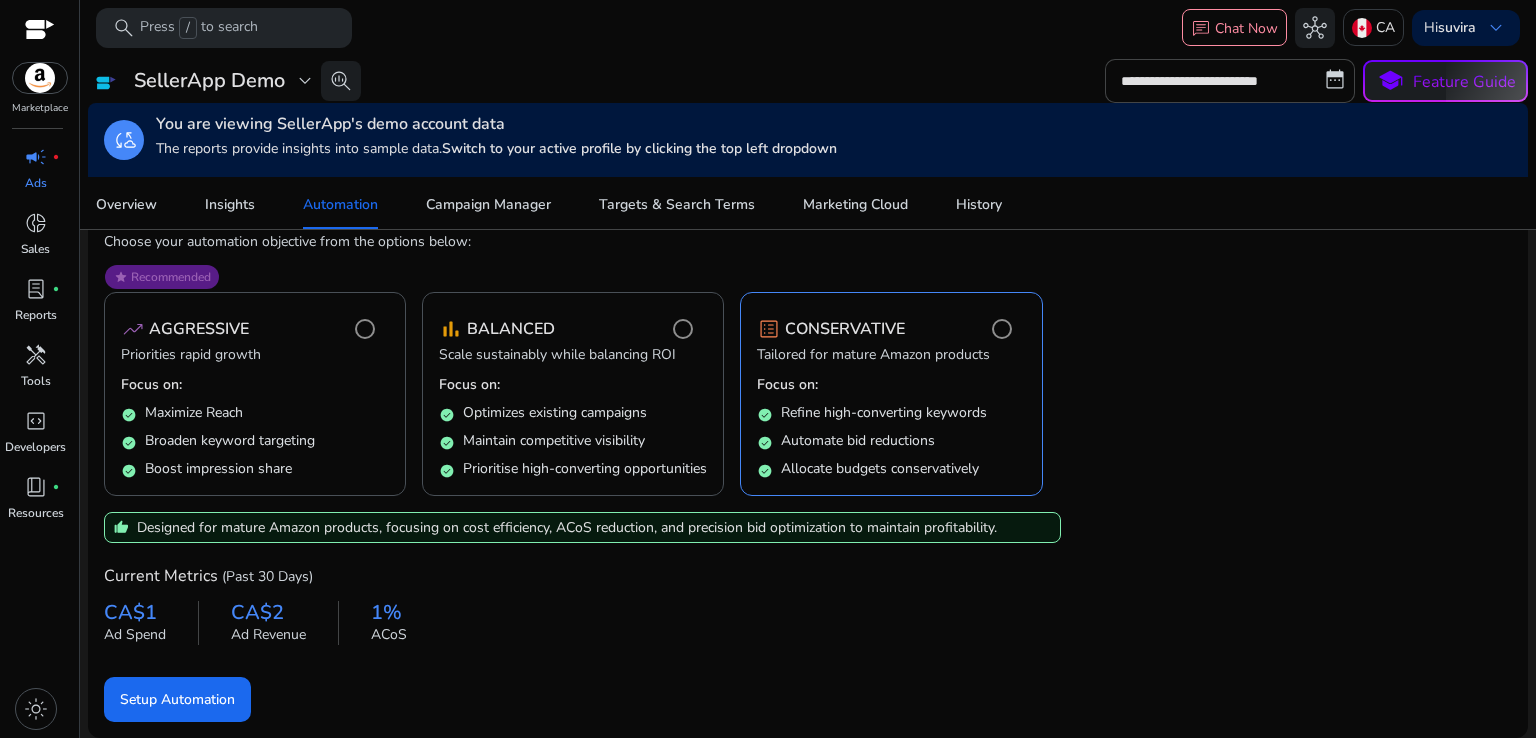 click on "star  Recommended  trending_up  AGGRESSIVE  Priorities rapid growth  Focus on:  check_circle  Maximize Reach  check_circle  Broaden keyword targeting  check_circle  Boost impression share  bar_chart  BALANCED  Scale sustainably while balancing ROI  Focus on:  check_circle  Optimizes existing campaigns  check_circle  Maintain competitive visibility  check_circle  Prioritise high-converting opportunities  list_alt  CONSERVATIVE  Tailored for mature Amazon products  Focus on:  check_circle  Refine high-converting keywords  check_circle  Automate bid reductions  check_circle  Allocate budgets conservatively  thumb_up   Designed for mature Amazon products, focusing on cost efficiency, ACoS reduction, and precision bid optimization to maintain profitability.  Current Metrics (Past 30 Days)  CA$1   Ad Spend   CA$2   Ad Revenue   1%   ACoS   Setup Automation" at bounding box center (808, 486) 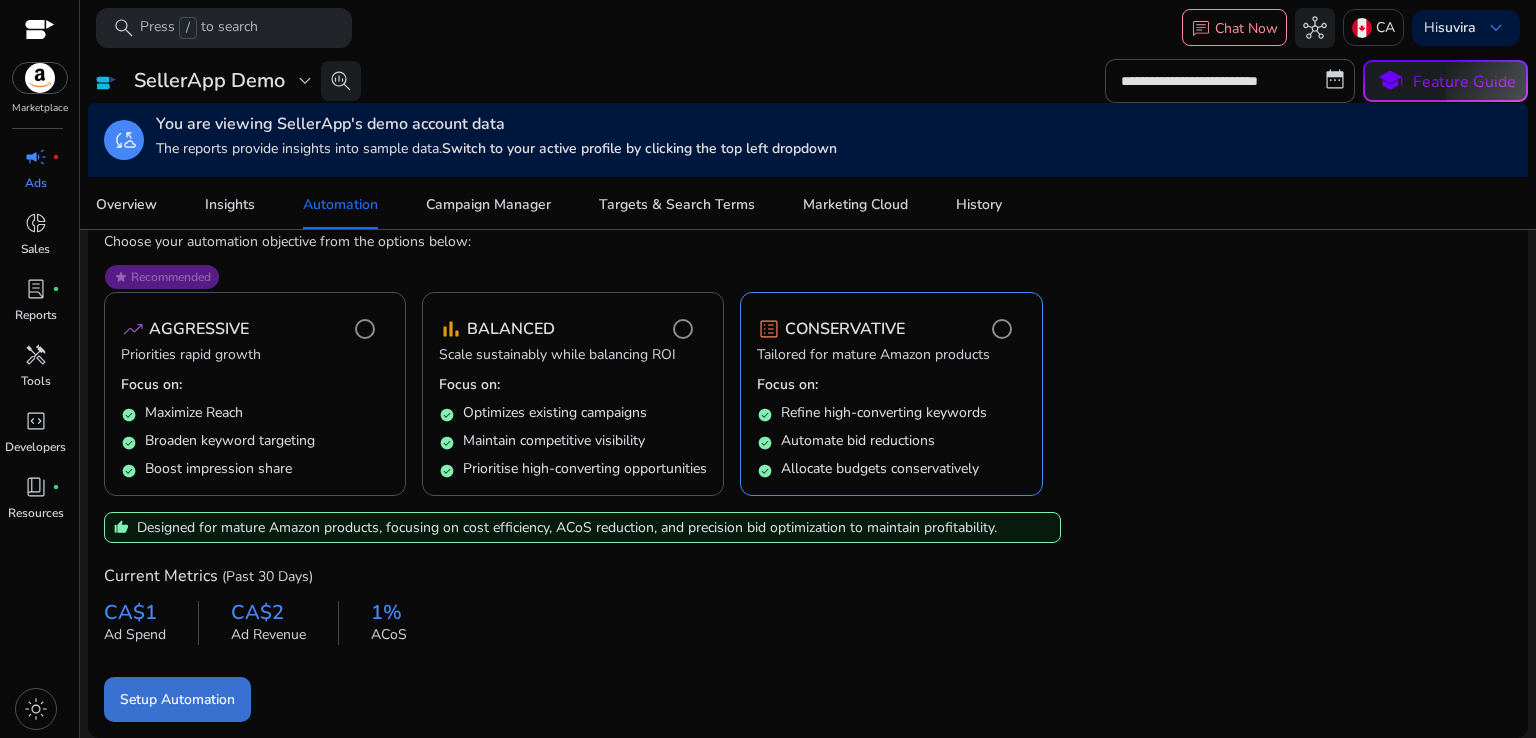 click on "Setup Automation" at bounding box center (177, 699) 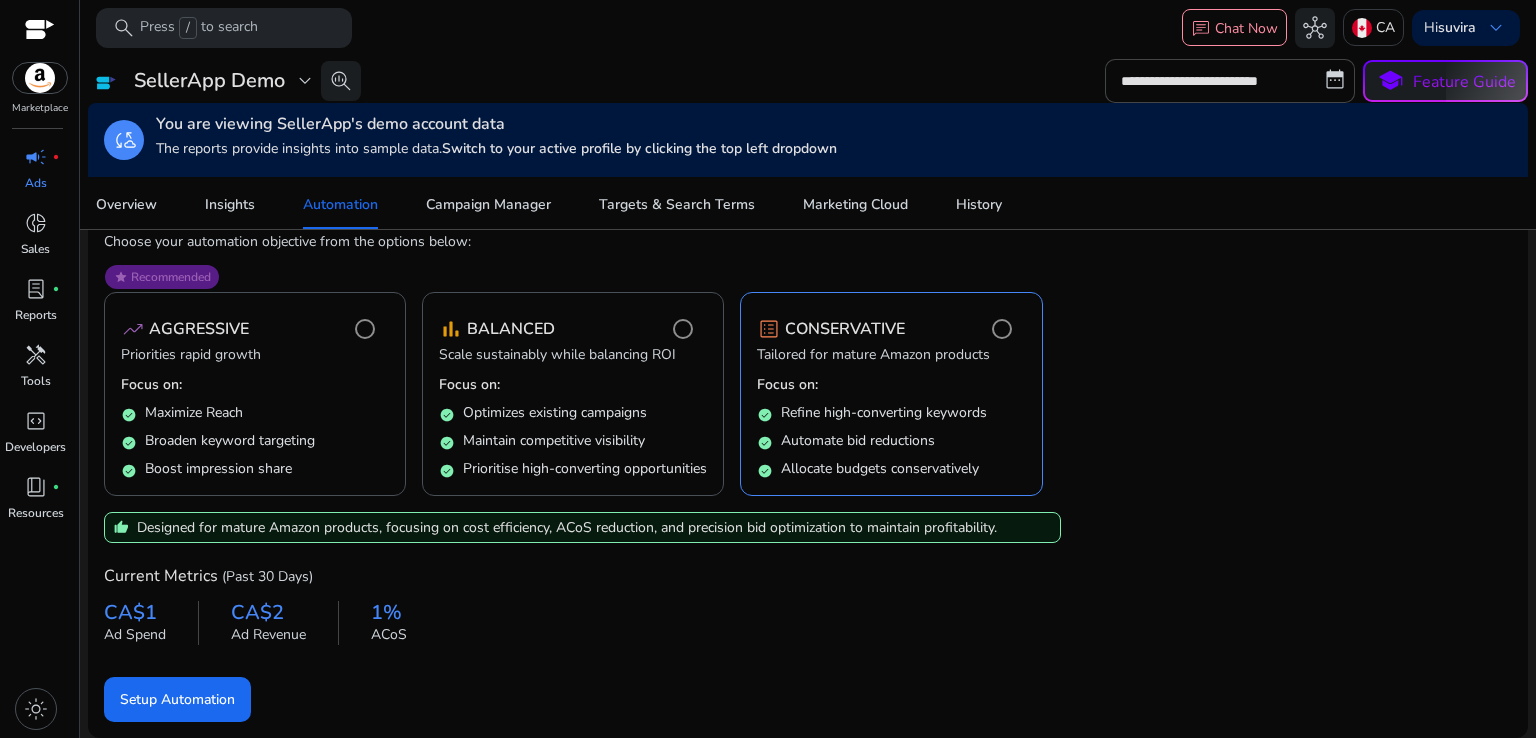 click on "star  Recommended  trending_up  AGGRESSIVE  Priorities rapid growth  Focus on:  check_circle  Maximize Reach  check_circle  Broaden keyword targeting  check_circle  Boost impression share  bar_chart  BALANCED  Scale sustainably while balancing ROI  Focus on:  check_circle  Optimizes existing campaigns  check_circle  Maintain competitive visibility  check_circle  Prioritise high-converting opportunities  list_alt  CONSERVATIVE  Tailored for mature Amazon products  Focus on:  check_circle  Refine high-converting keywords  check_circle  Automate bid reductions  check_circle  Allocate budgets conservatively  thumb_up   Designed for mature Amazon products, focusing on cost efficiency, ACoS reduction, and precision bid optimization to maintain profitability.  Current Metrics (Past 30 Days)  CA$1   Ad Spend   CA$2   Ad Revenue   1%   ACoS   Setup Automation" at bounding box center [808, 486] 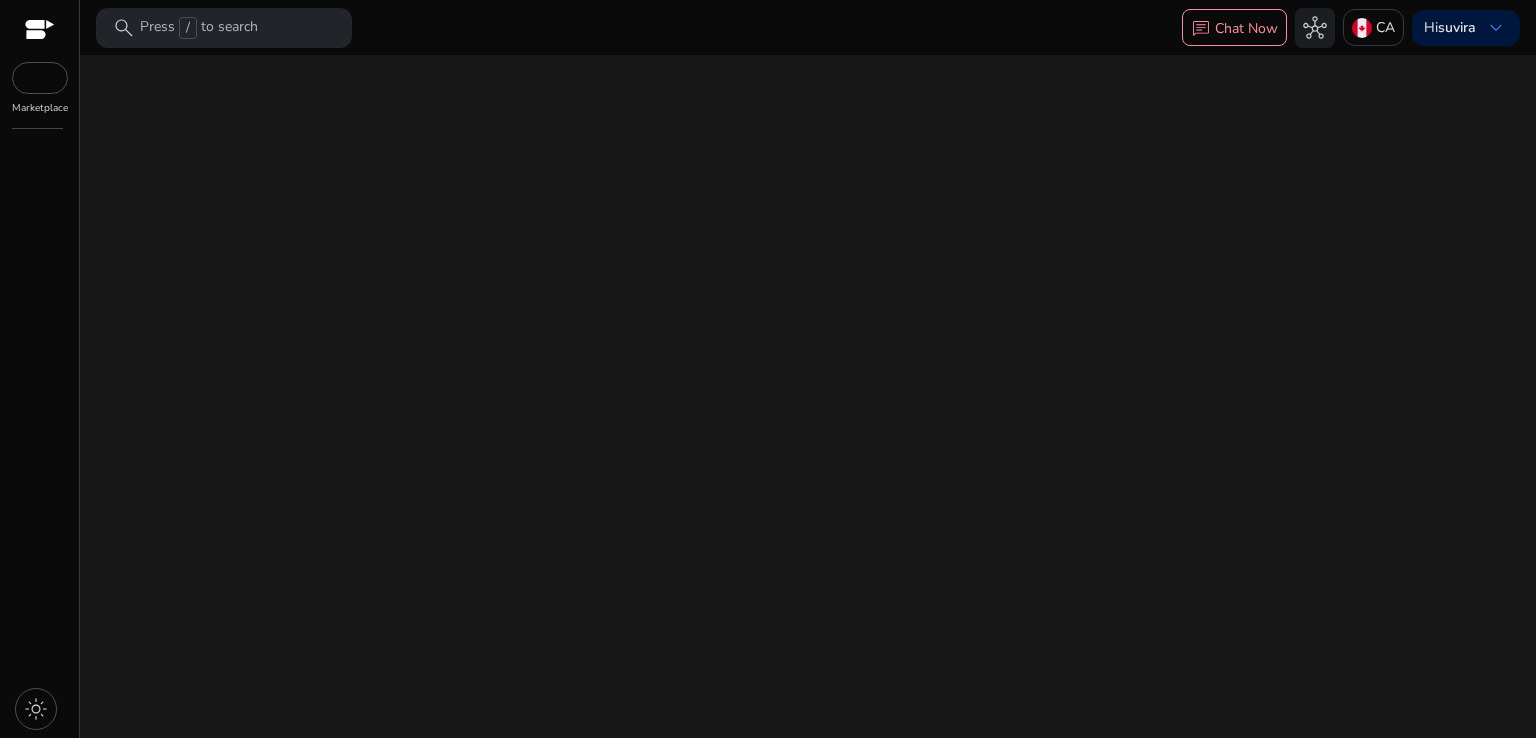 scroll, scrollTop: 0, scrollLeft: 0, axis: both 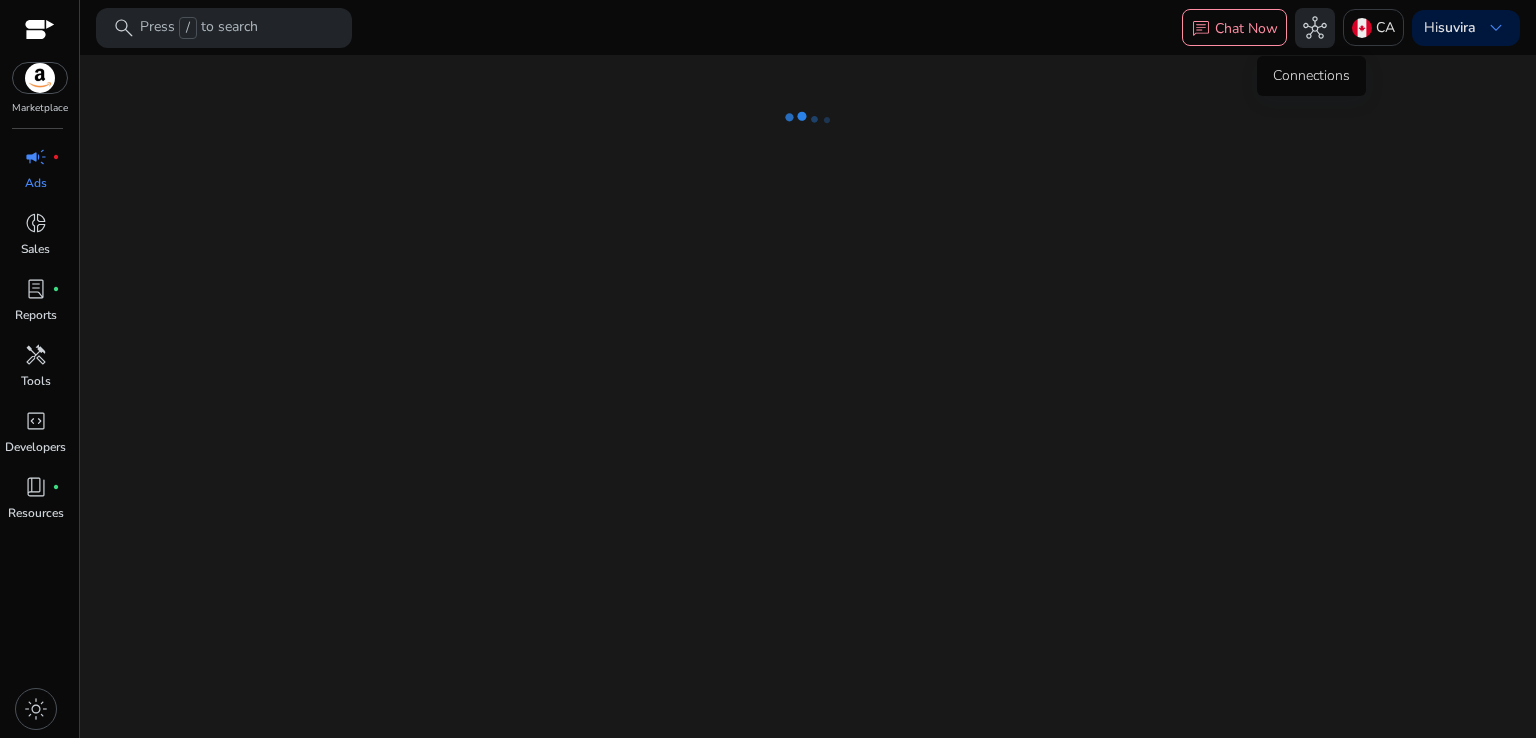 click on "hub" at bounding box center (1315, 28) 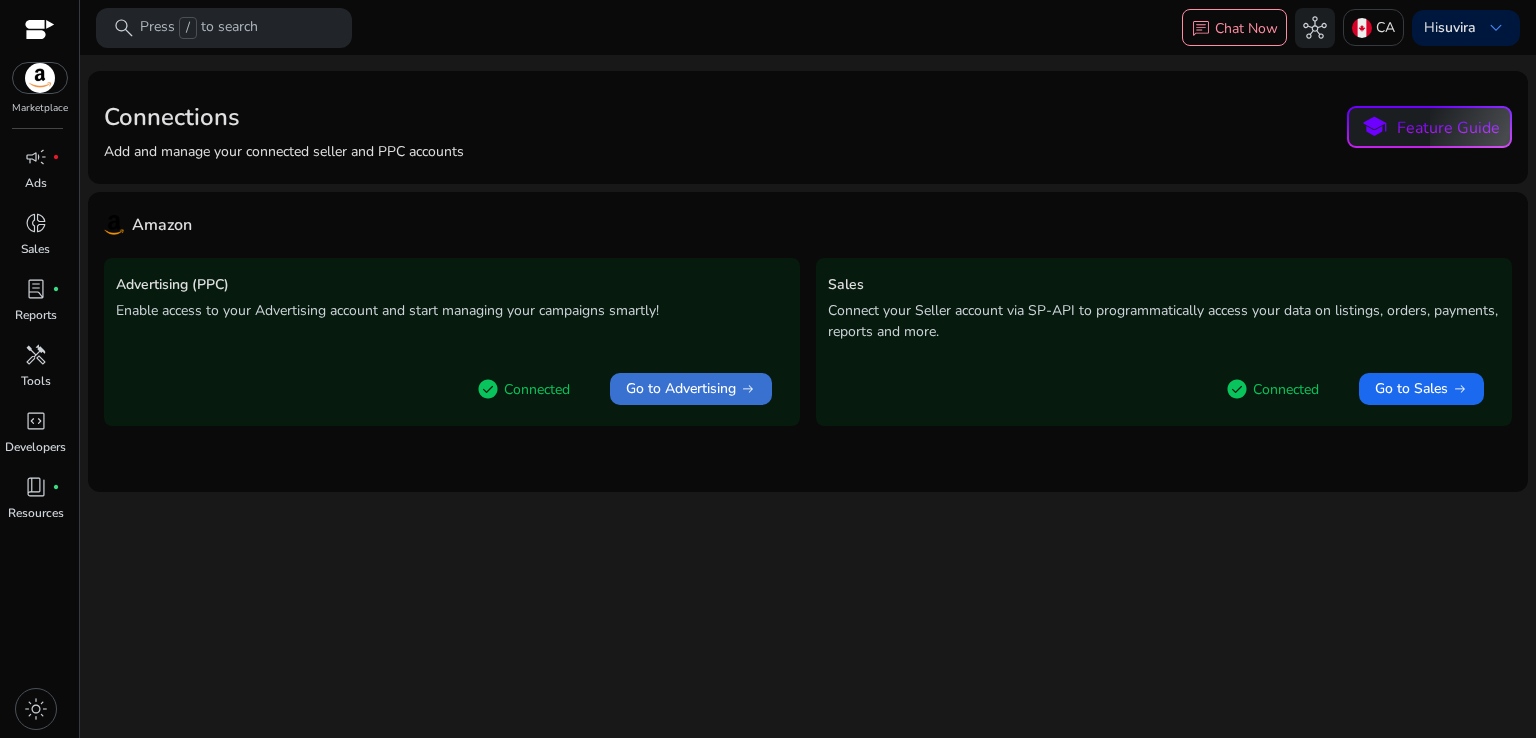 click 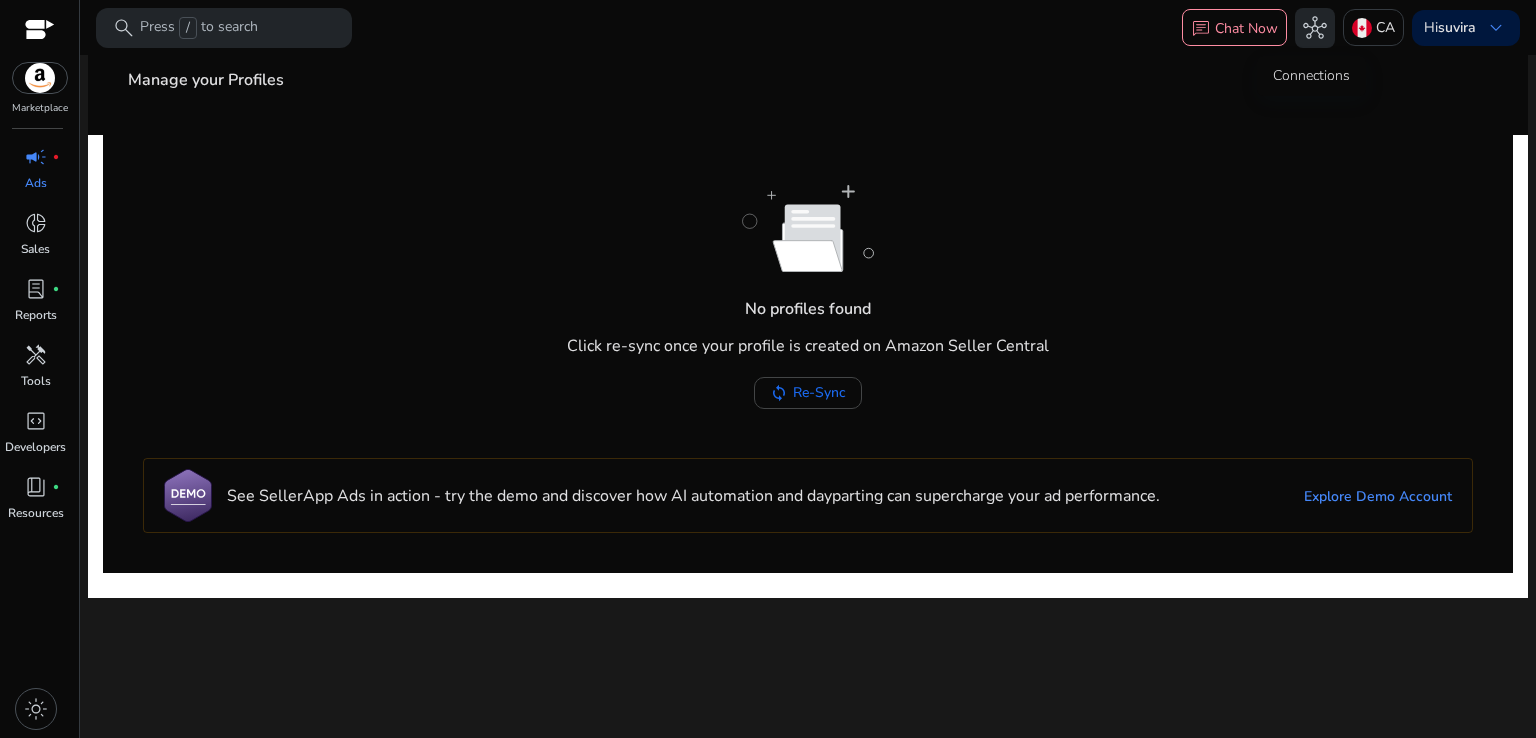 click on "hub" at bounding box center [1315, 28] 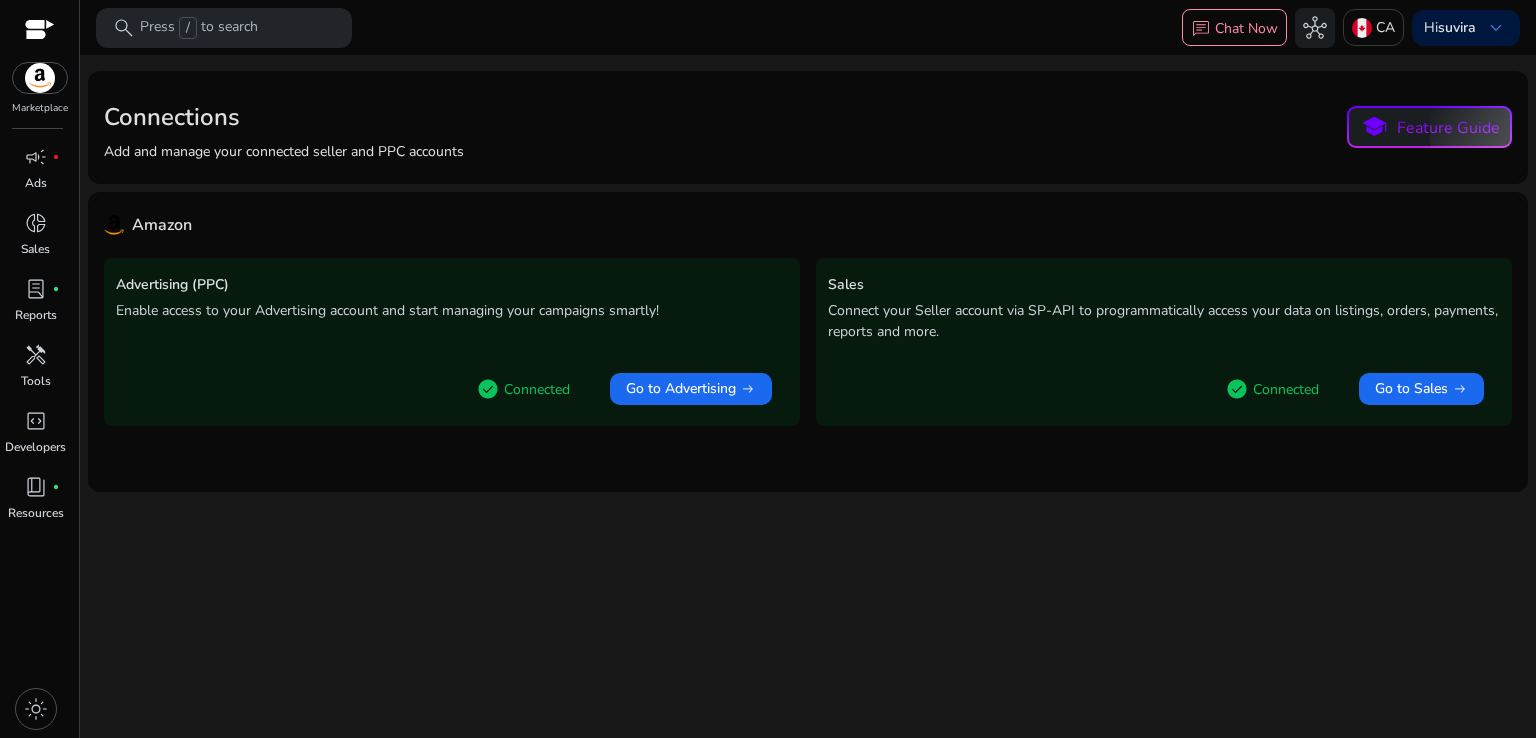 click on "We are getting things ready for you... Connections Add and manage your connected seller and PPC accounts  school  Feature Guide Amazon Advertising (PPC) Enable access to your Advertising account and start managing your campaigns smartly!  check_circle  Connected  Go to Advertising   arrow_right_alt  Sales Connect your Seller account via SP-API to programmatically access your data on listings, orders, payments, reports and more.  check_circle  Connected  Go to Sales   arrow_right_alt" 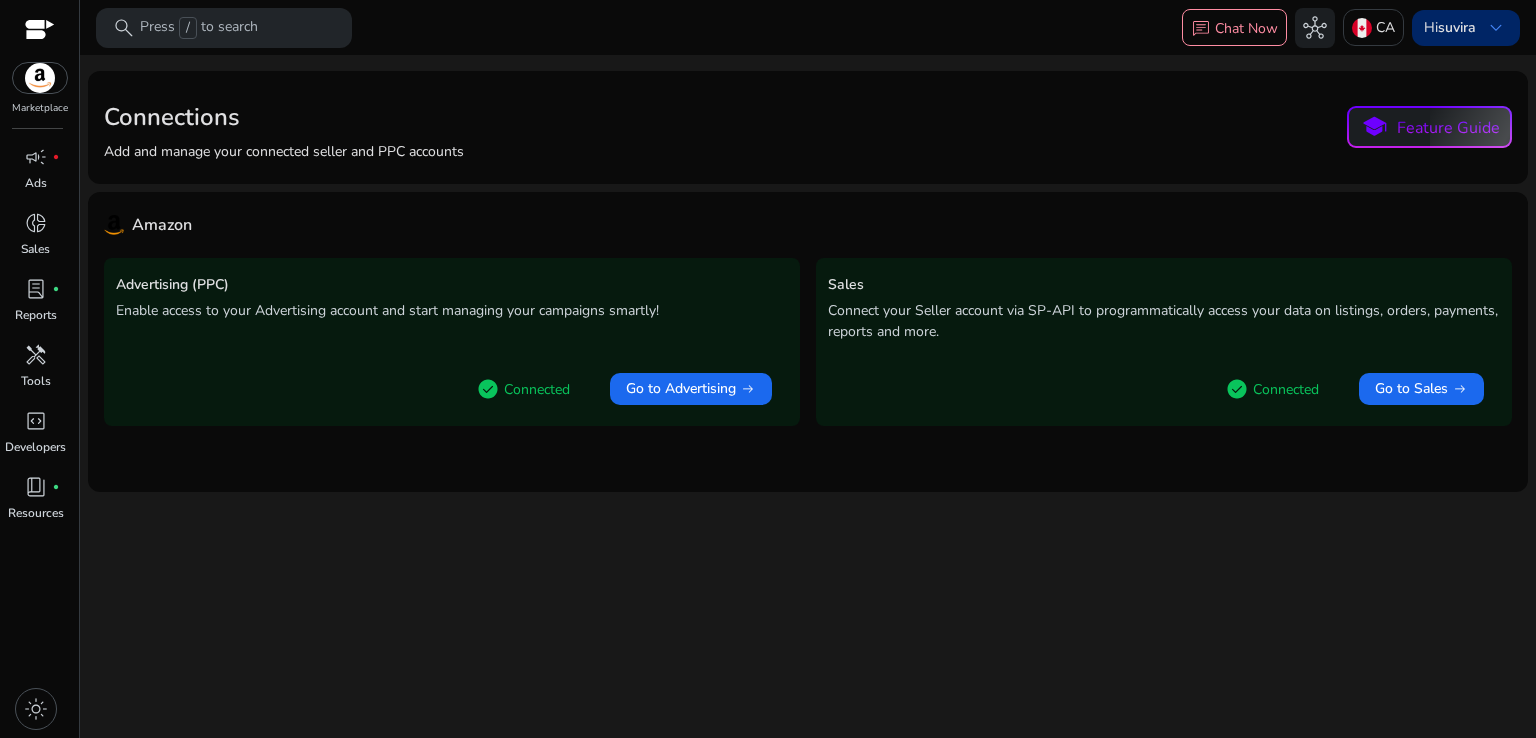 click on "keyboard_arrow_down" at bounding box center [1496, 28] 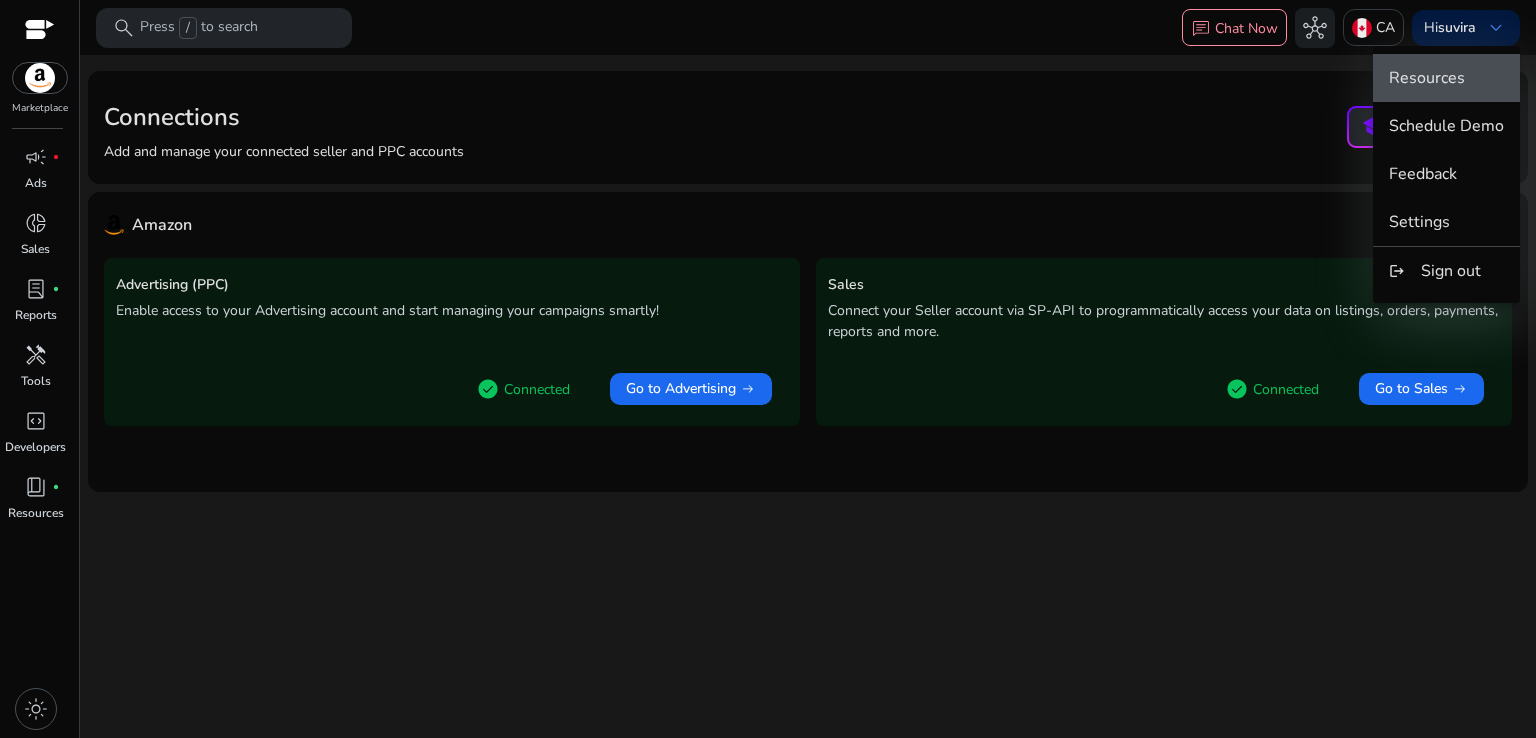 click on "Resources" at bounding box center (1427, 78) 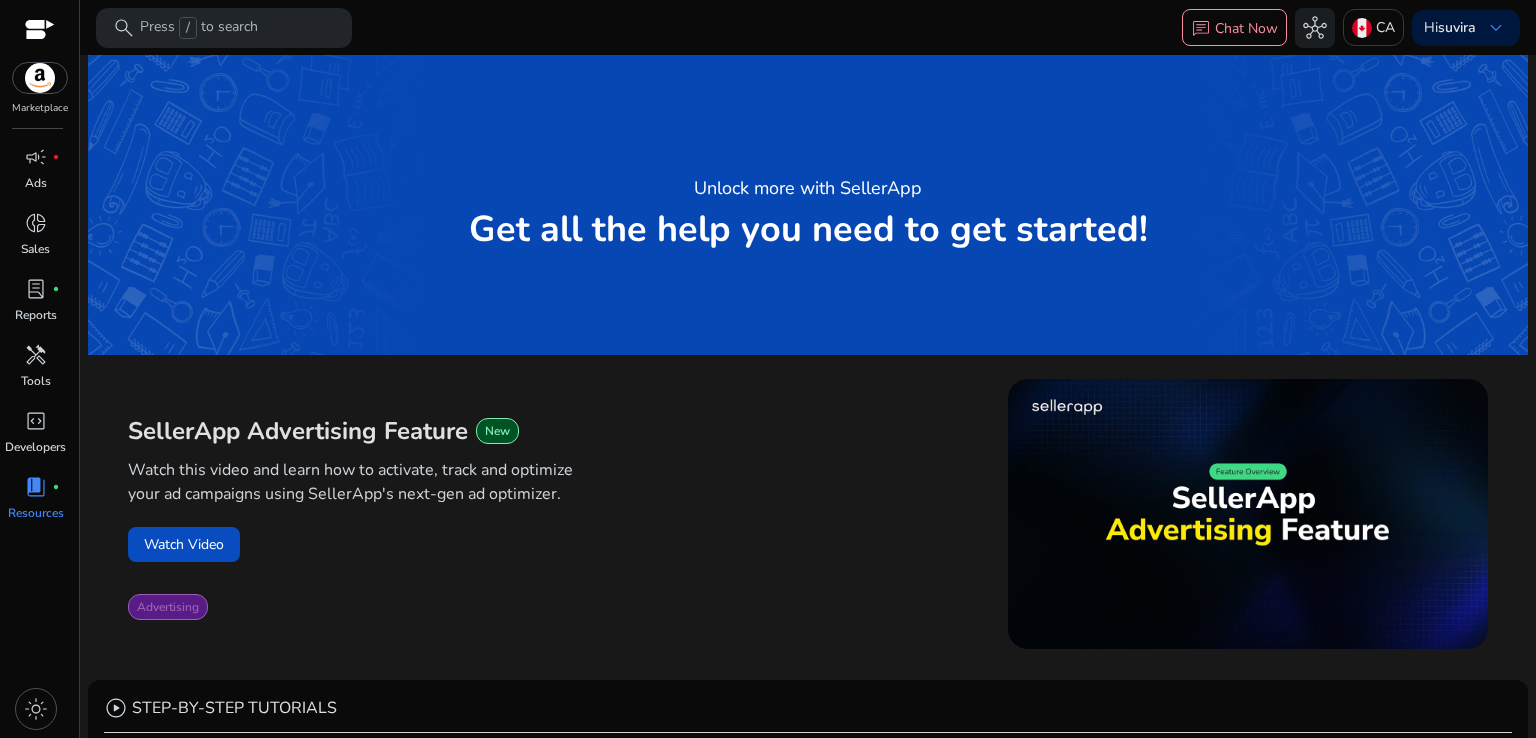 click at bounding box center [40, 78] 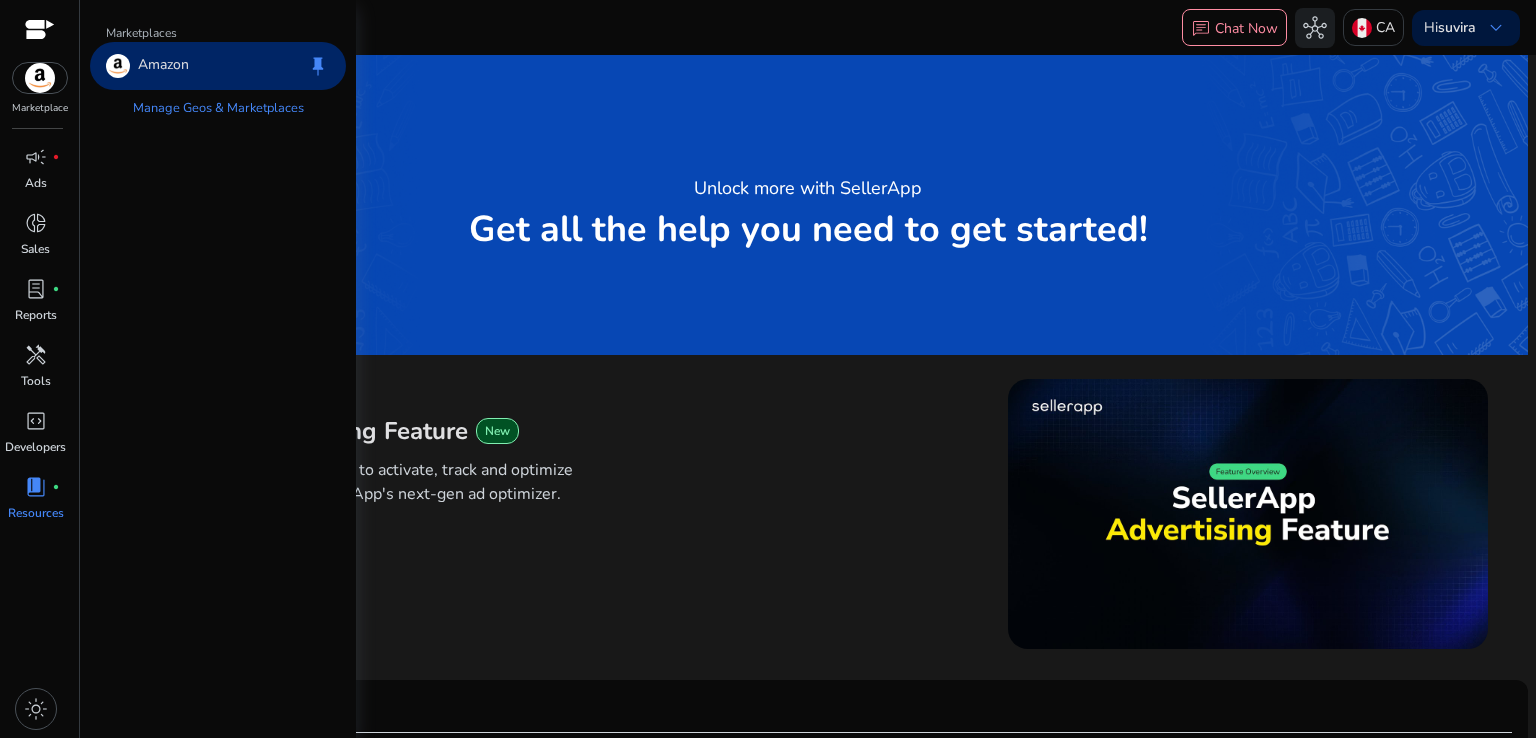 click on "Amazon   keep" at bounding box center [218, 66] 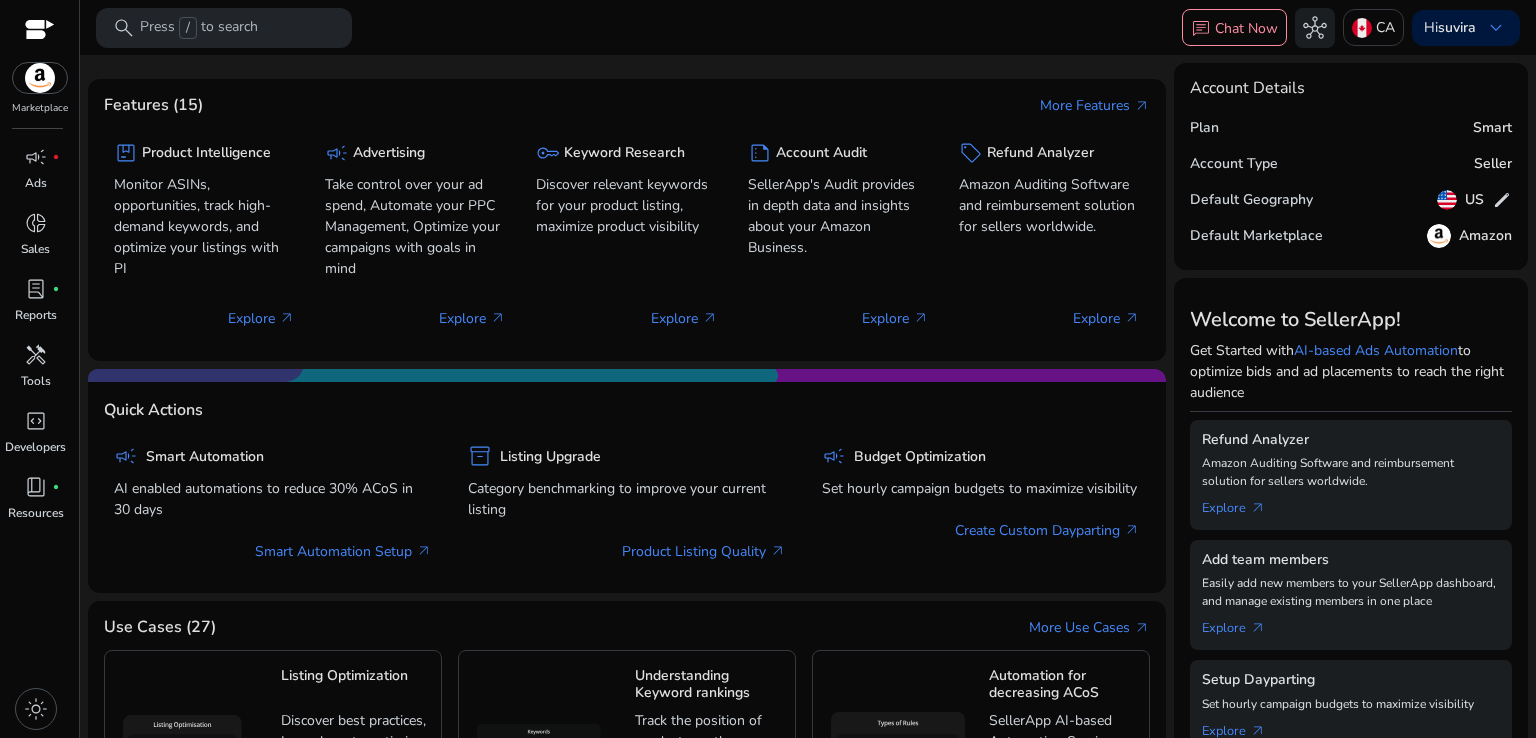 click on "campaign  Smart Automation AI enabled automations to reduce 30% ACoS in 30 days  Smart Automation Setup   arrow_outward   inventory_2  Listing Upgrade Category benchmarking to improve your current listing  Product Listing Quality   arrow_outward   campaign  Budget Optimization Set hourly campaign budgets to maximize visibility  Create Custom Dayparting   arrow_outward" 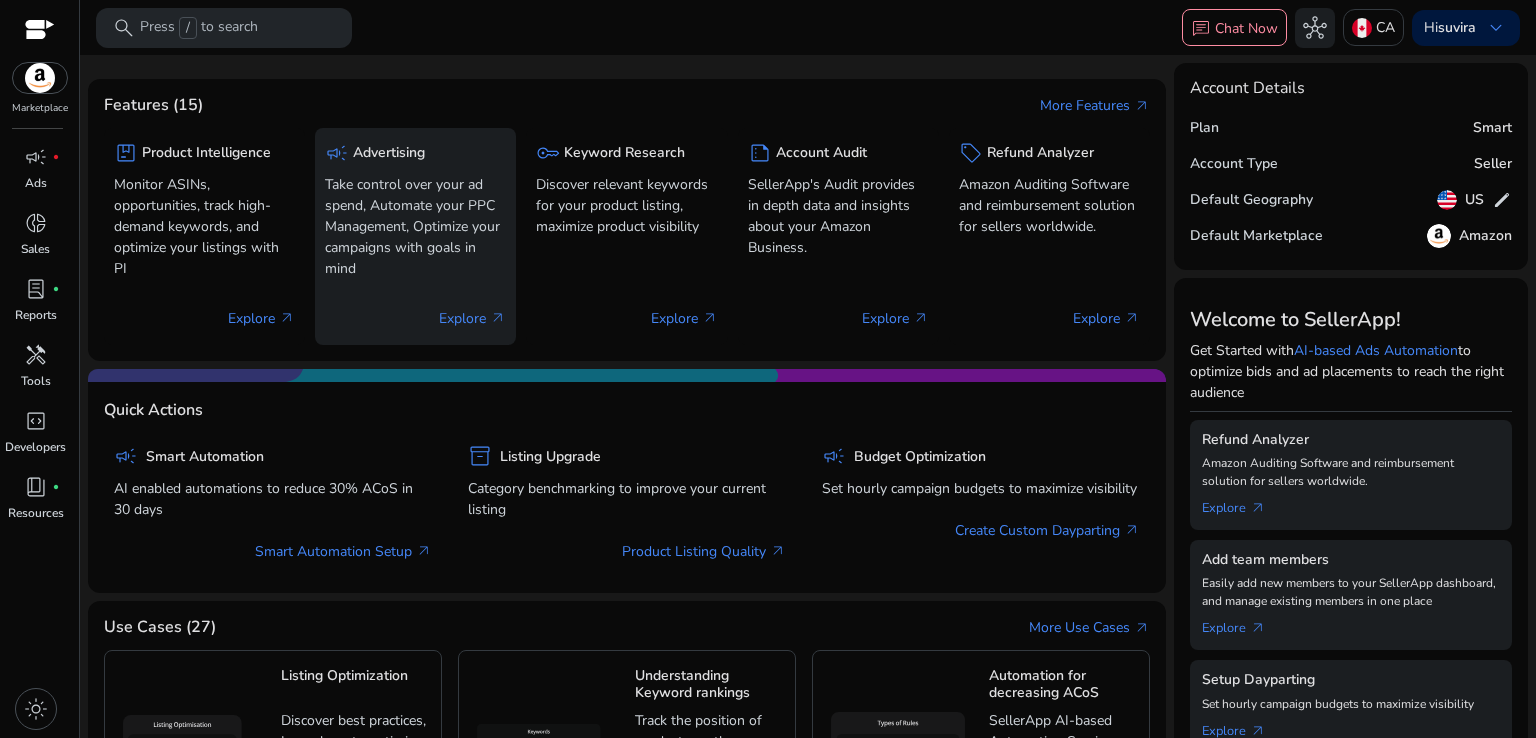 click on "Explore   arrow_outward" 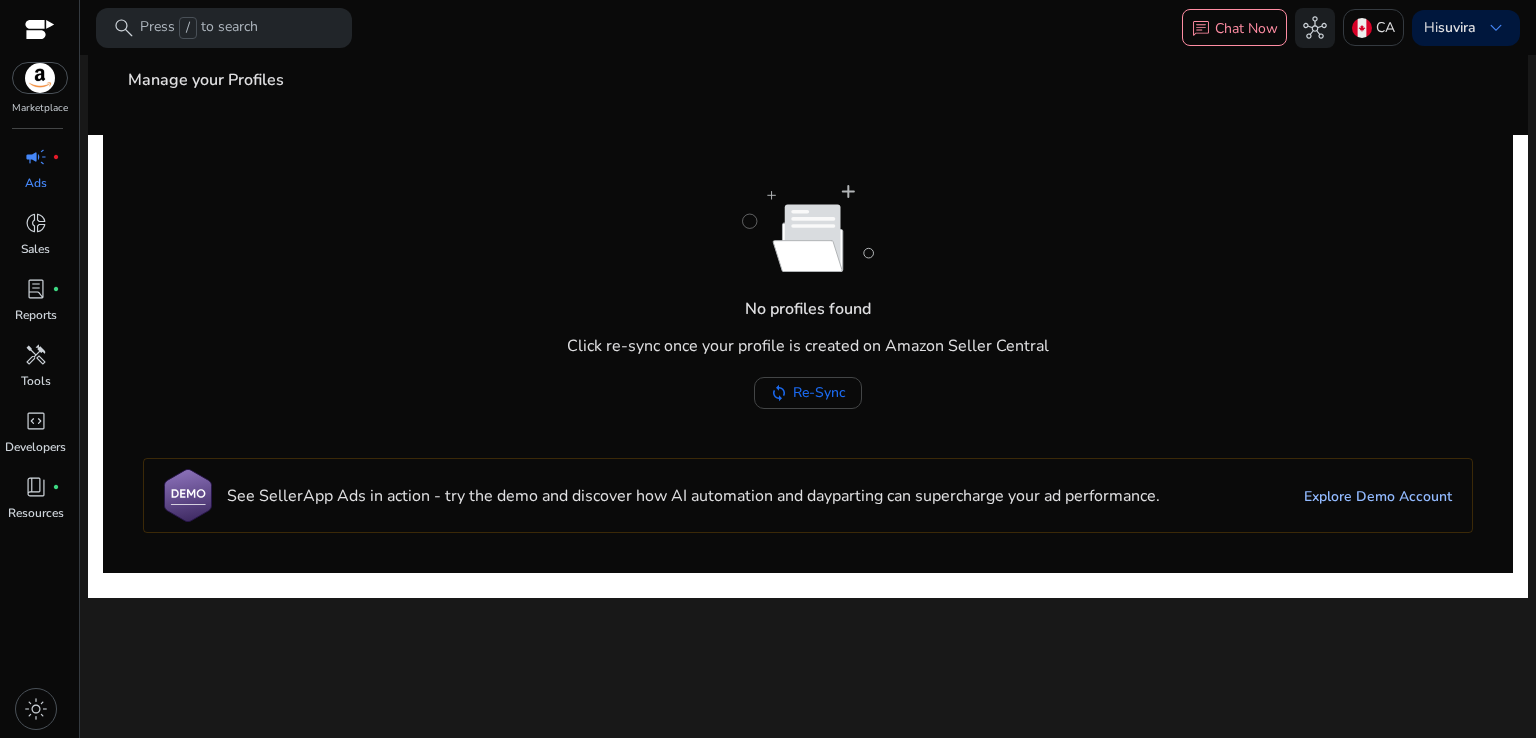 click on "Explore Demo Account" 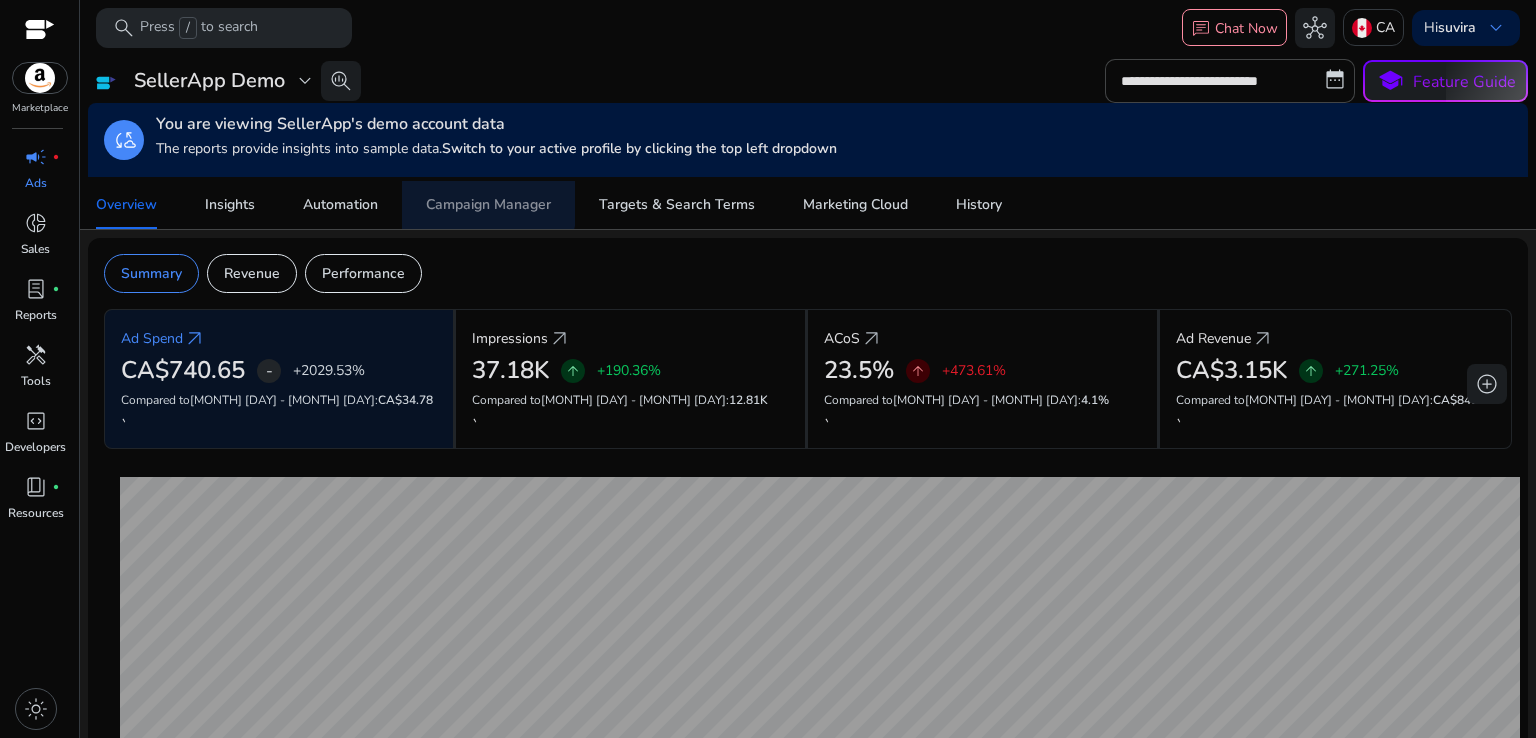 click on "Campaign Manager" at bounding box center [488, 205] 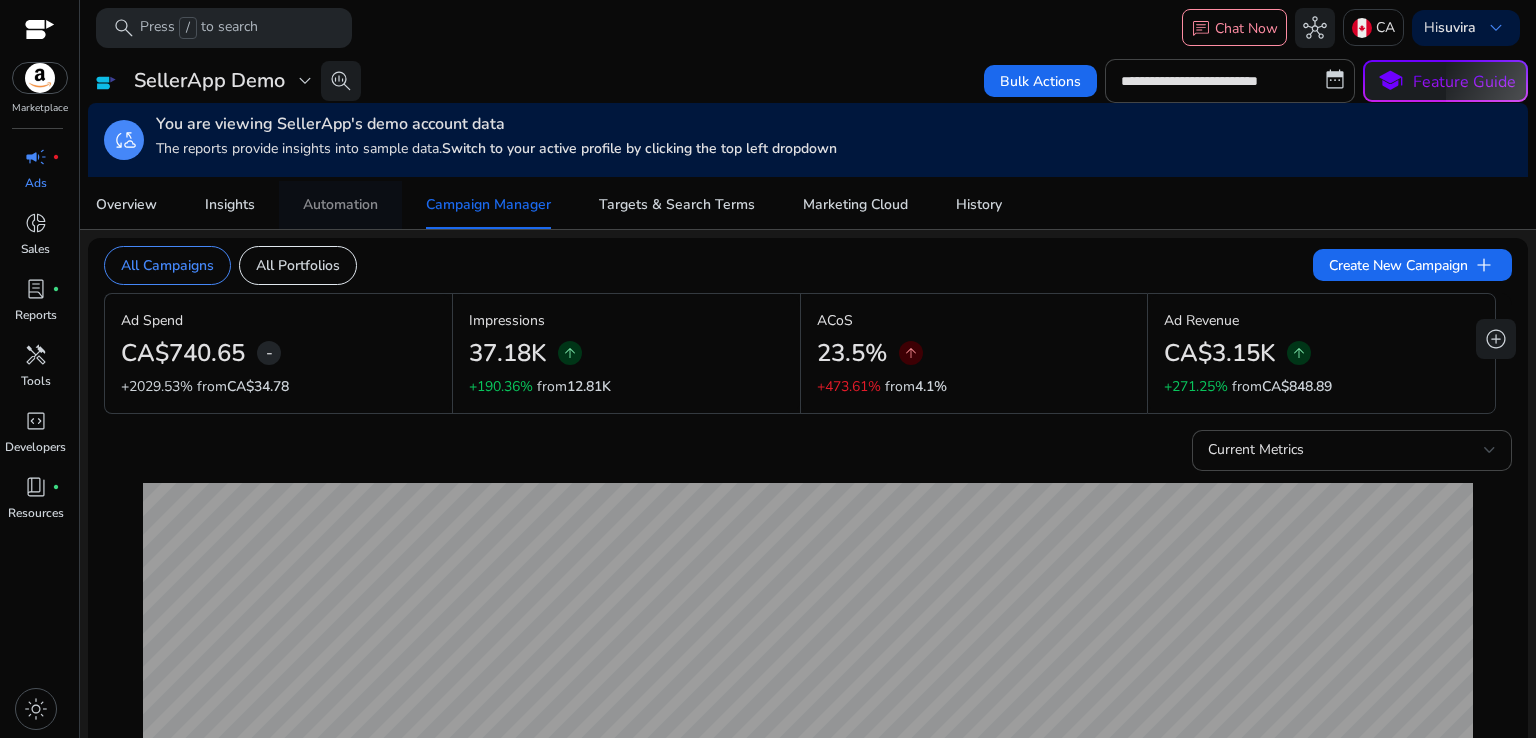 click on "Automation" at bounding box center [340, 205] 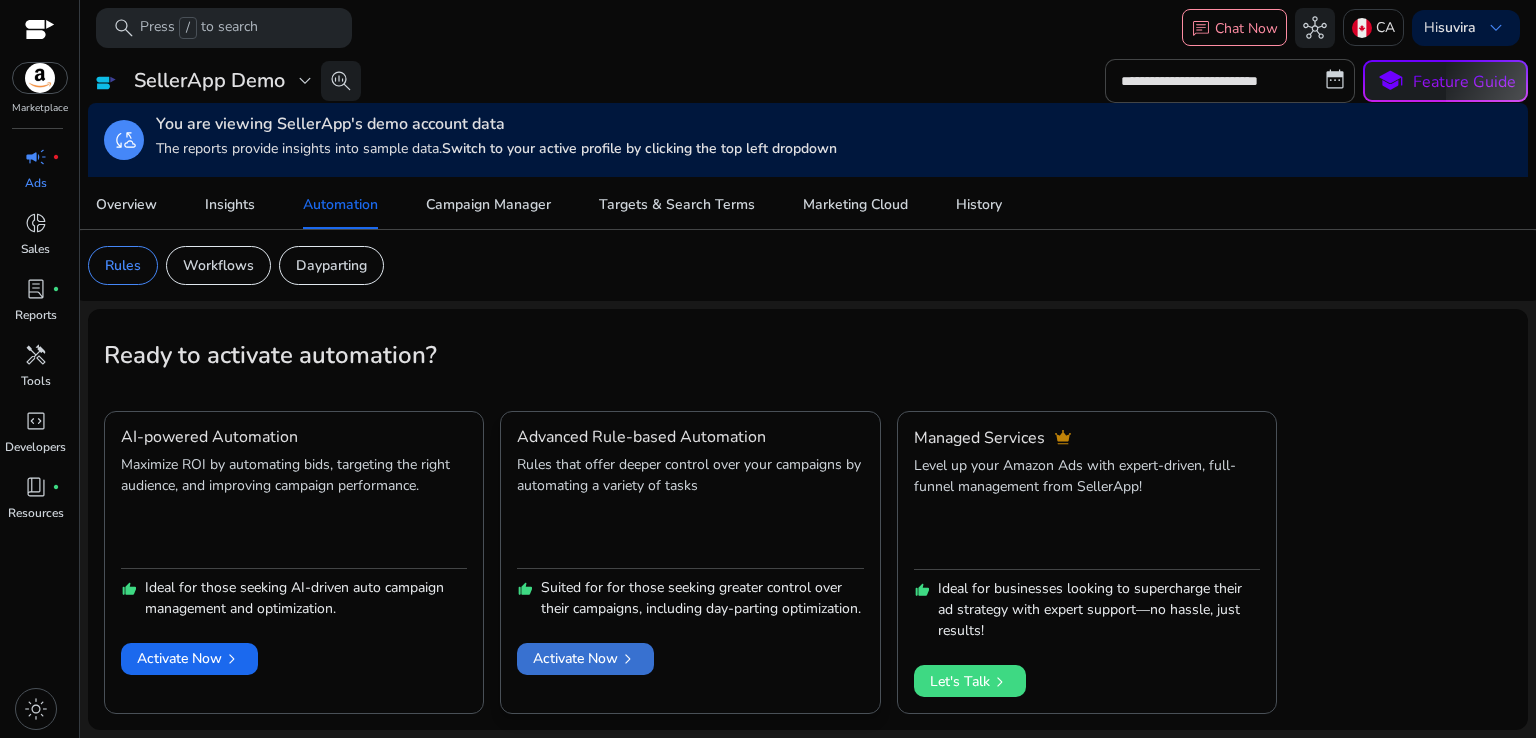 click on "Activate Now   chevron_right" at bounding box center (585, 658) 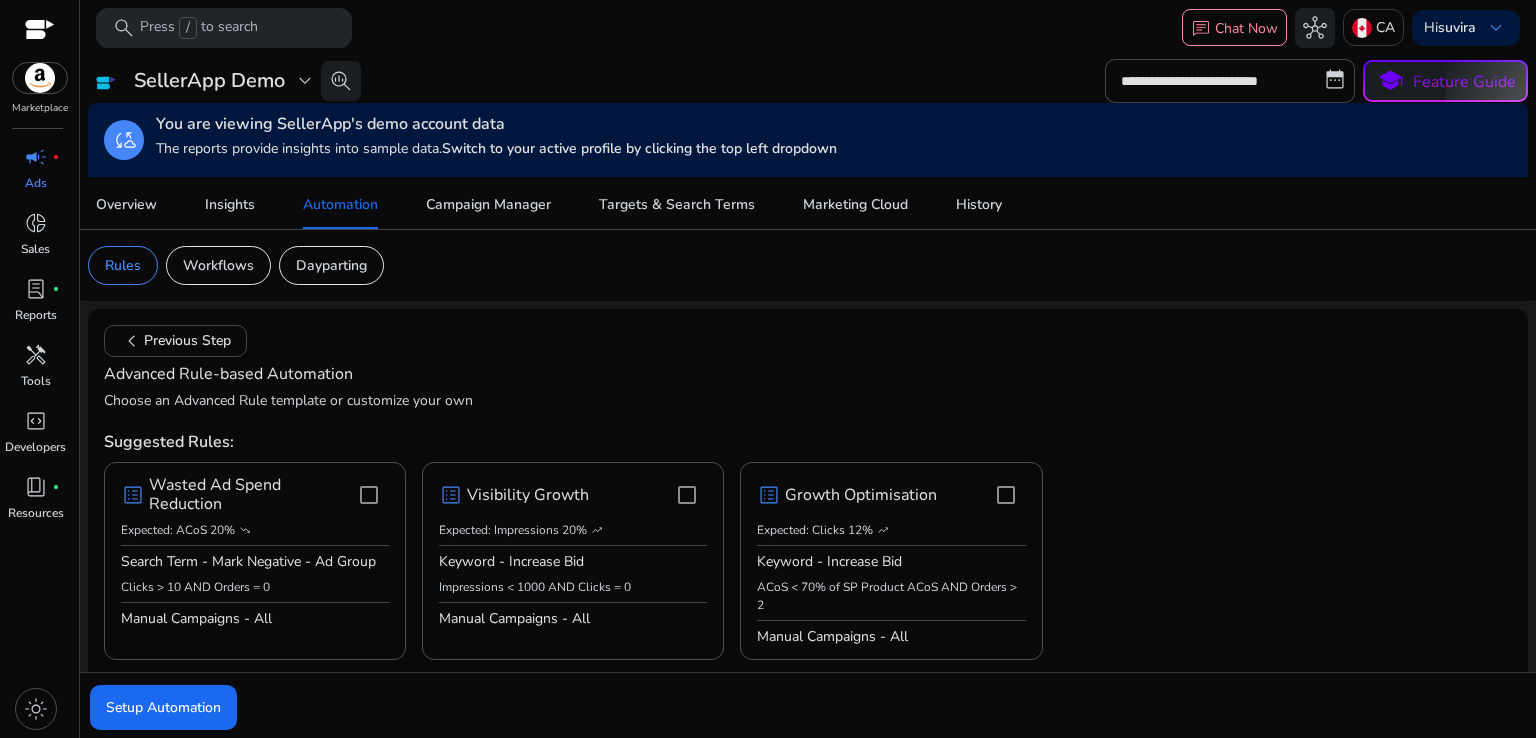 click on "Impressions < 1000 AND Clicks = 0" at bounding box center (573, 587) 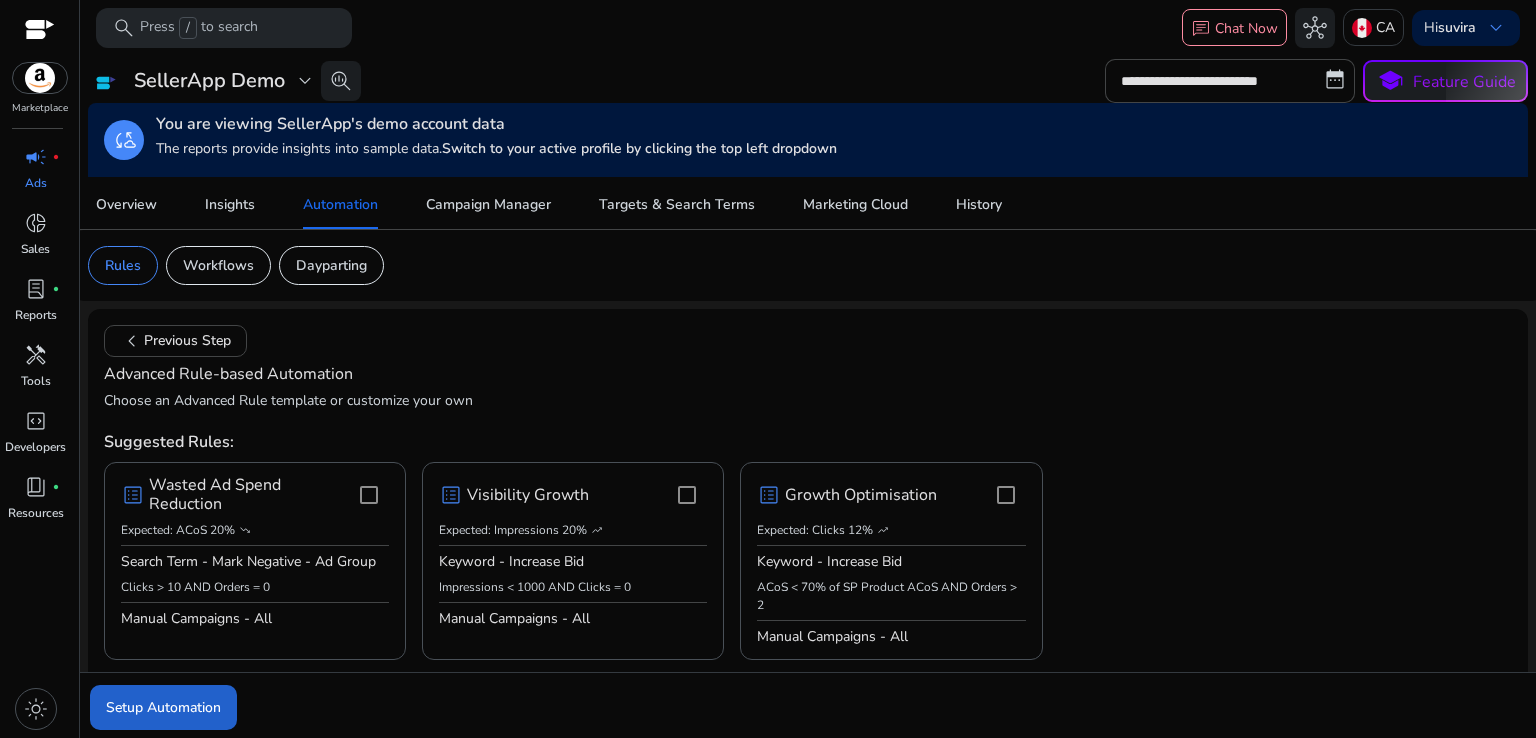 click on "Setup Automation" at bounding box center (163, 707) 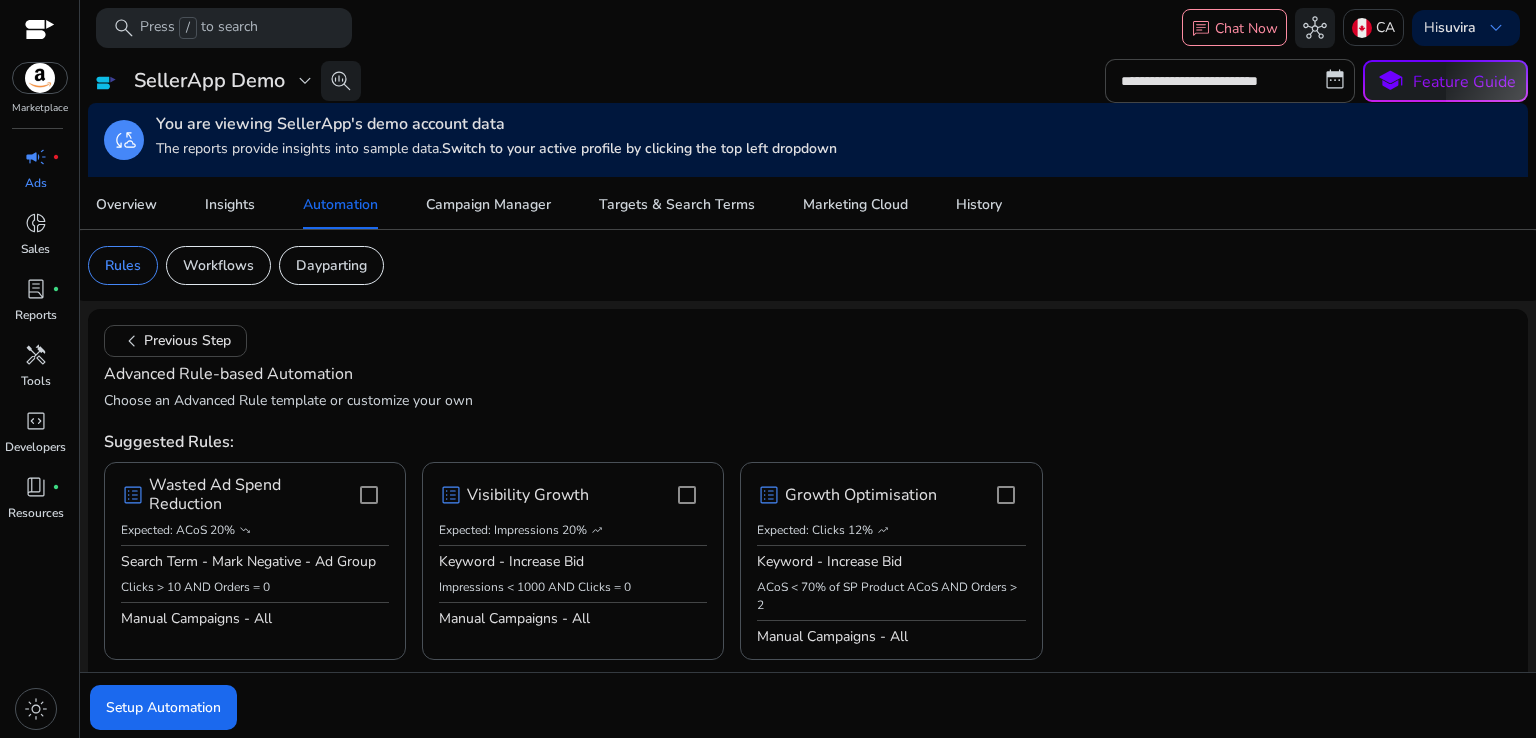 click on "Hi  [PERSON]  keyboard_arrow_down" at bounding box center (1466, 28) 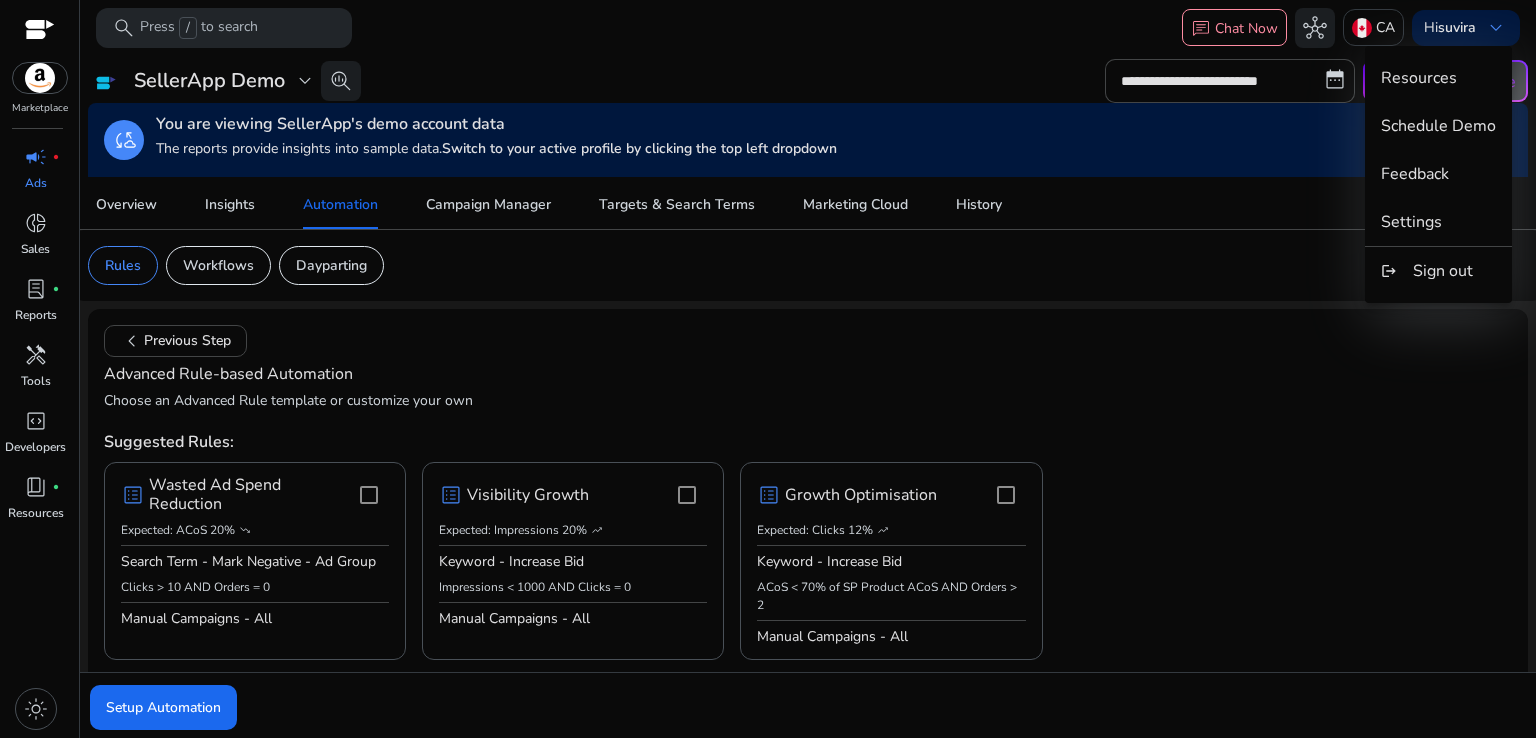 click at bounding box center (768, 369) 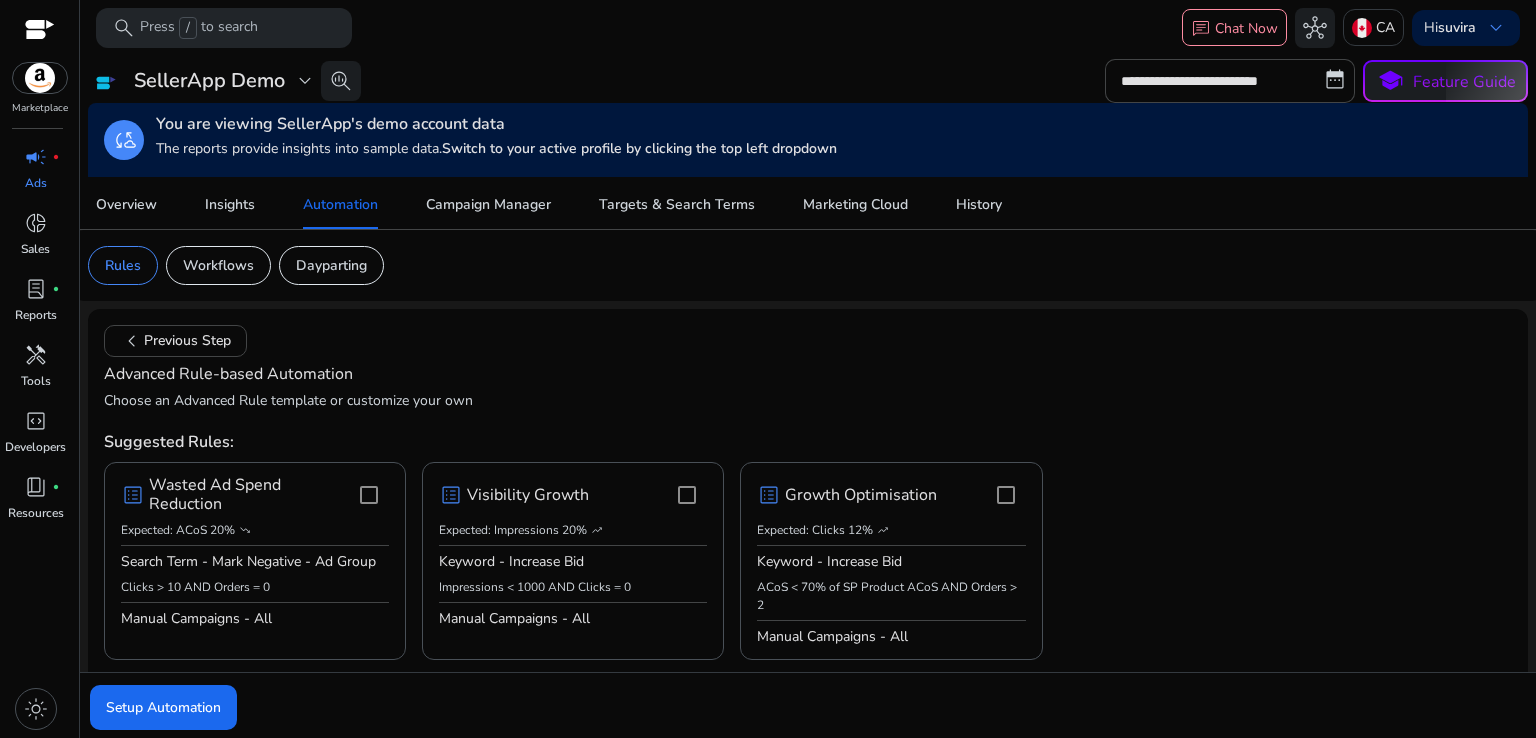 click on "suvira" at bounding box center [1457, 27] 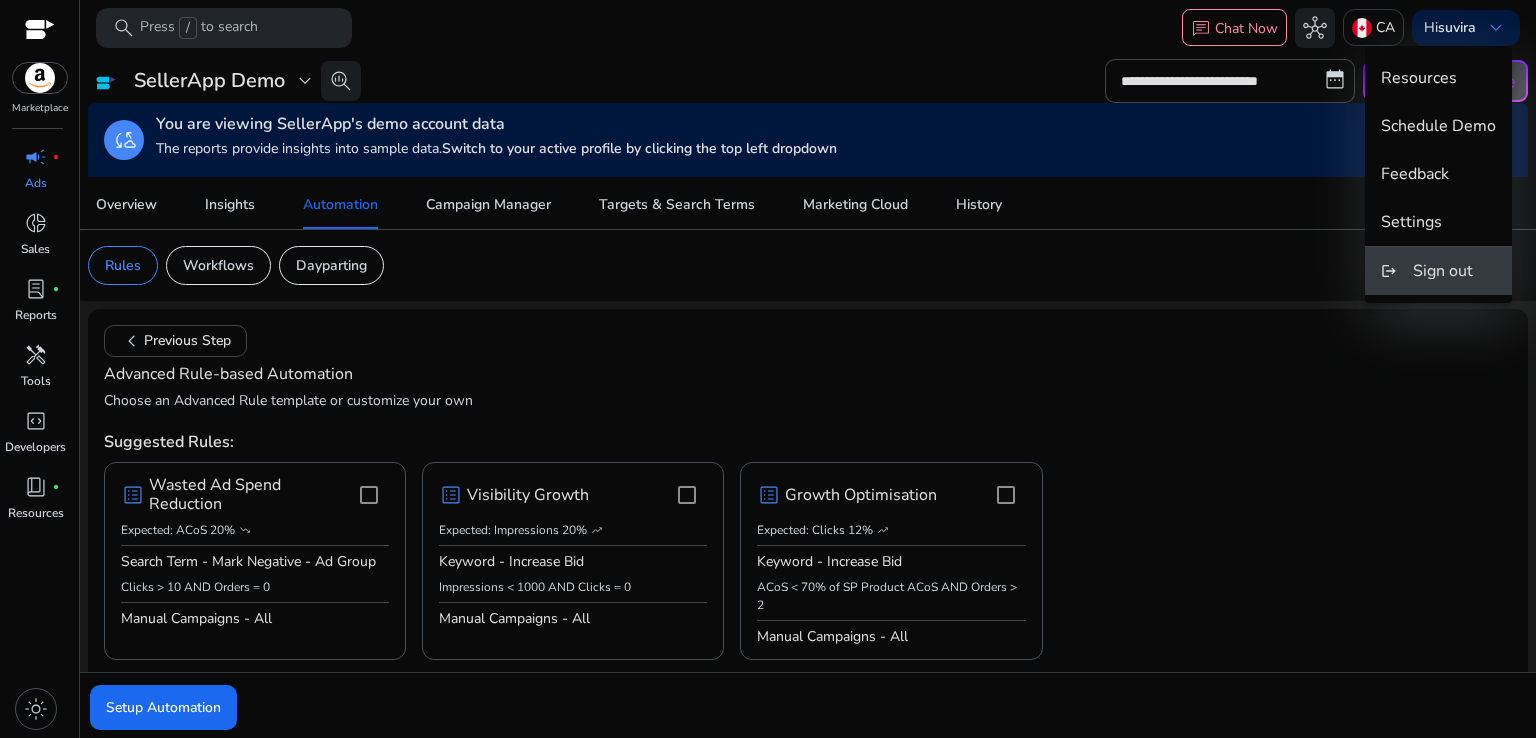 click on "Sign out" at bounding box center (1443, 271) 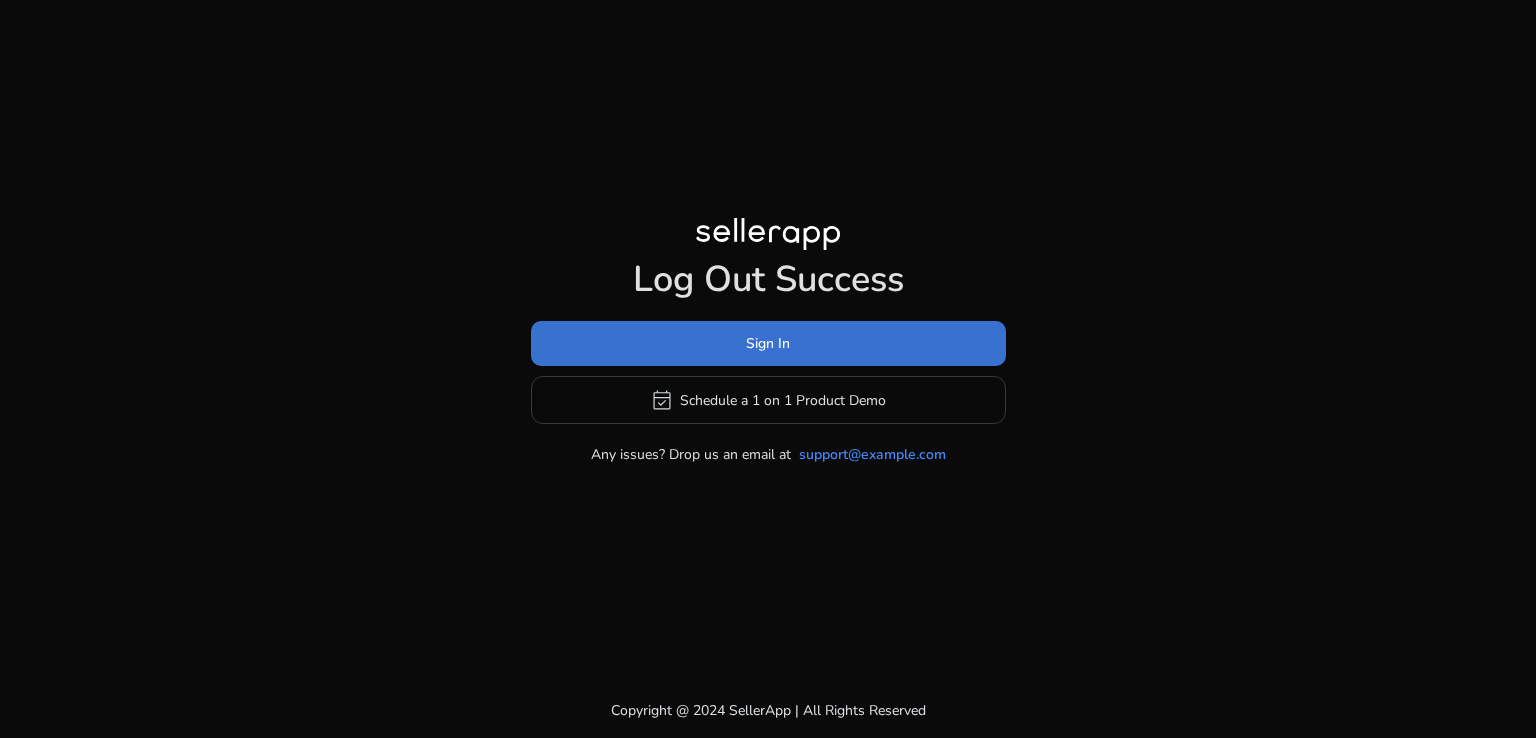 click 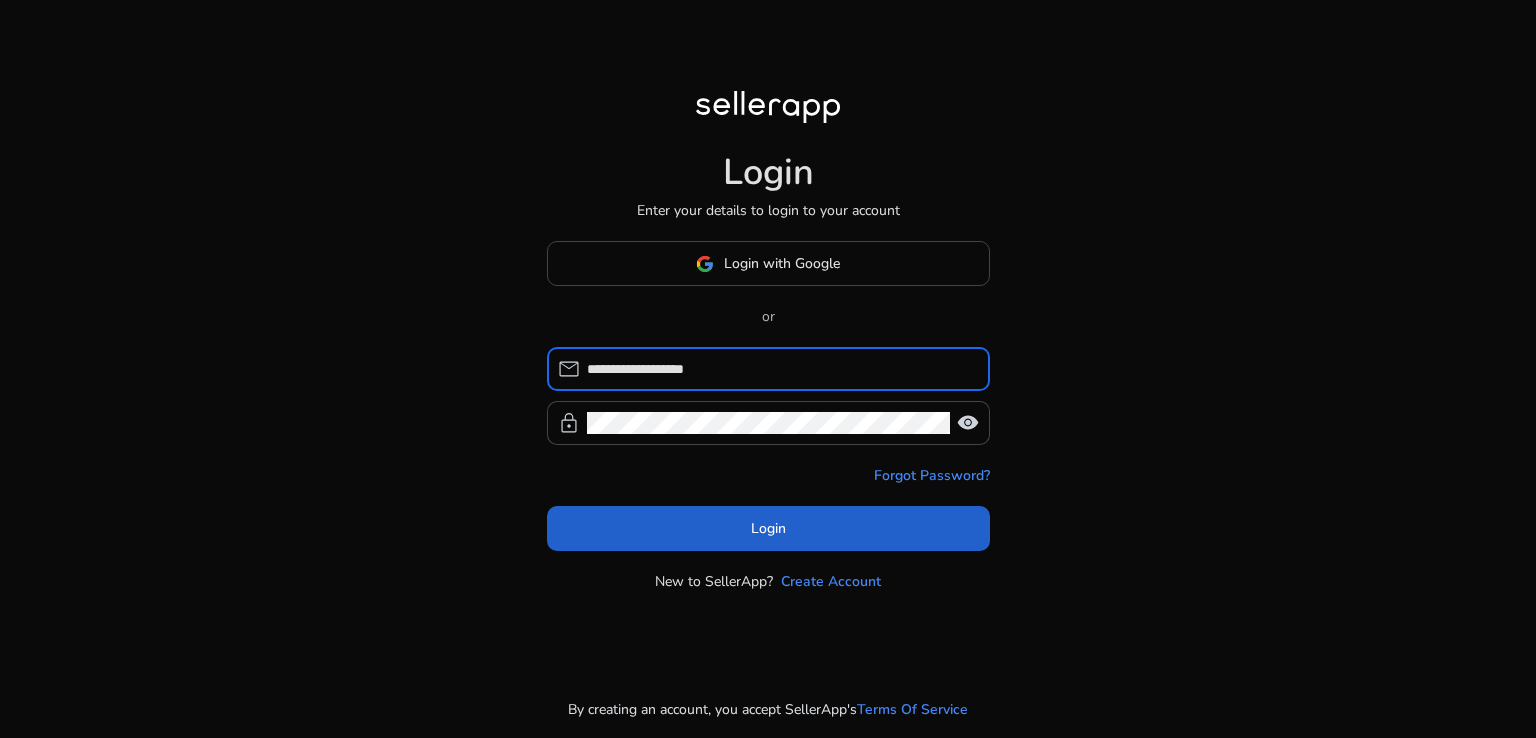 click on "Login" at bounding box center (768, 528) 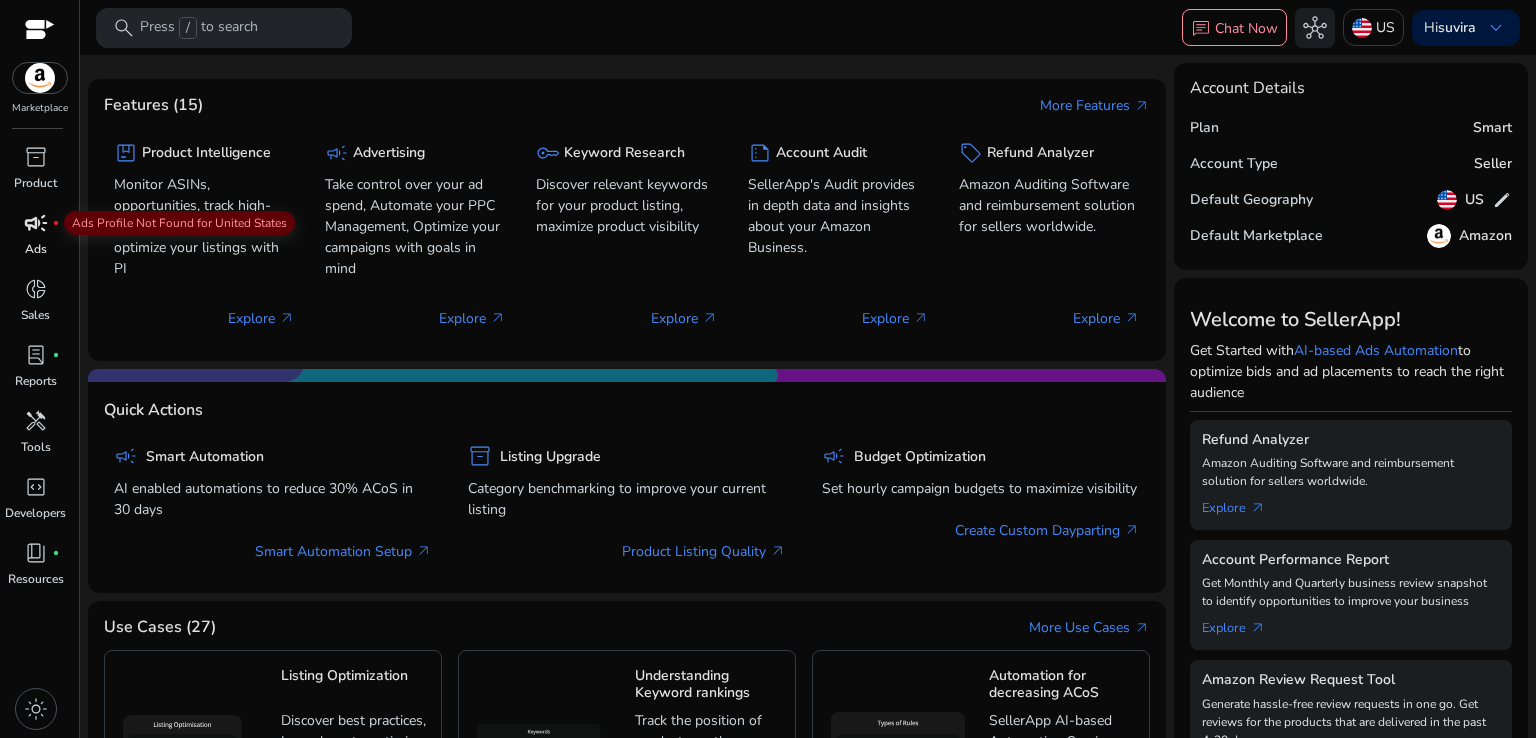 click on "campaign" at bounding box center (36, 223) 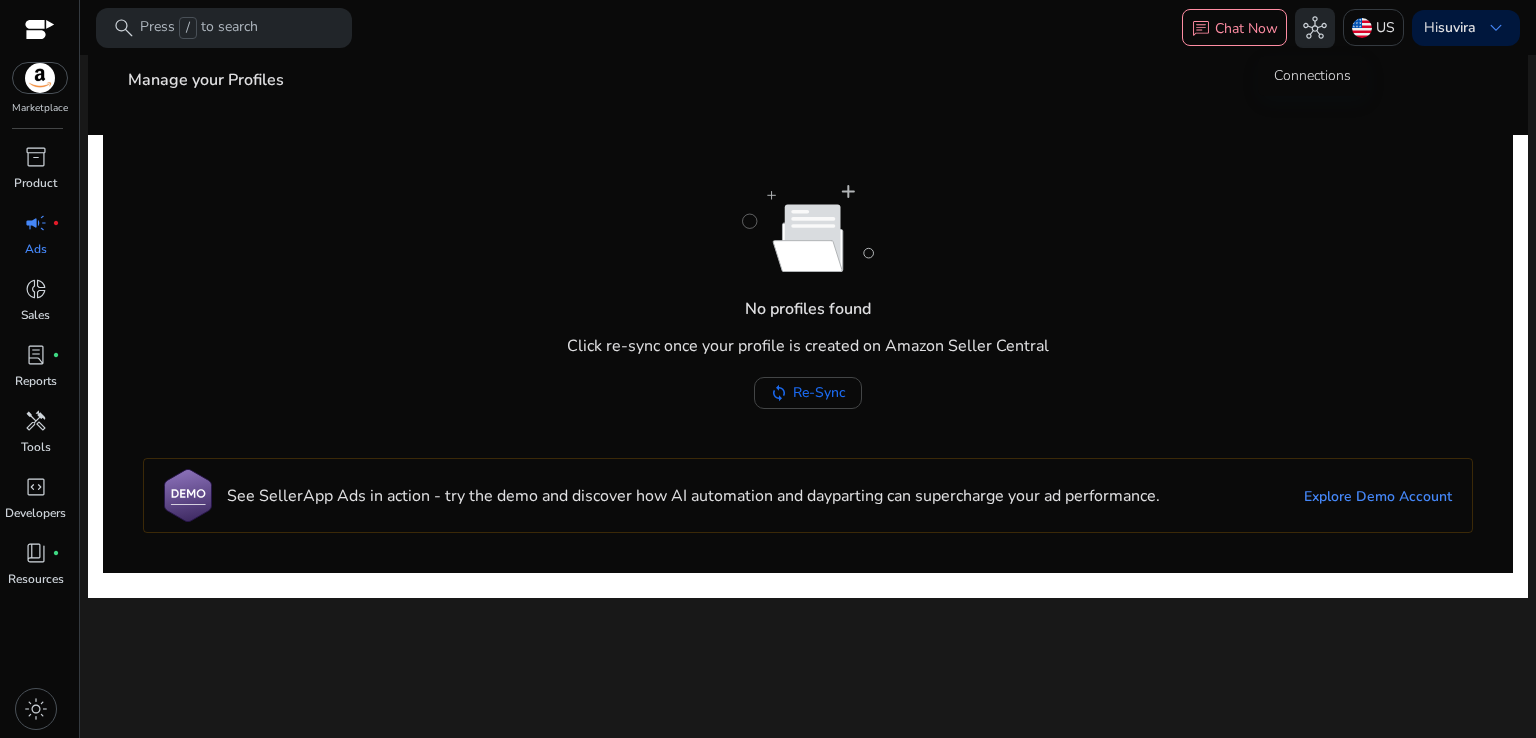 click on "hub" at bounding box center (1315, 28) 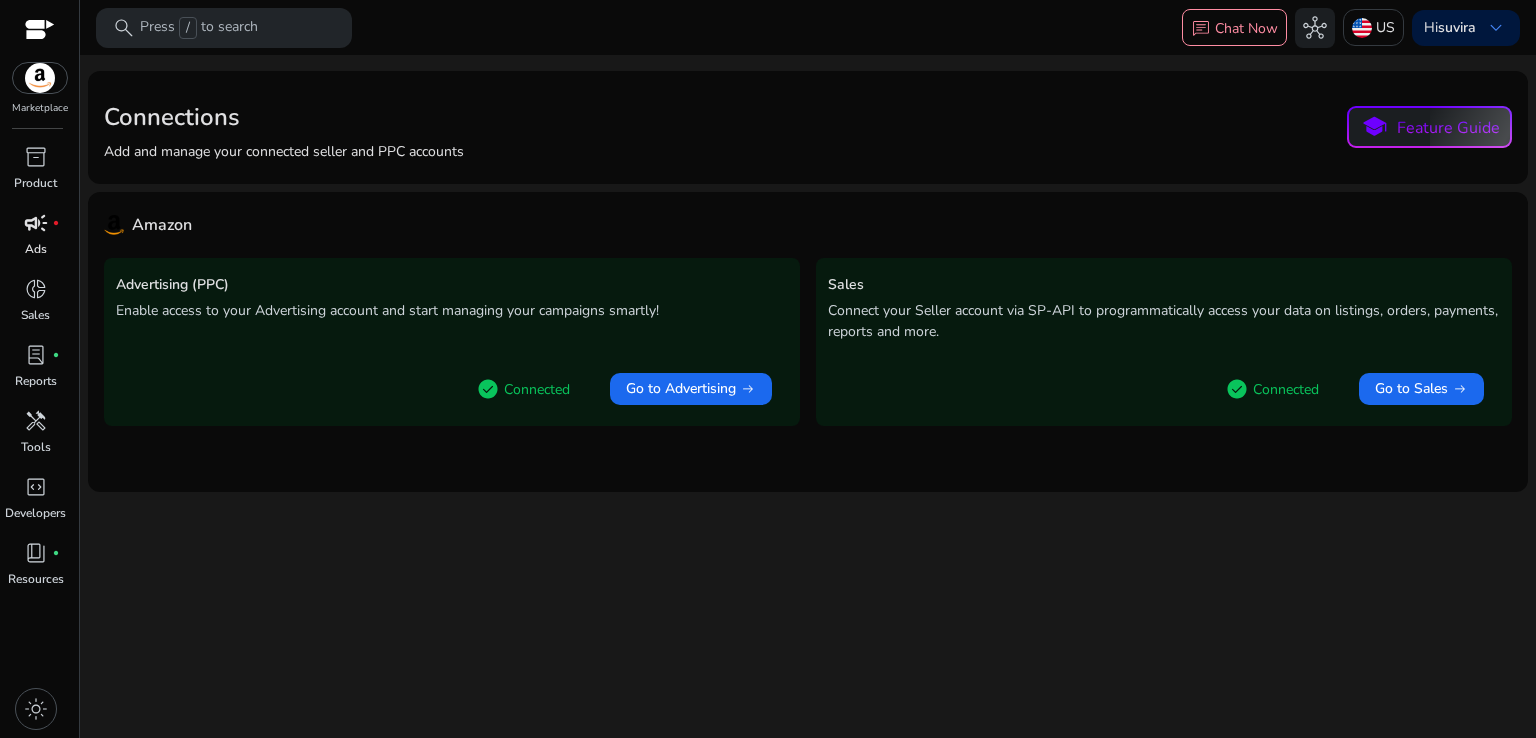 click on "Amazon" 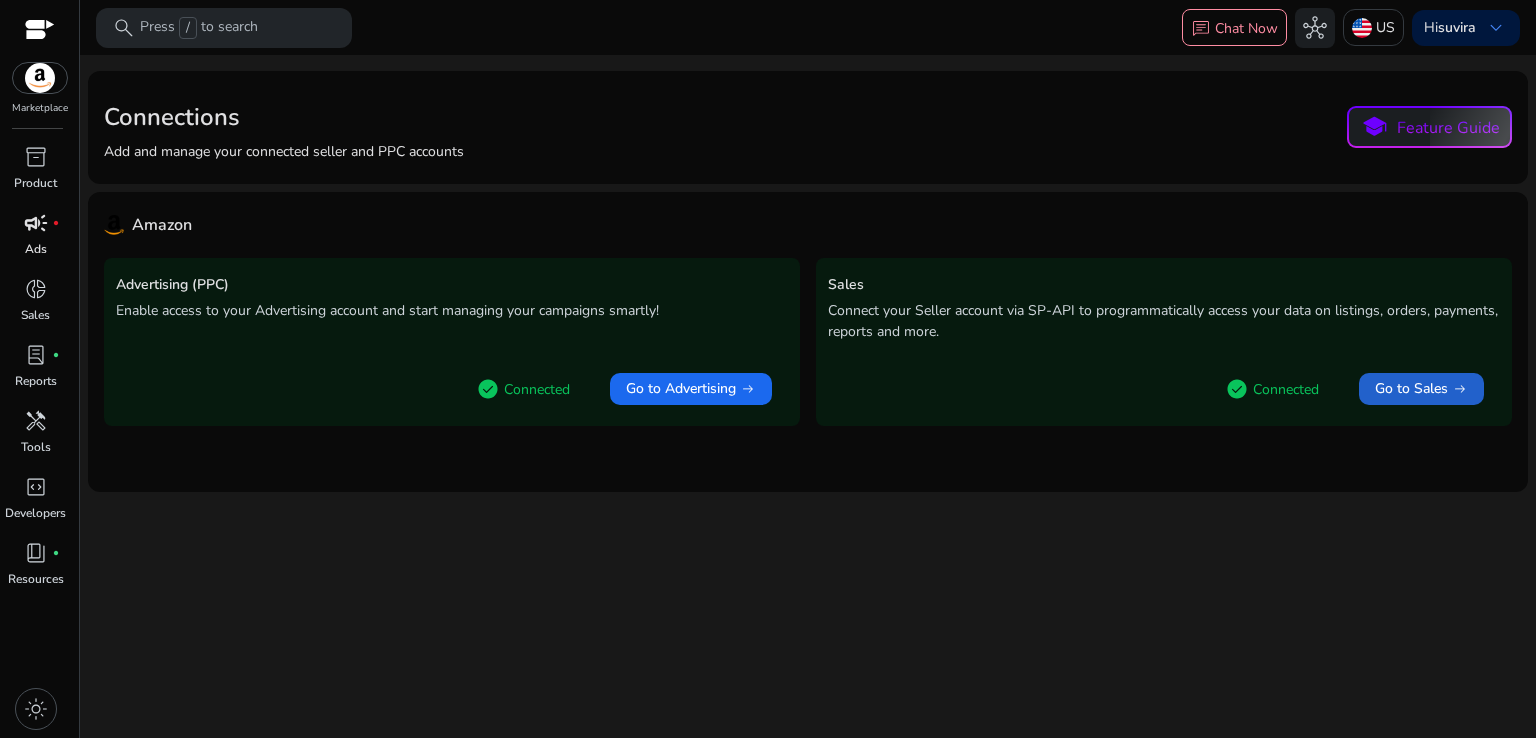 click on "Go to Sales" 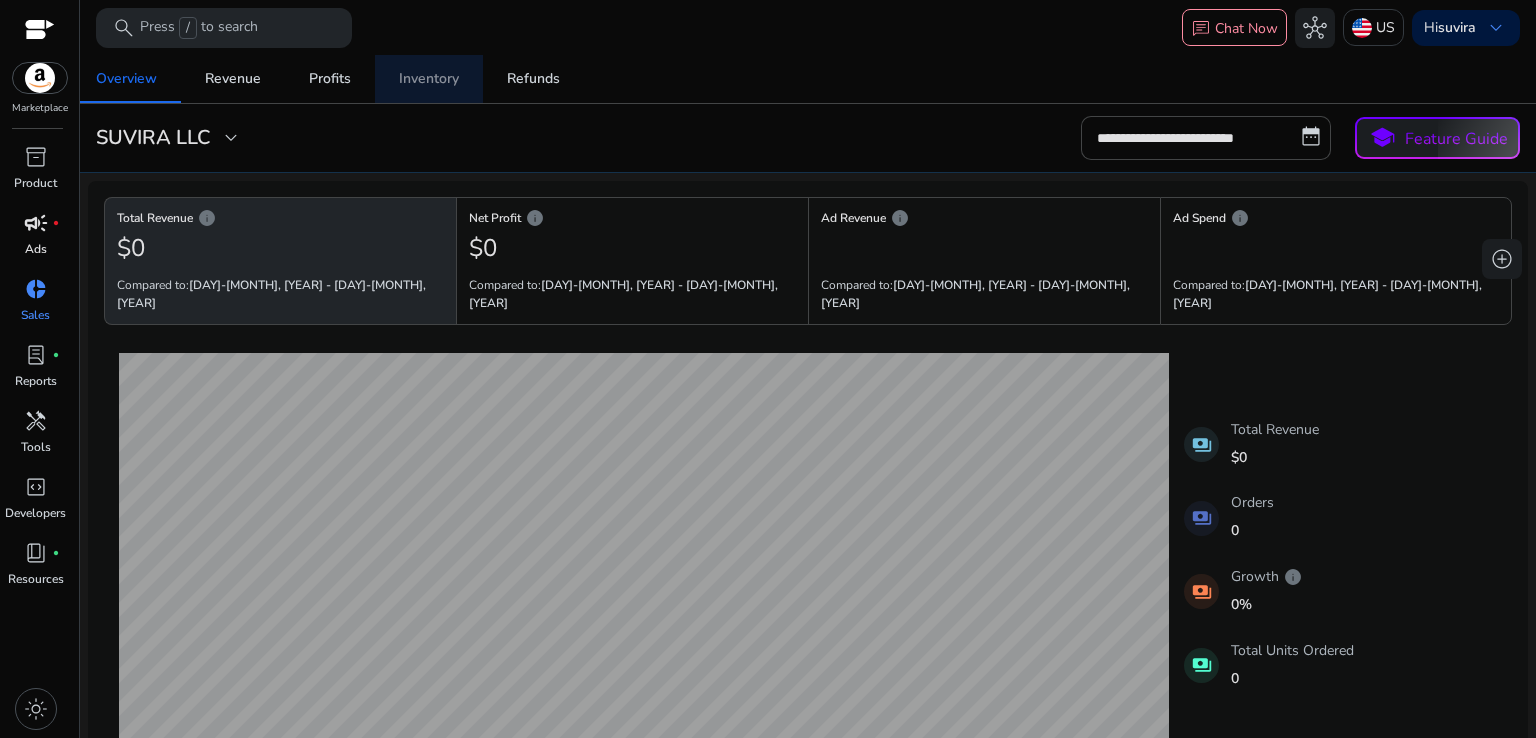 click on "Inventory" at bounding box center [429, 79] 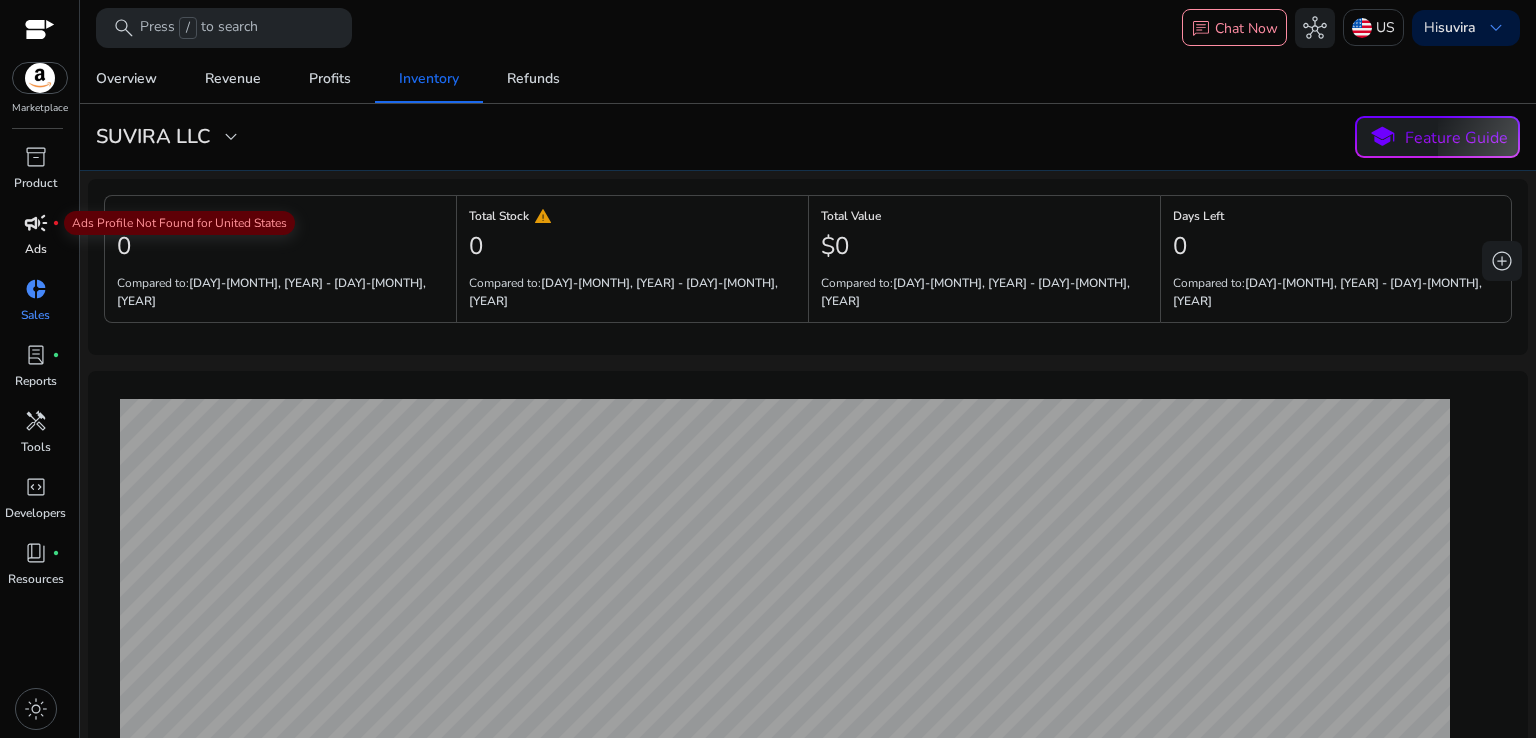 click on "campaign" at bounding box center (36, 223) 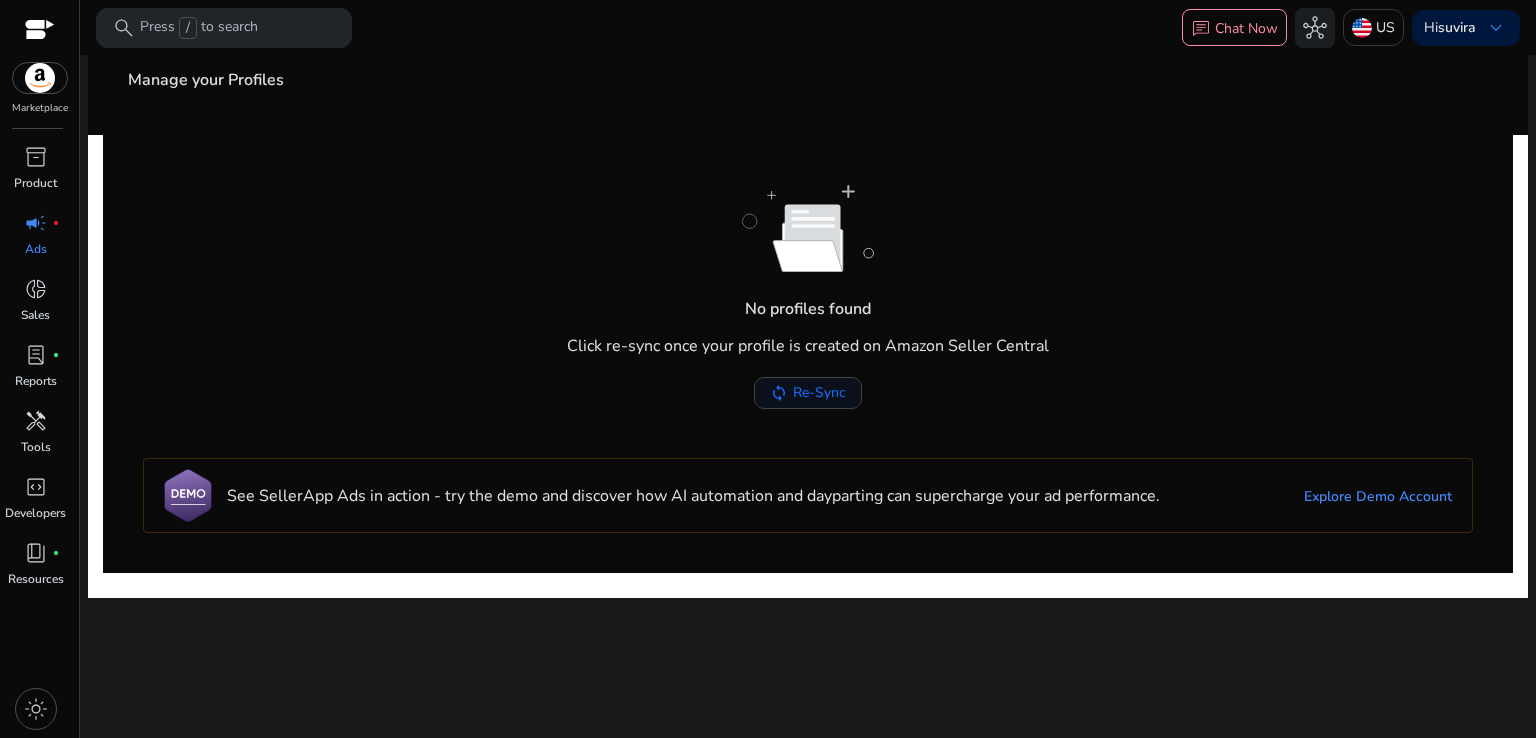 click on "Re-Sync" 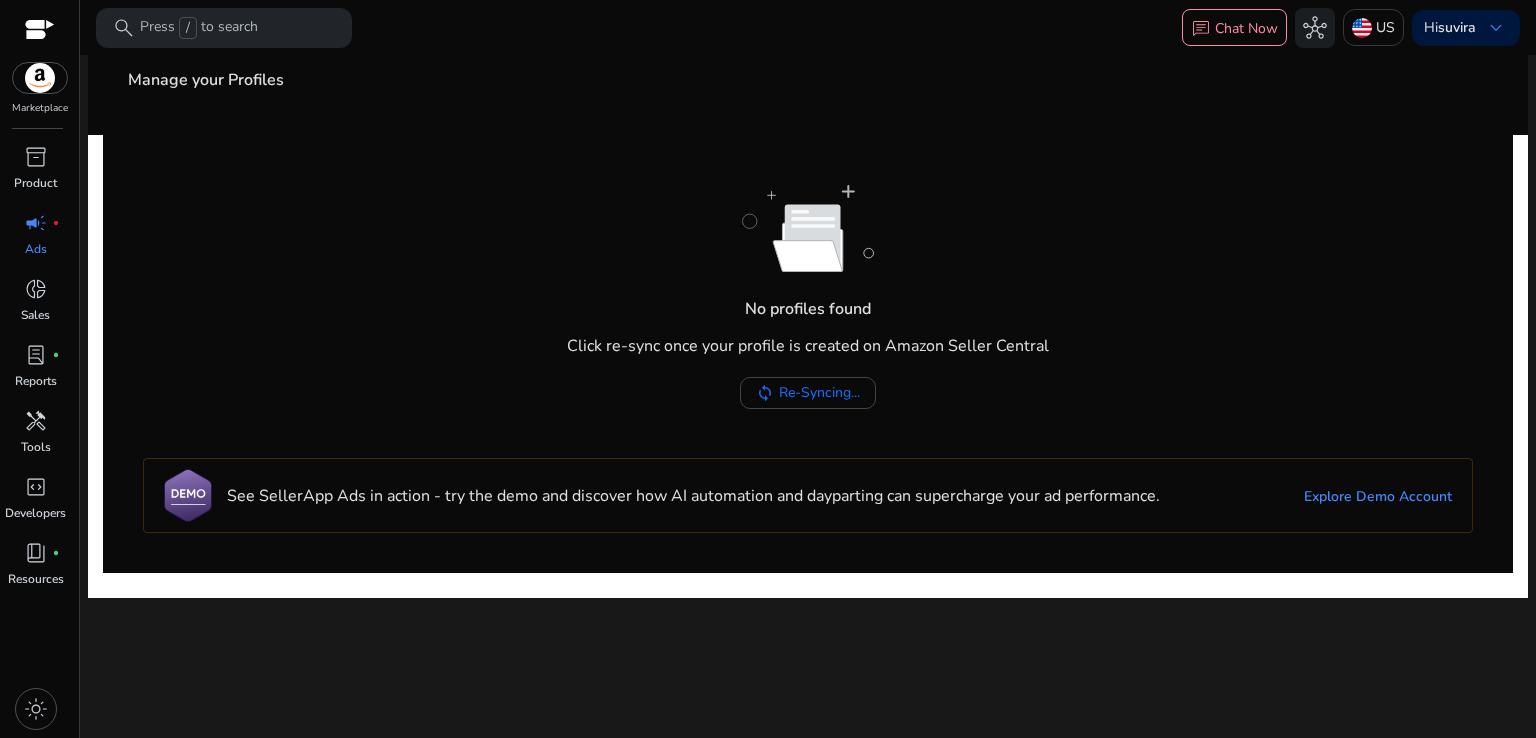 click 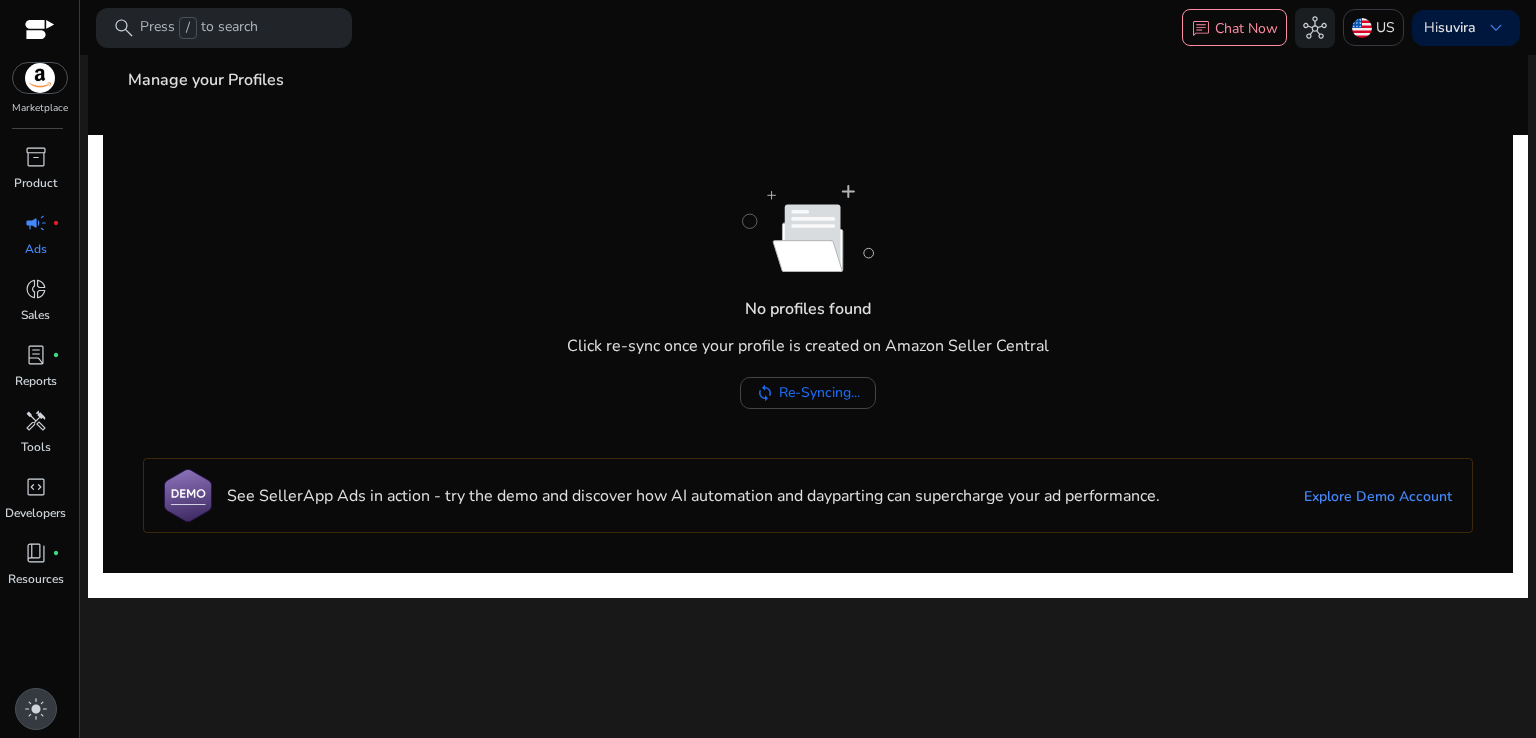 click on "light_mode" at bounding box center [36, 709] 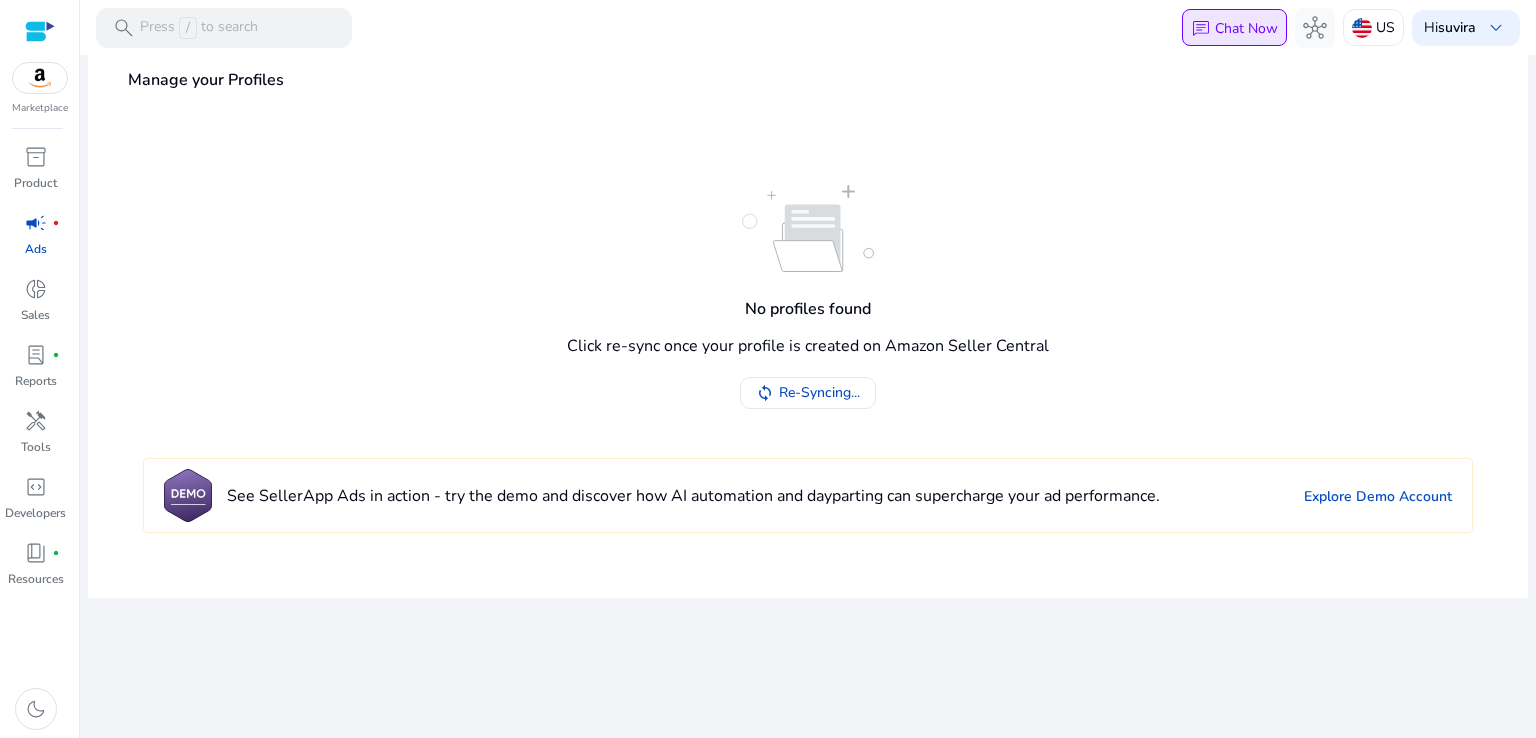 click on "chat  Chat Now" at bounding box center [1234, 28] 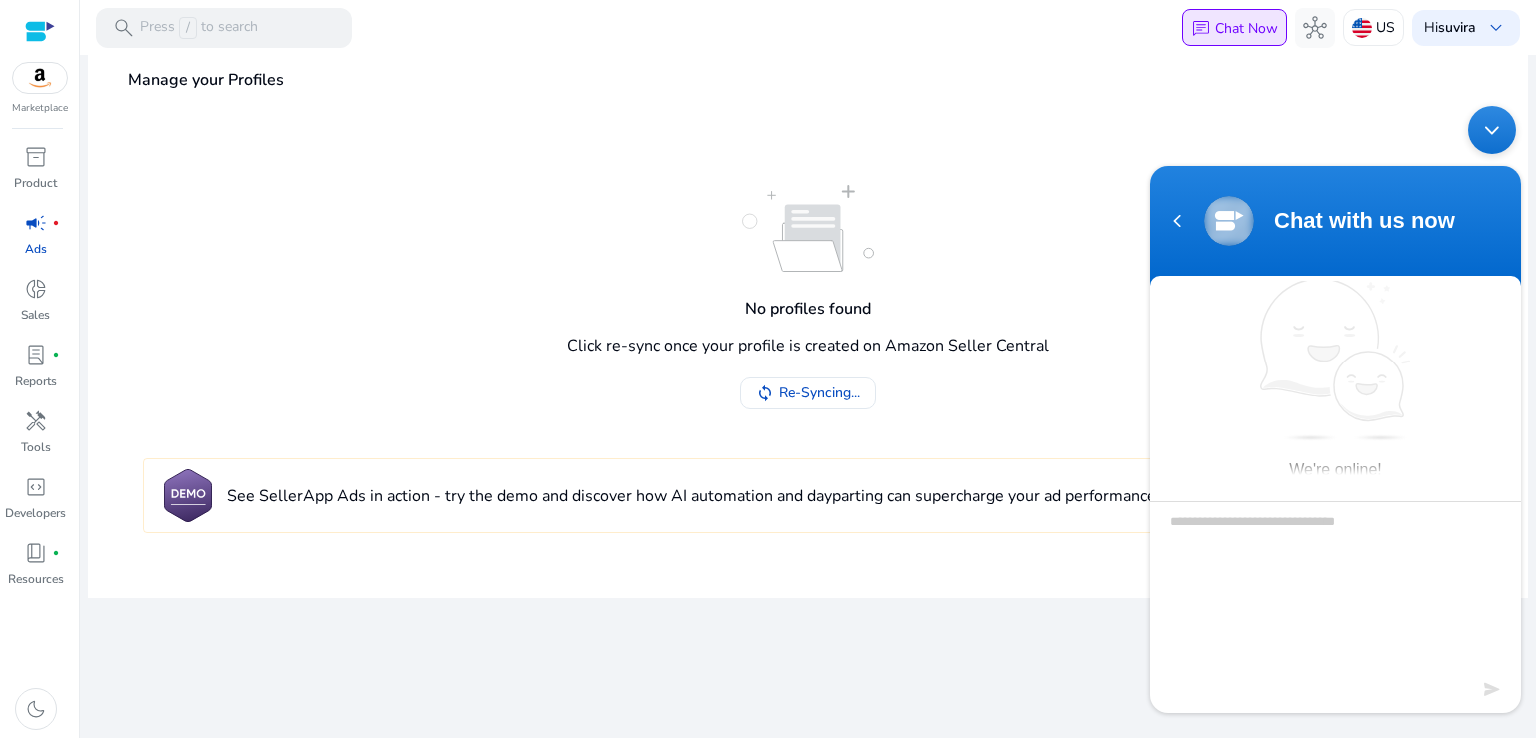 scroll, scrollTop: 0, scrollLeft: 0, axis: both 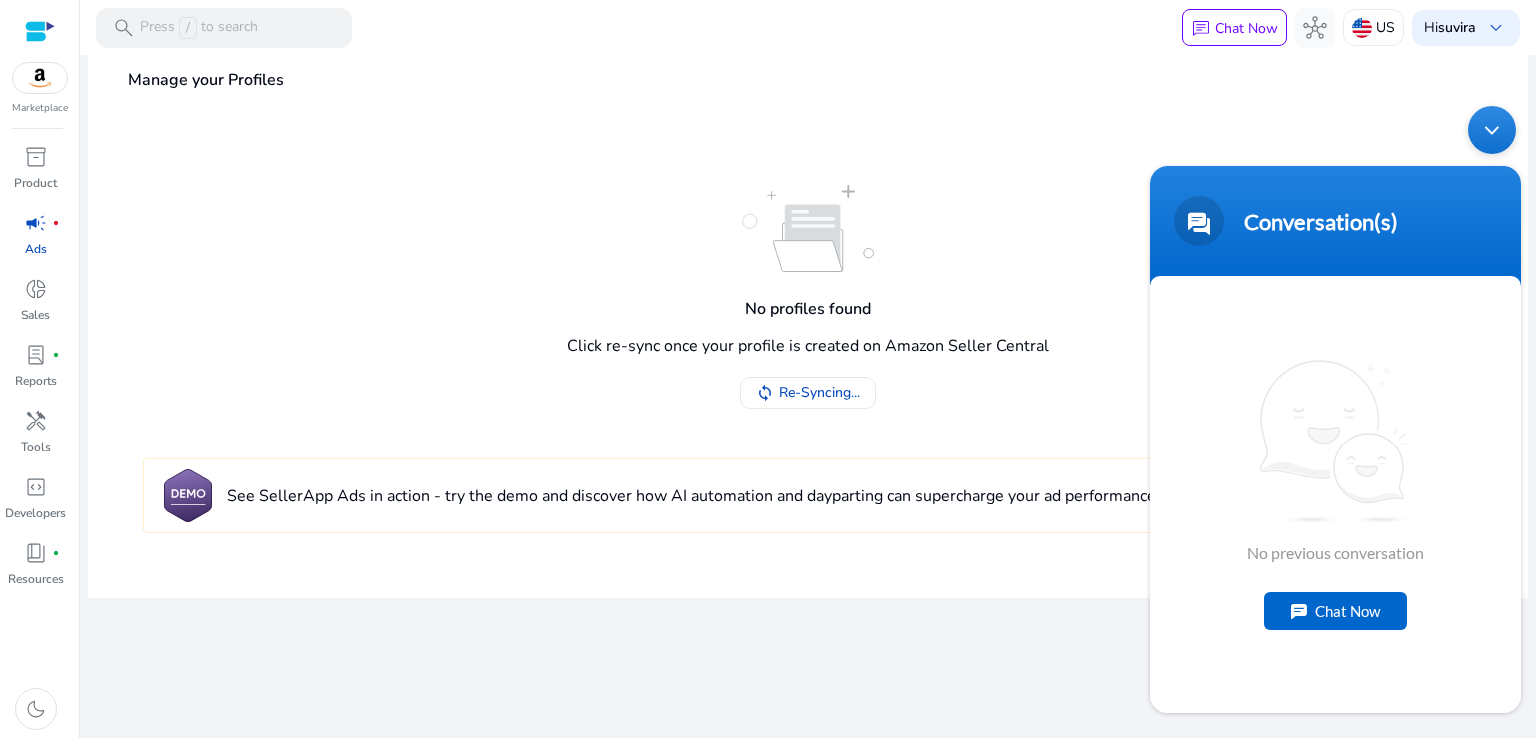 click on "Chat Now" at bounding box center (1335, 610) 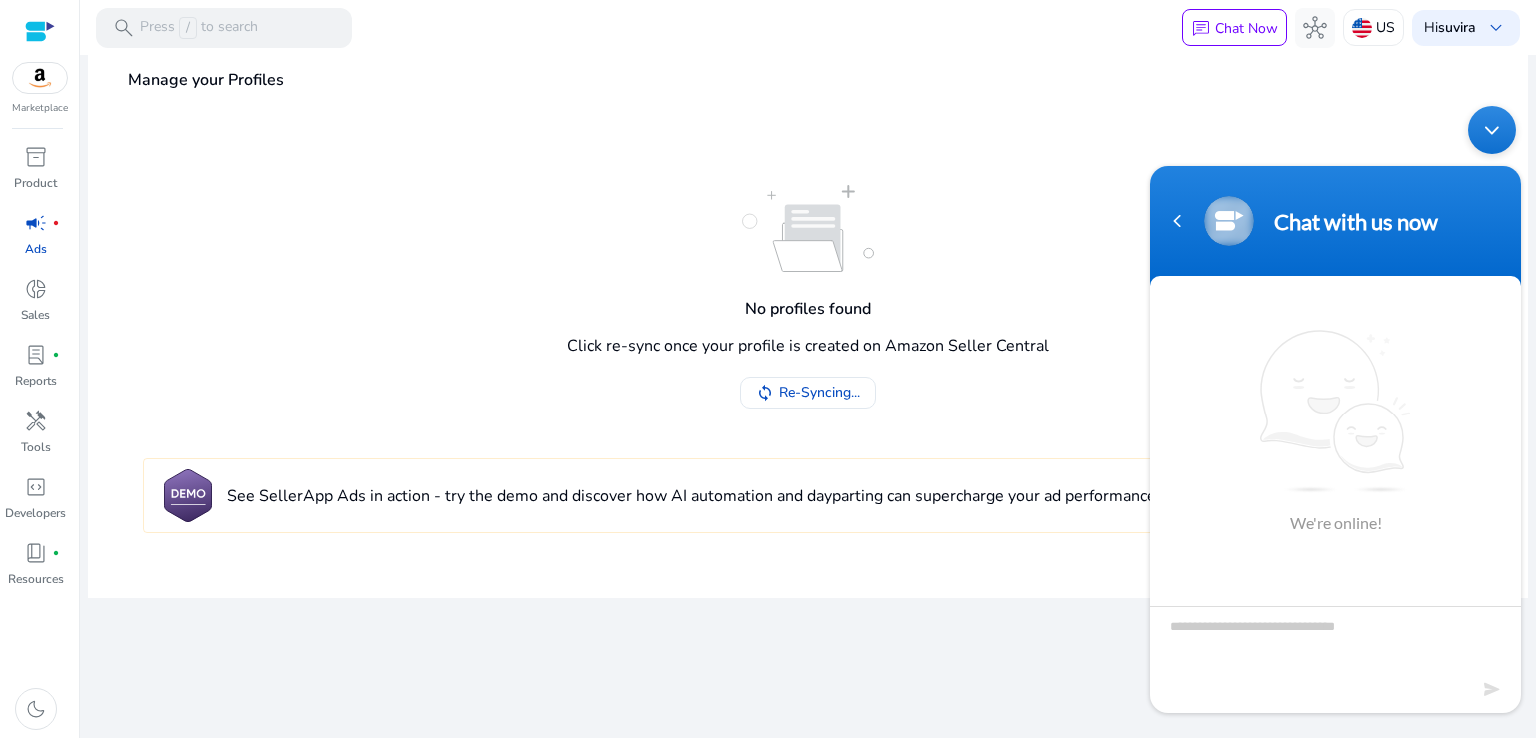 click at bounding box center (1335, 640) 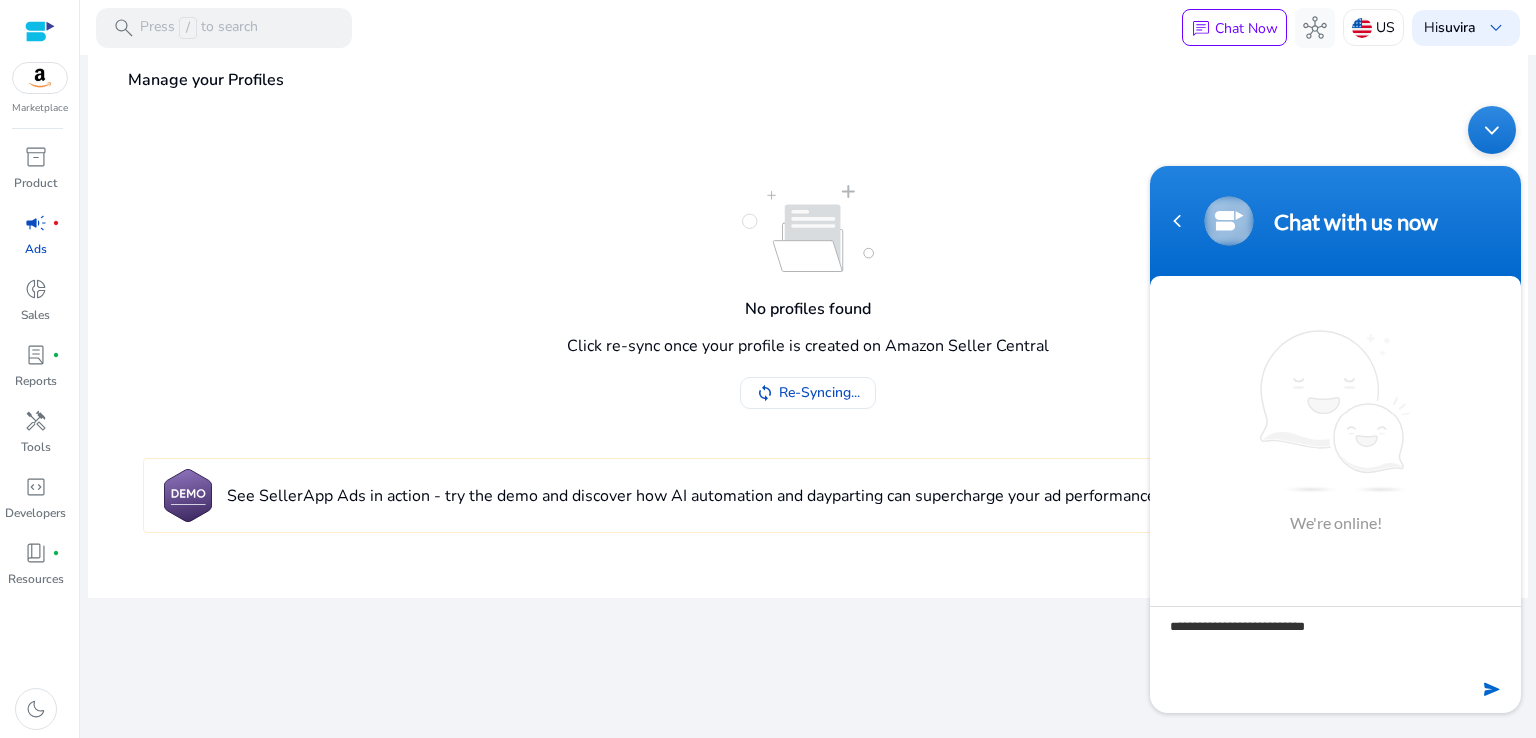 type on "**********" 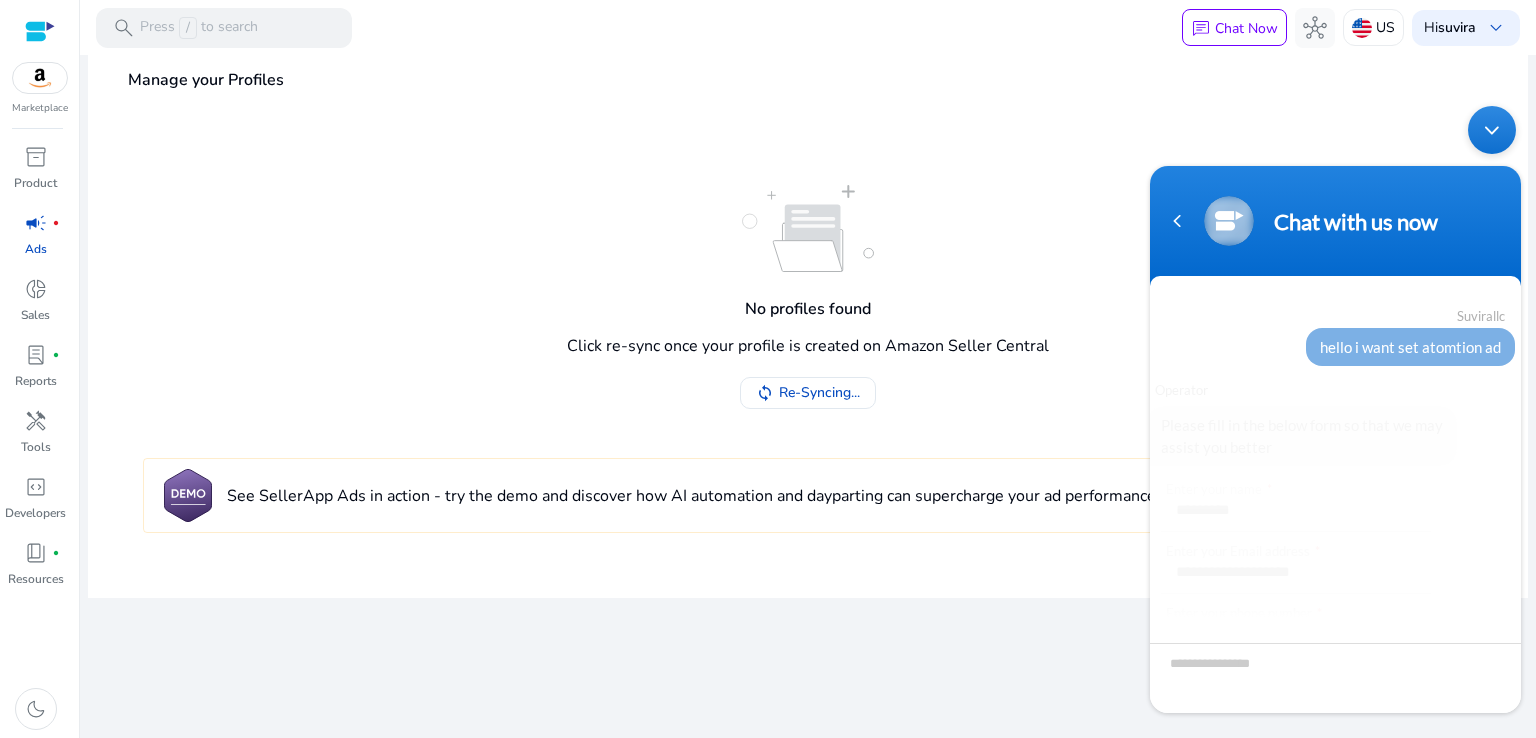 scroll, scrollTop: 124, scrollLeft: 0, axis: vertical 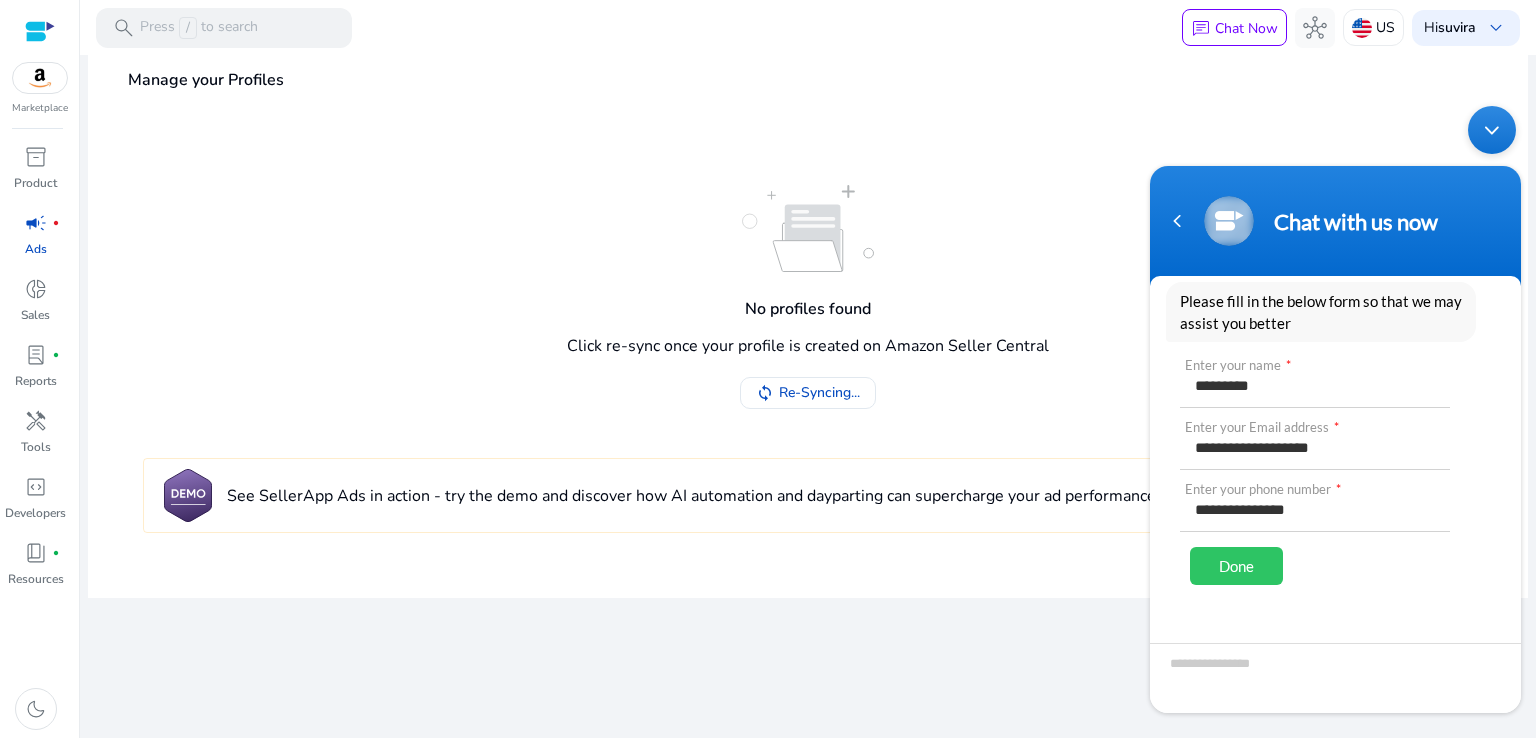 click on "Done" at bounding box center (1236, 565) 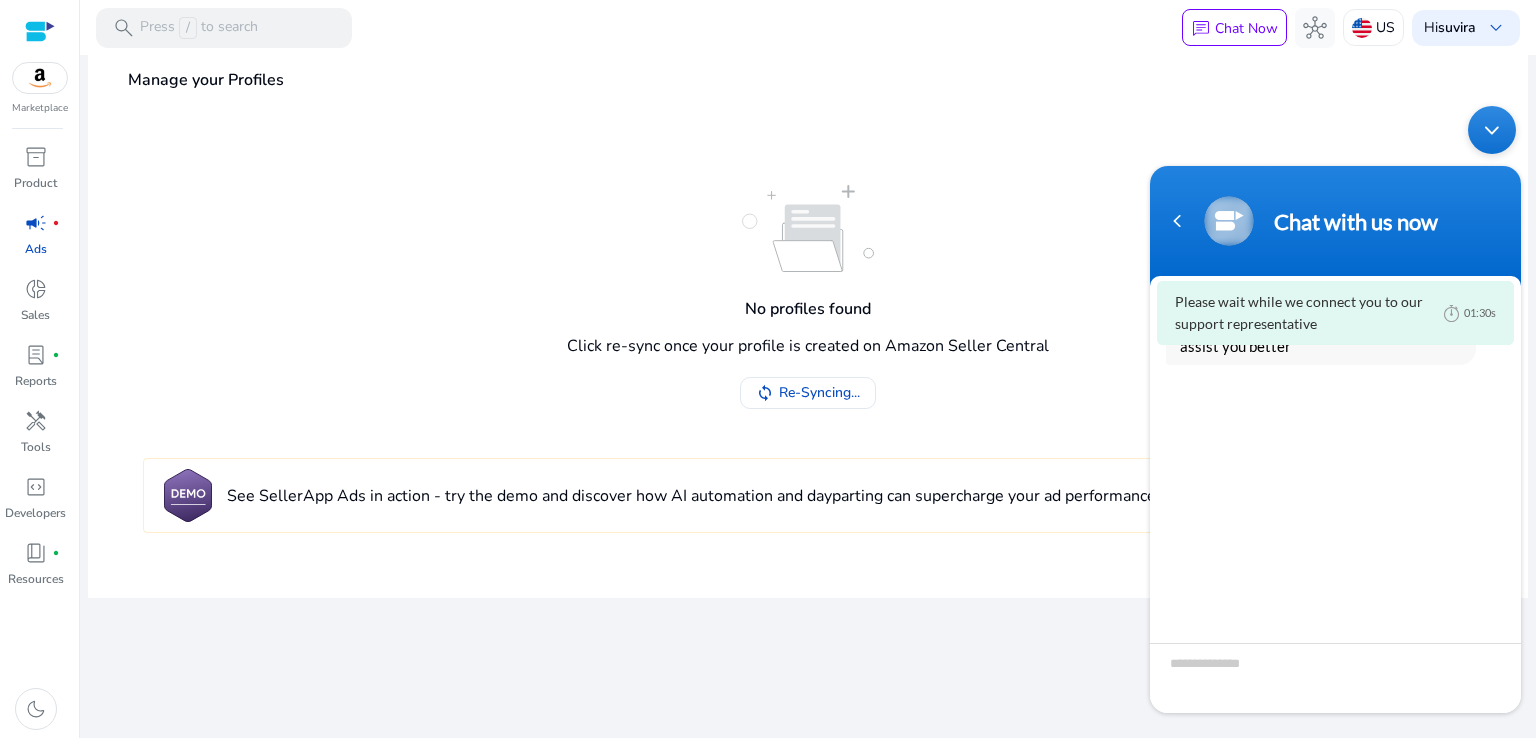 scroll, scrollTop: 76, scrollLeft: 0, axis: vertical 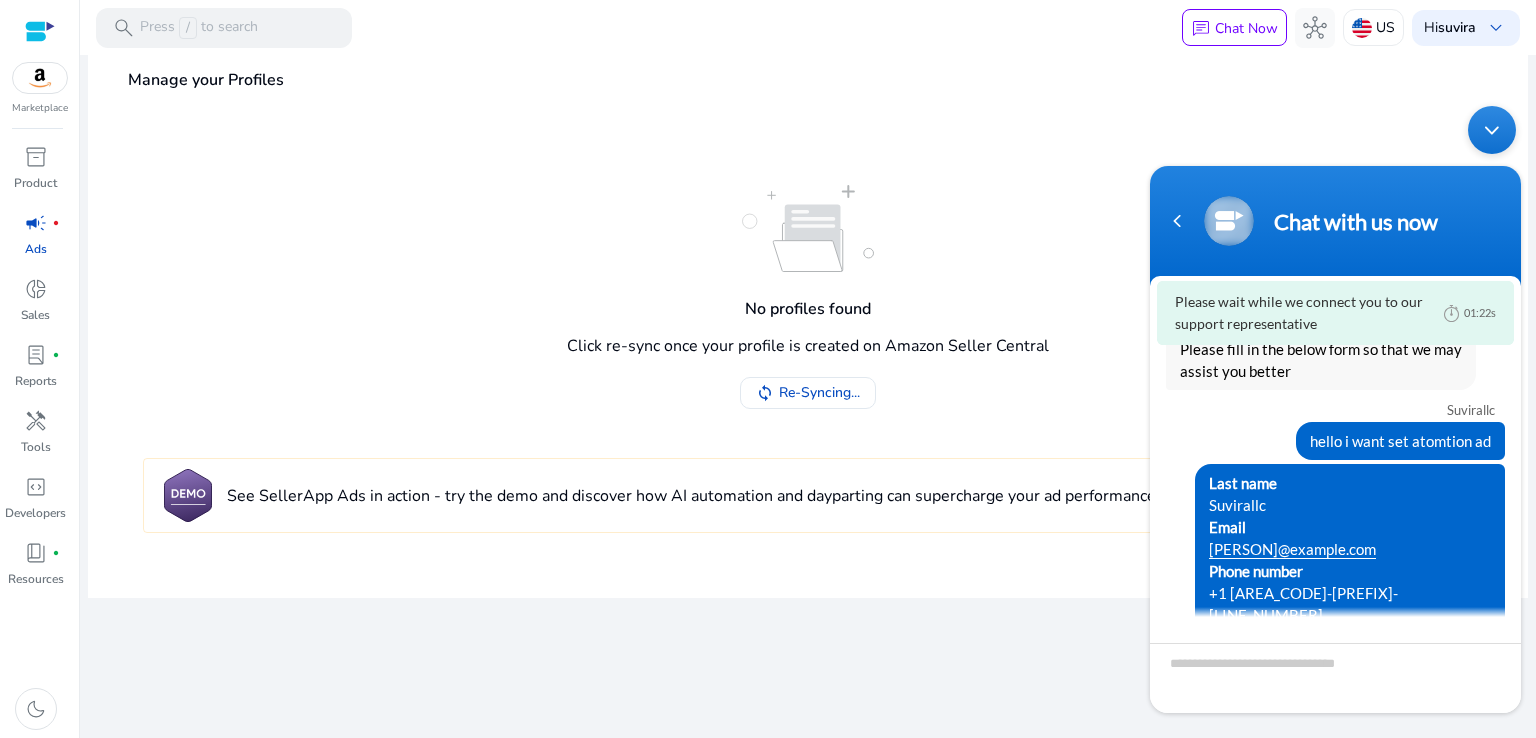 click at bounding box center (1492, 129) 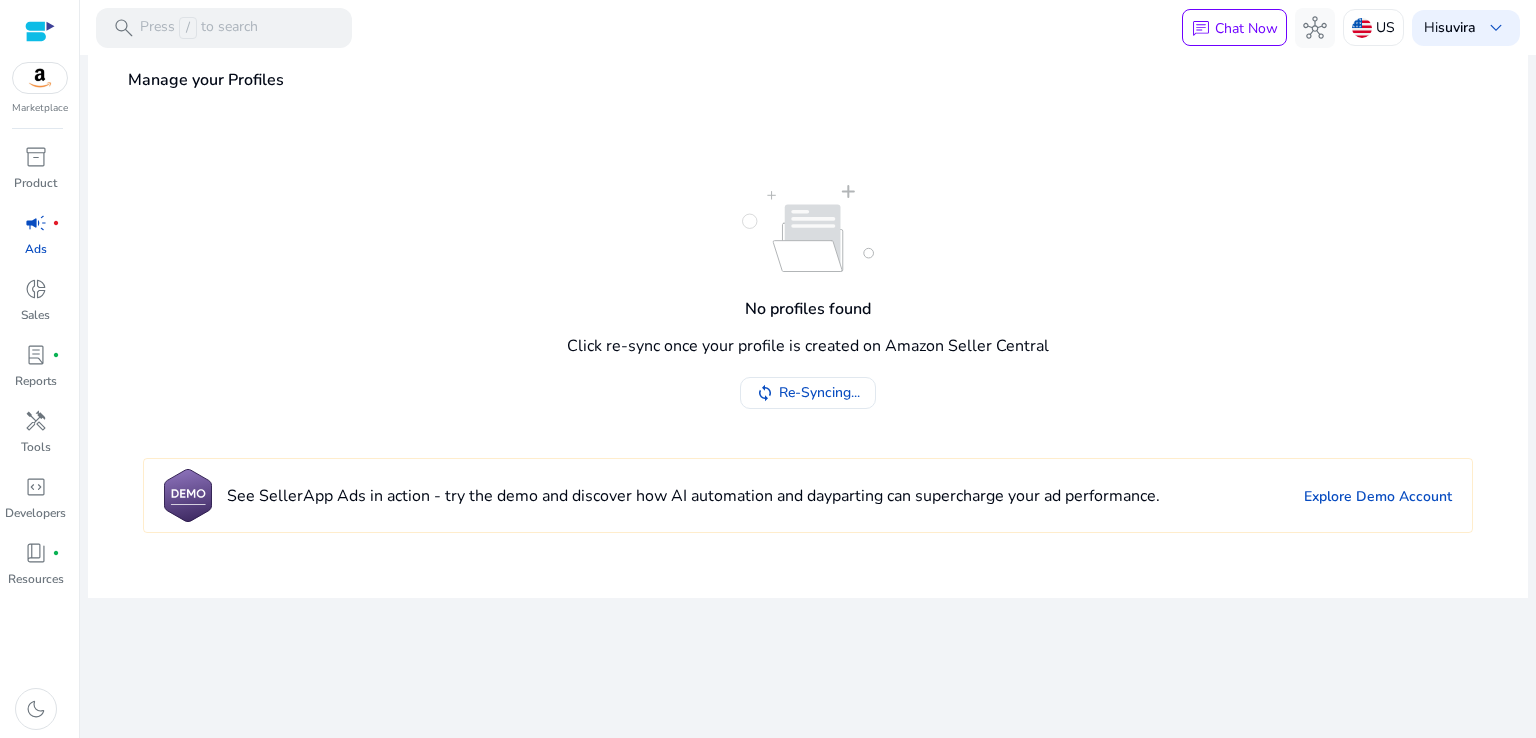 click on "campaign   fiber_manual_record" at bounding box center (36, 223) 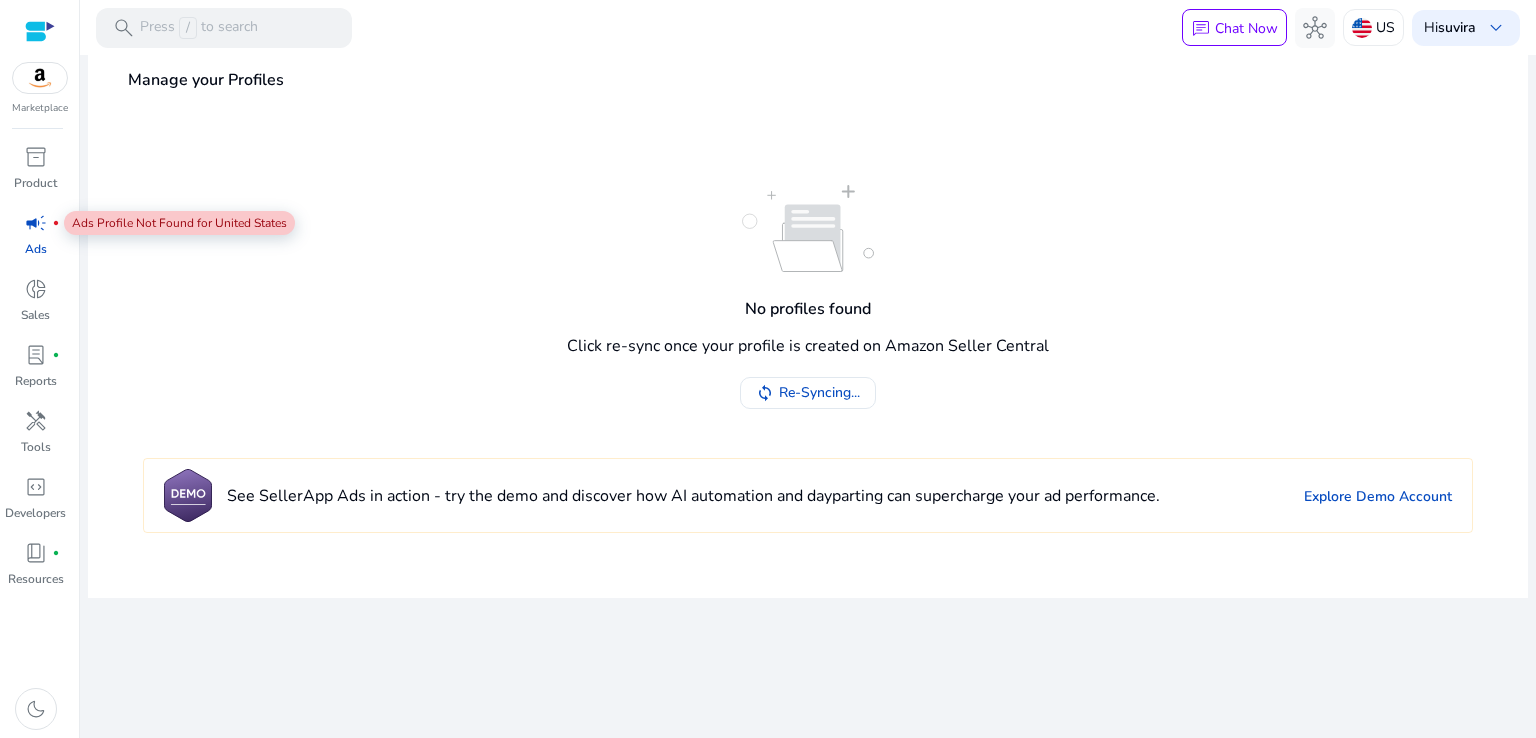 click on "campaign   fiber_manual_record" at bounding box center (36, 223) 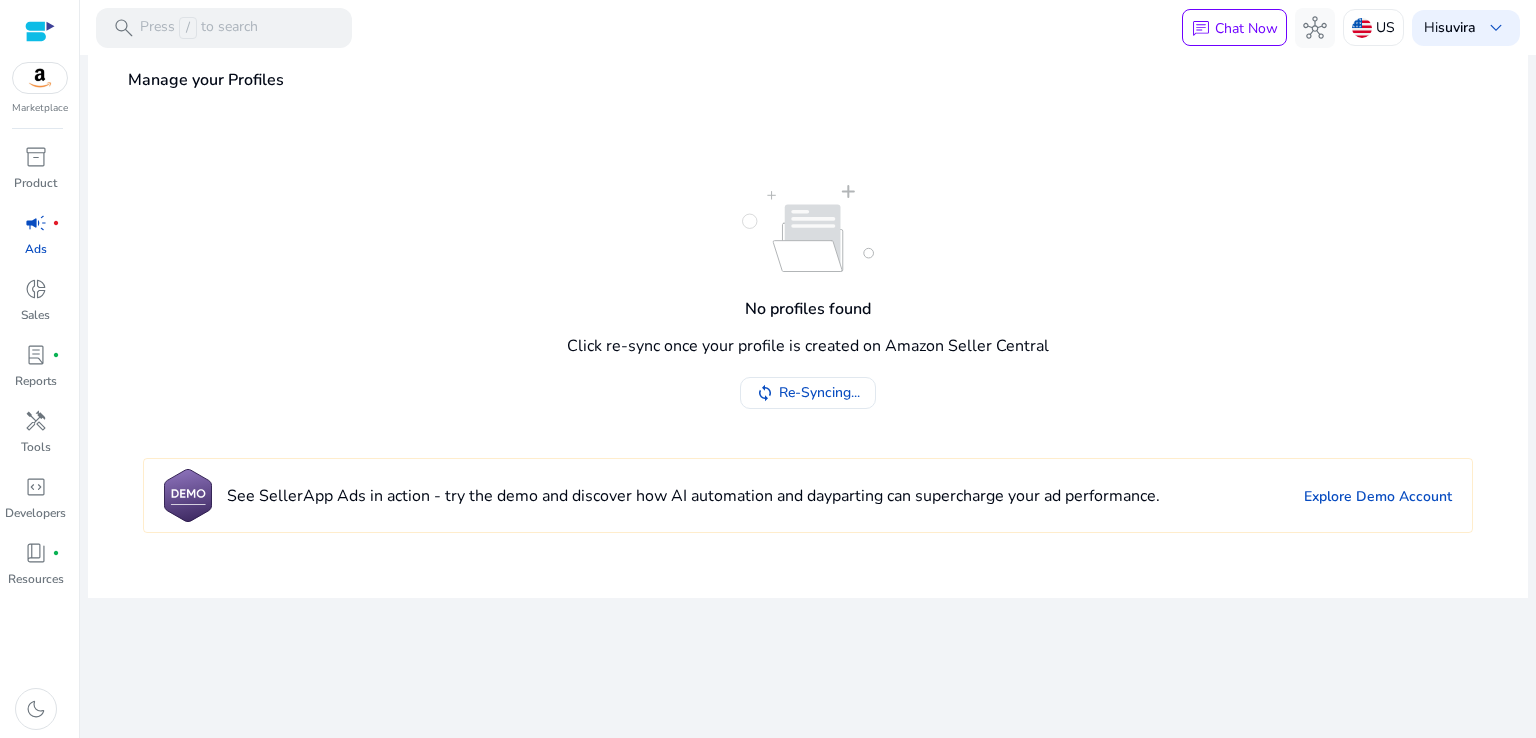 scroll, scrollTop: 0, scrollLeft: 0, axis: both 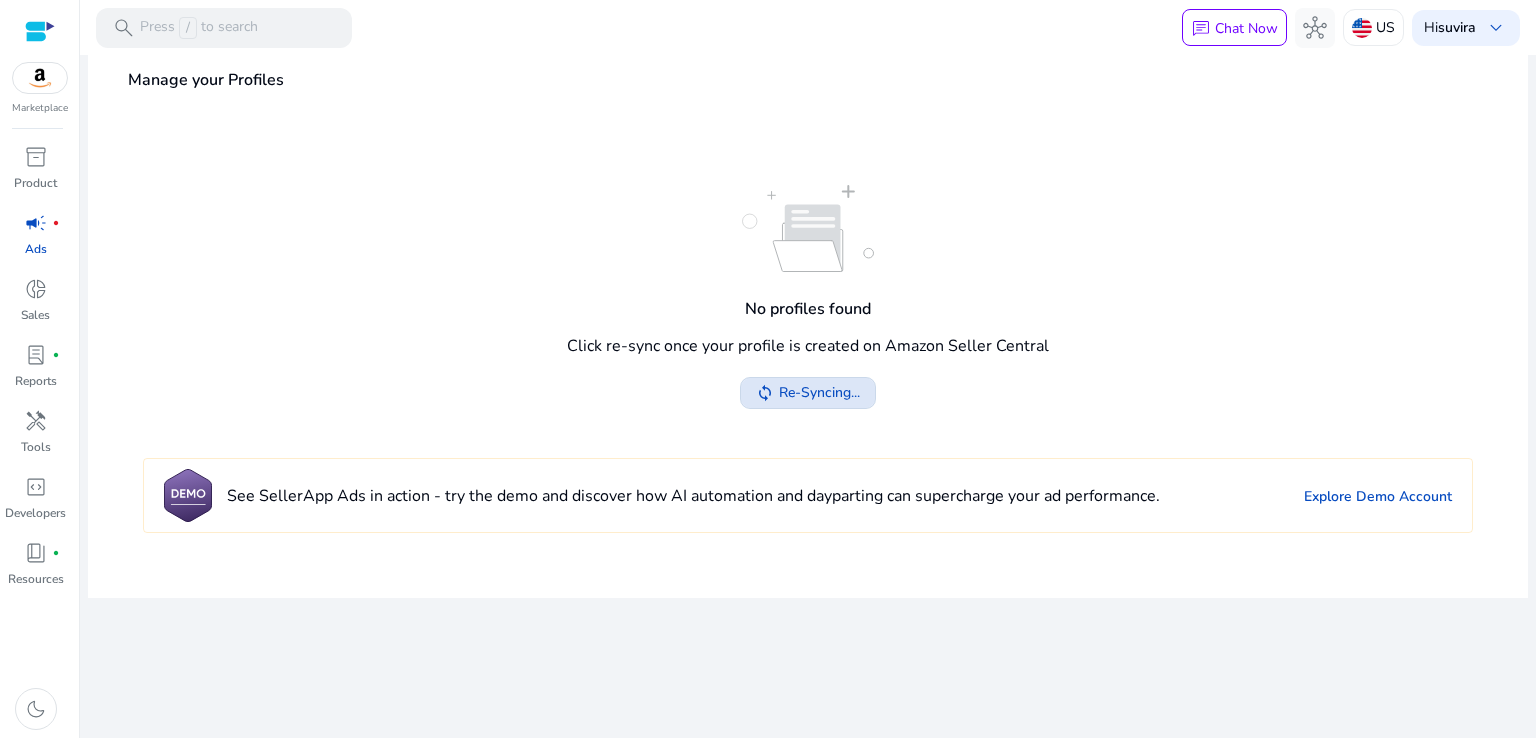 click on "Re-Syncing..." 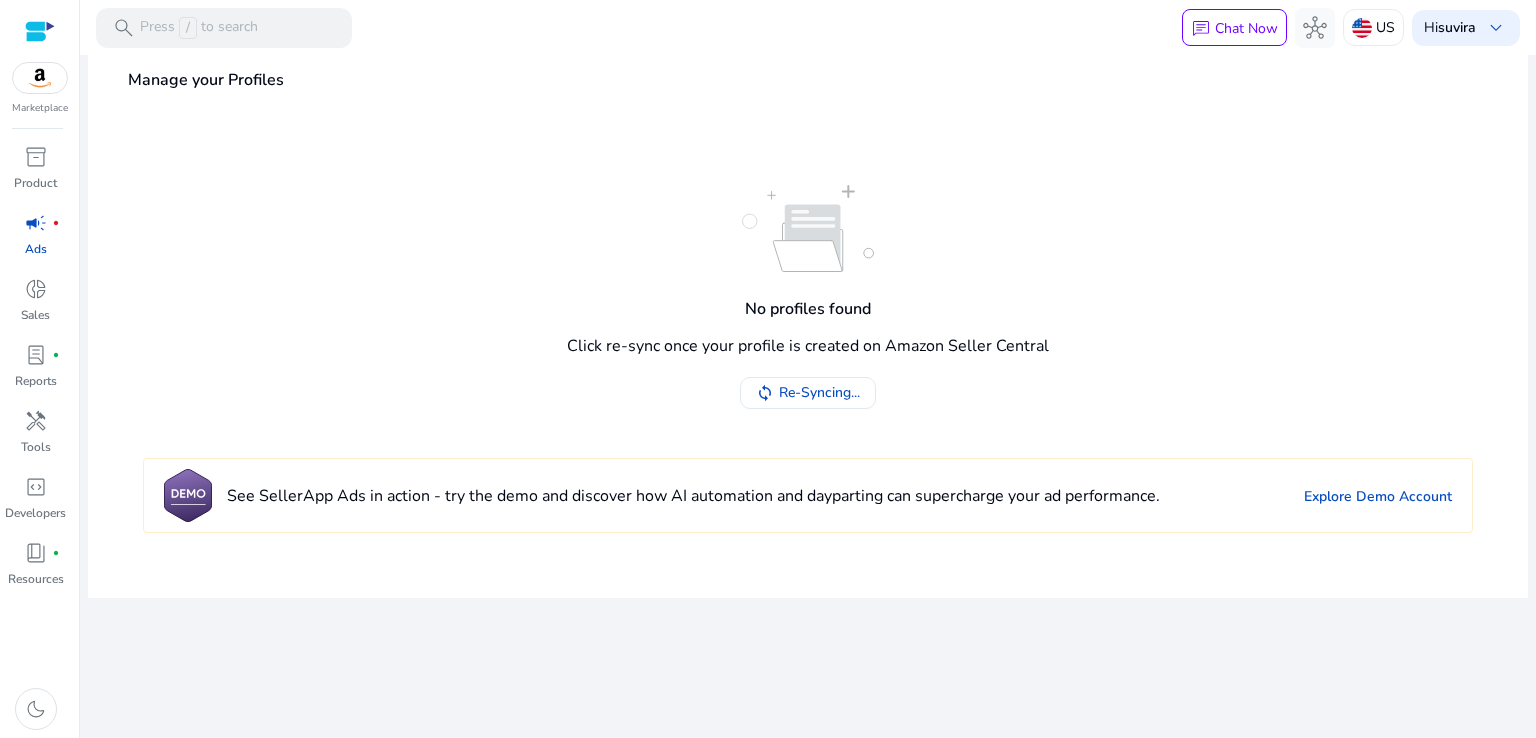 scroll, scrollTop: 52, scrollLeft: 0, axis: vertical 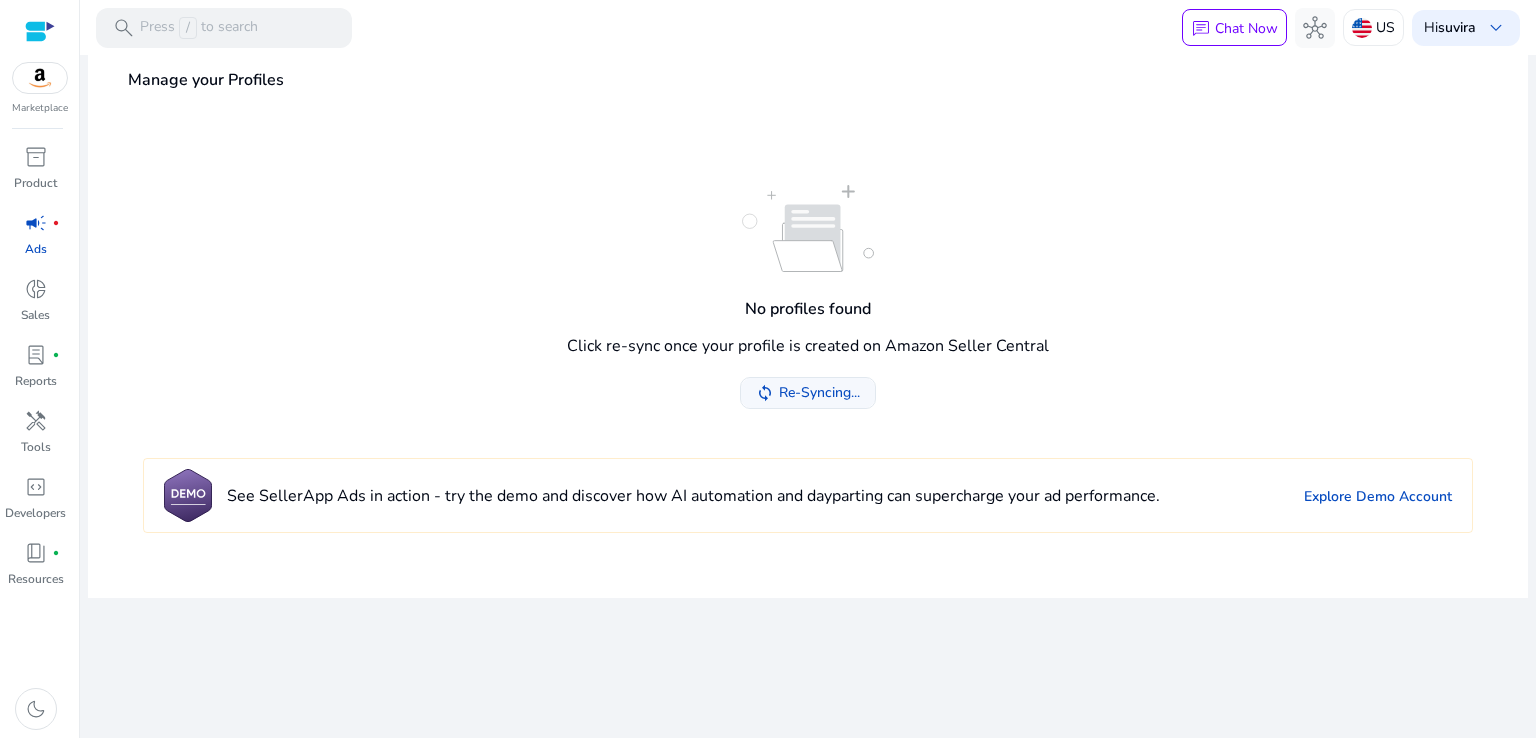 click on "Re-Syncing..." 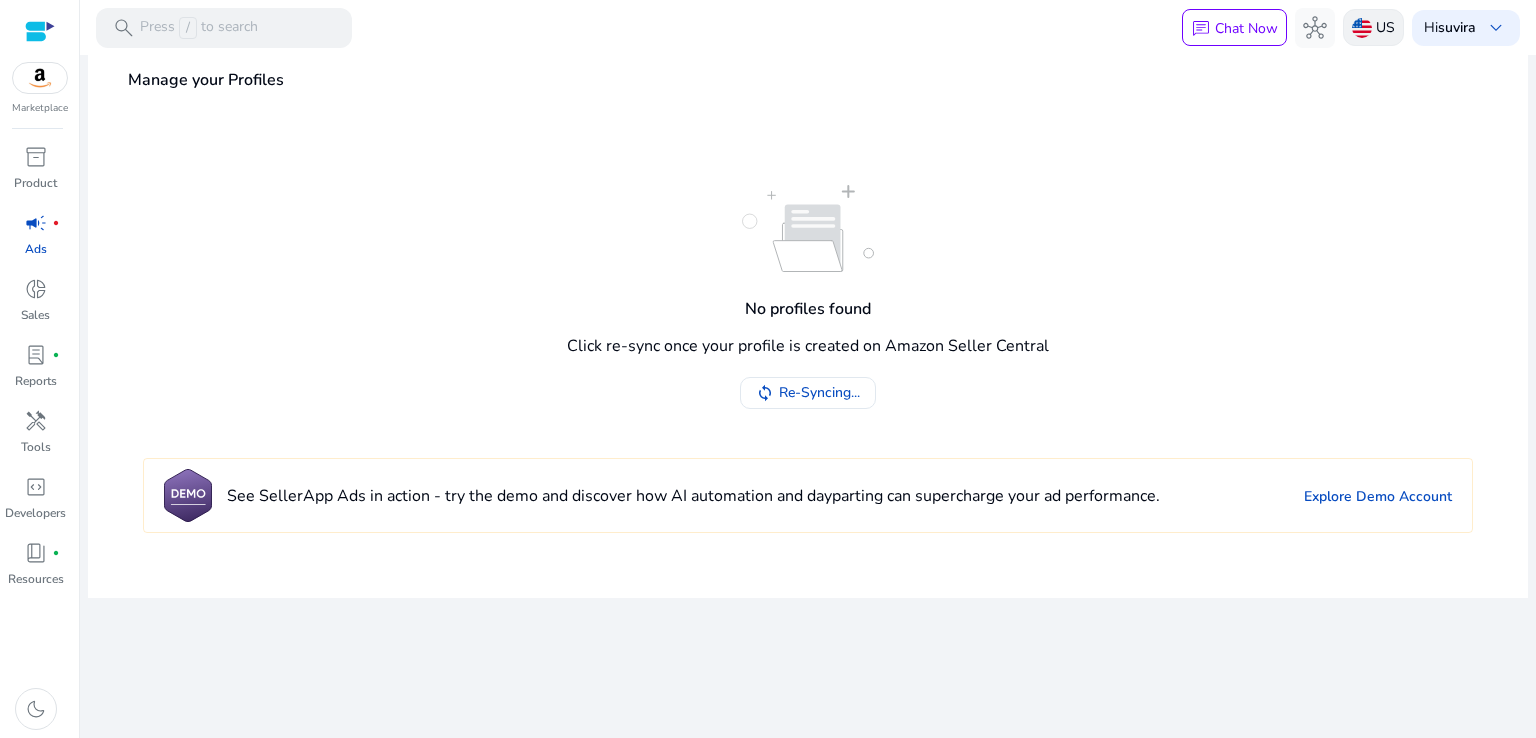 click at bounding box center (1362, 28) 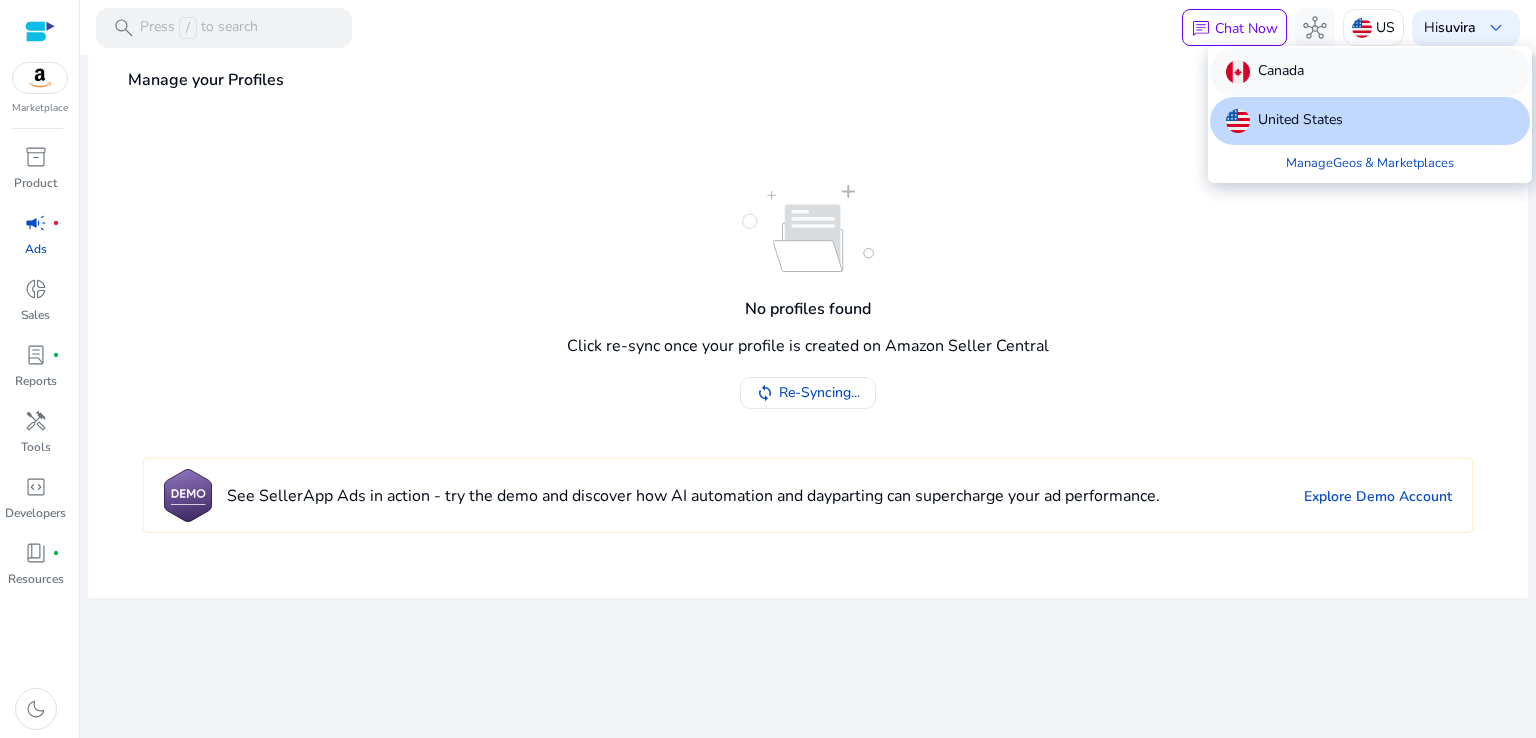click on "Canada" at bounding box center (1281, 72) 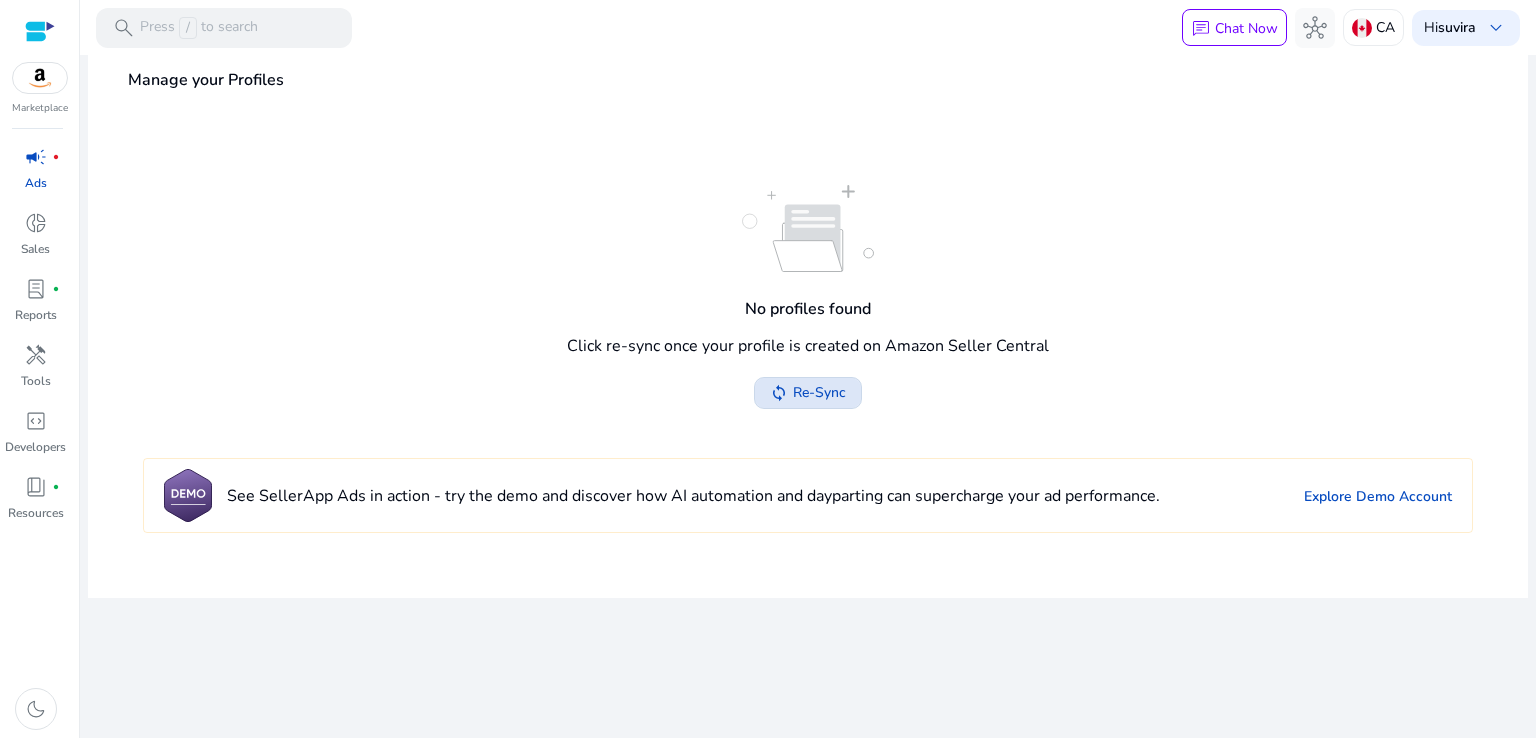 click on "Re-Sync" 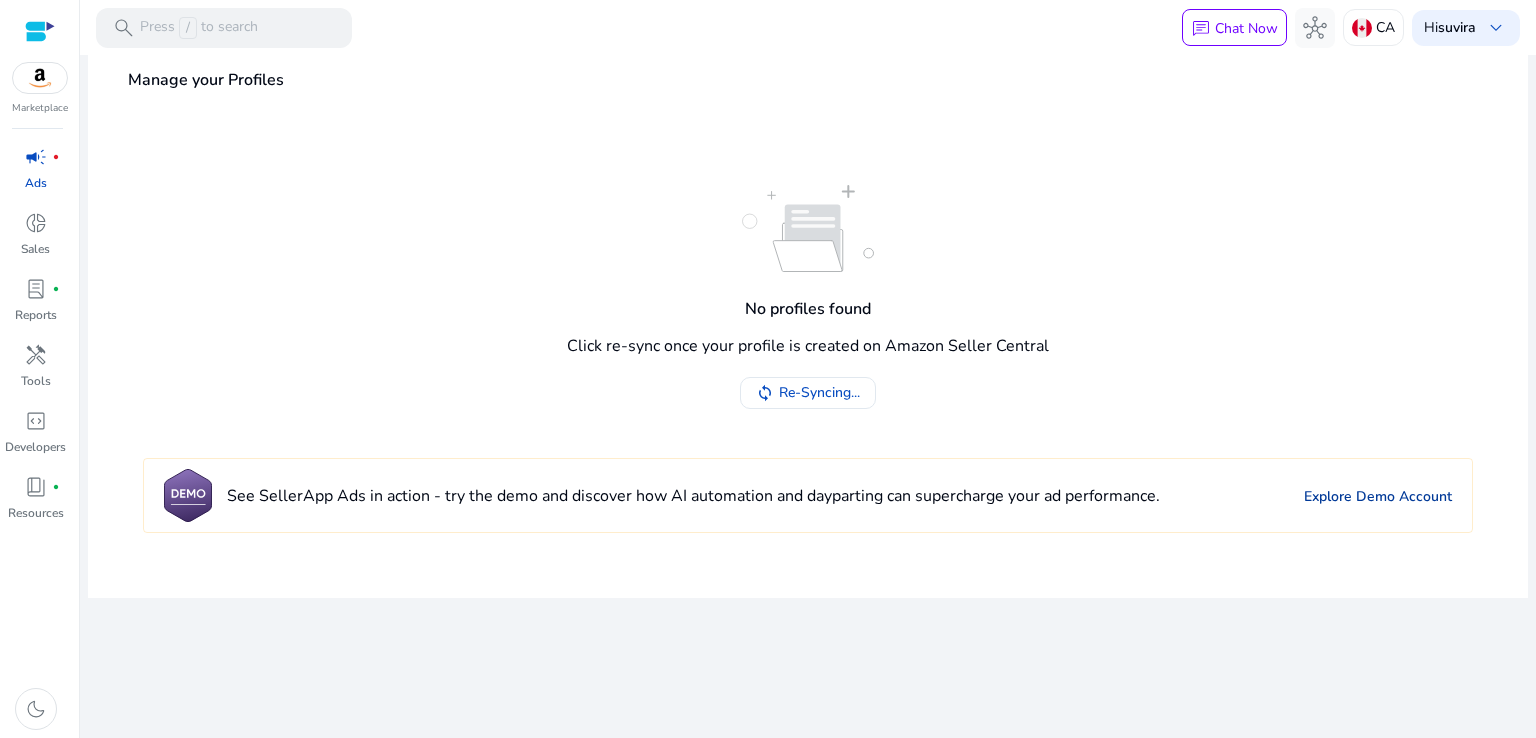 click on "Explore Demo Account" 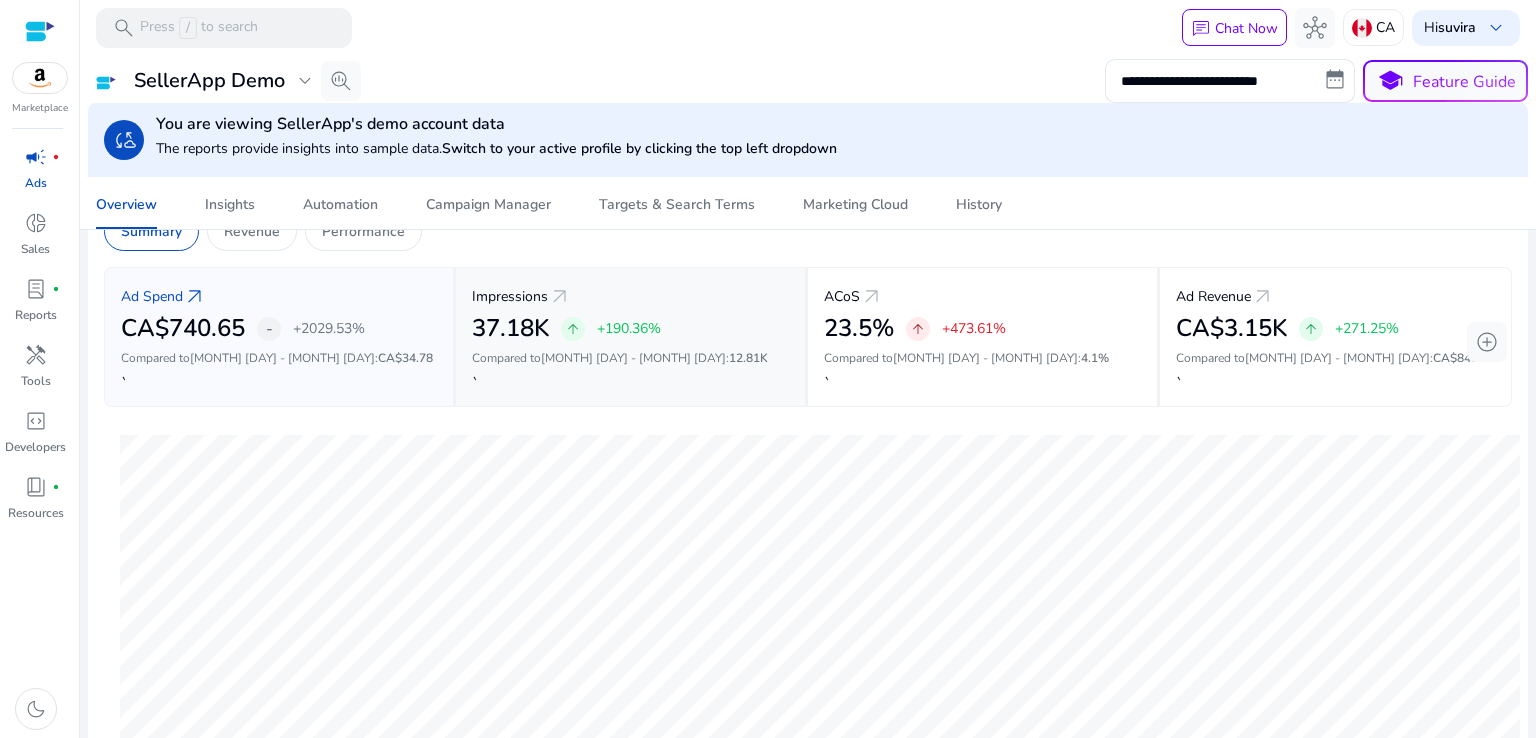 scroll, scrollTop: 0, scrollLeft: 0, axis: both 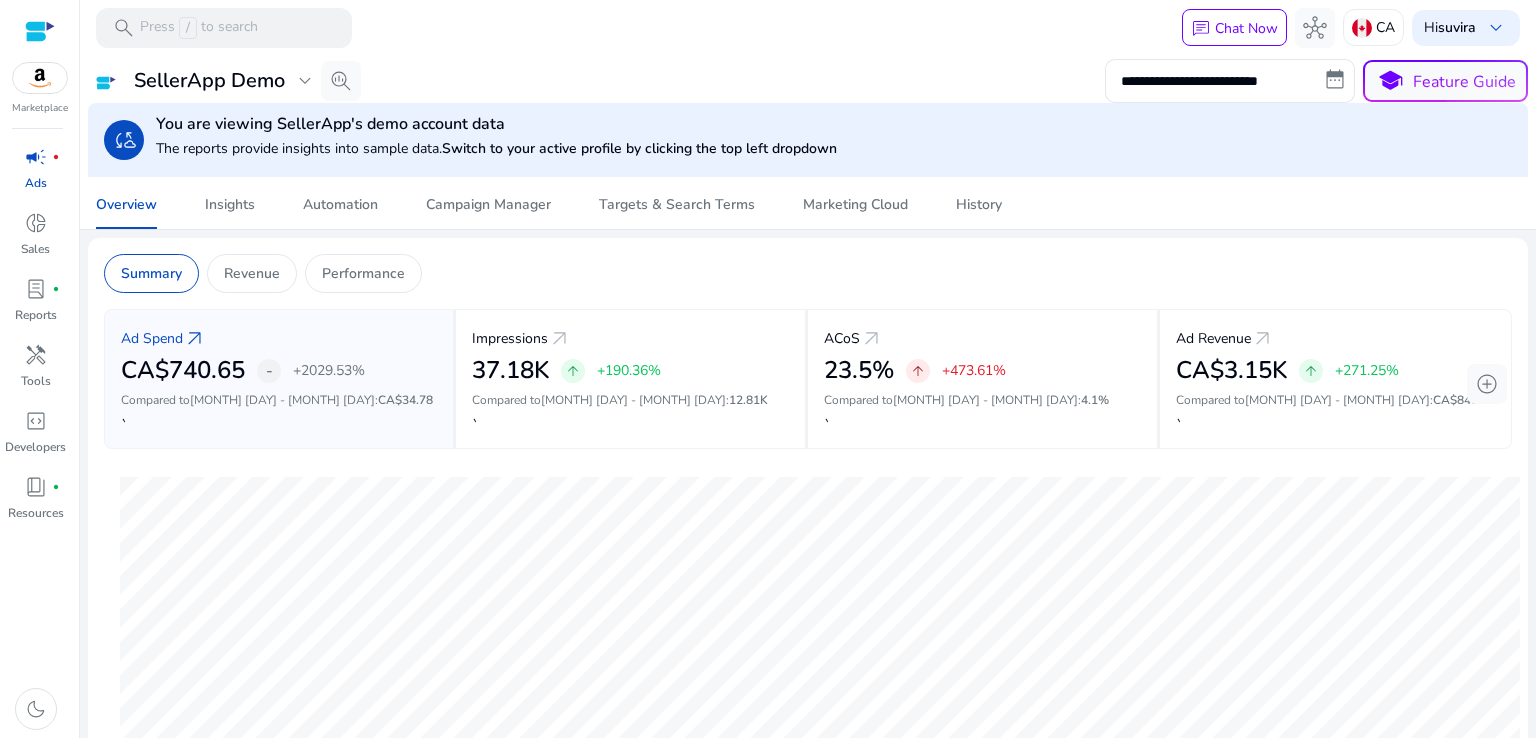 click on "cloud_sync" 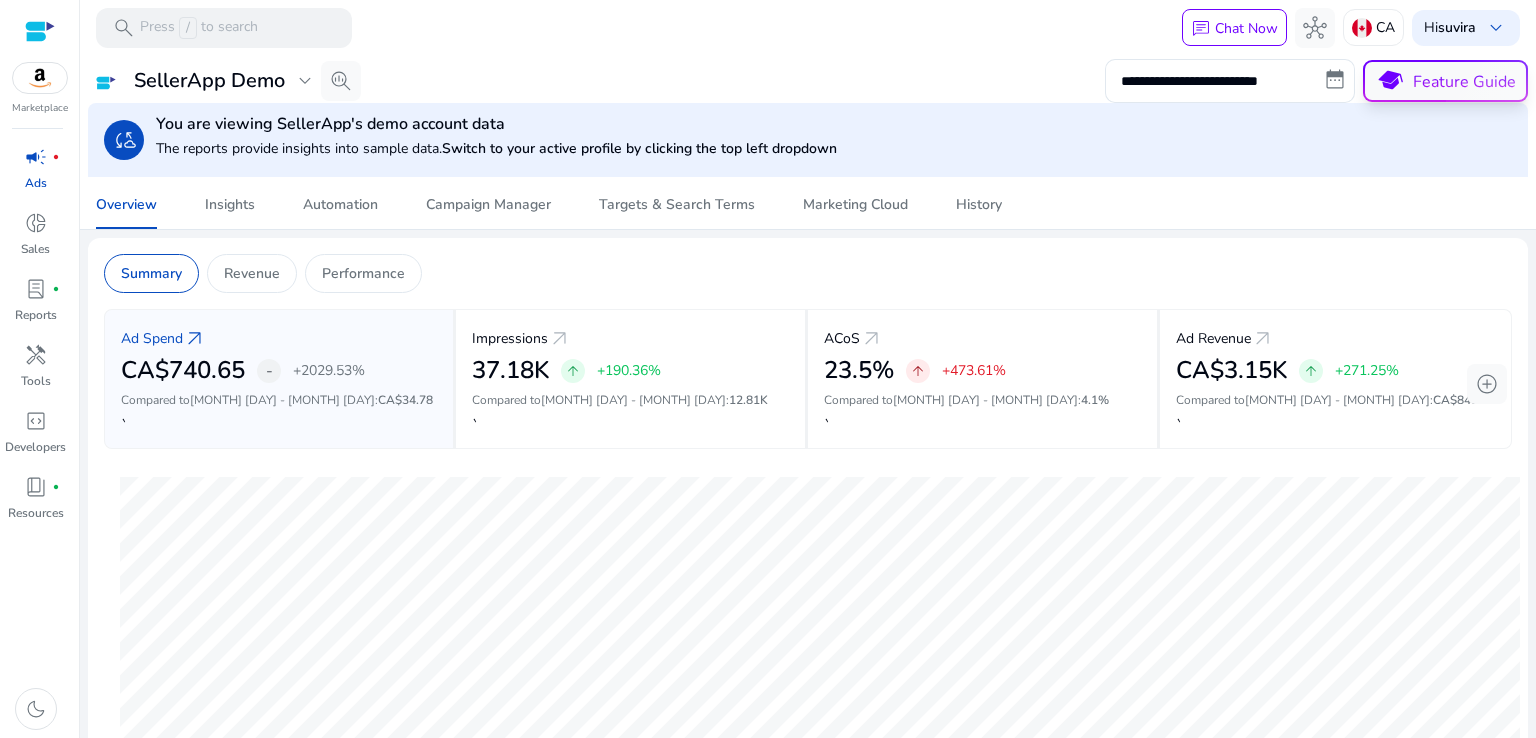 click on "school  Feature Guide" 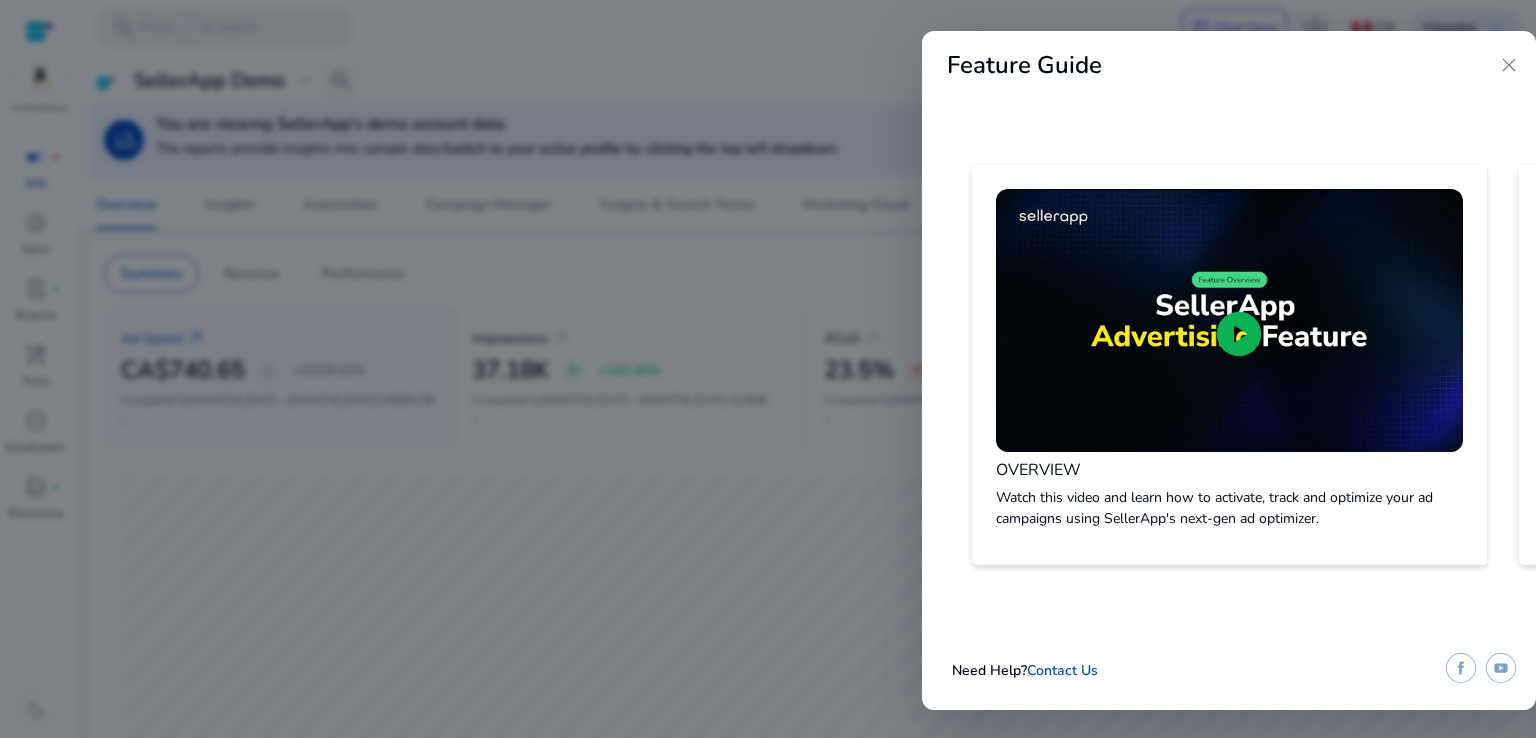 click on "close" at bounding box center (1509, 65) 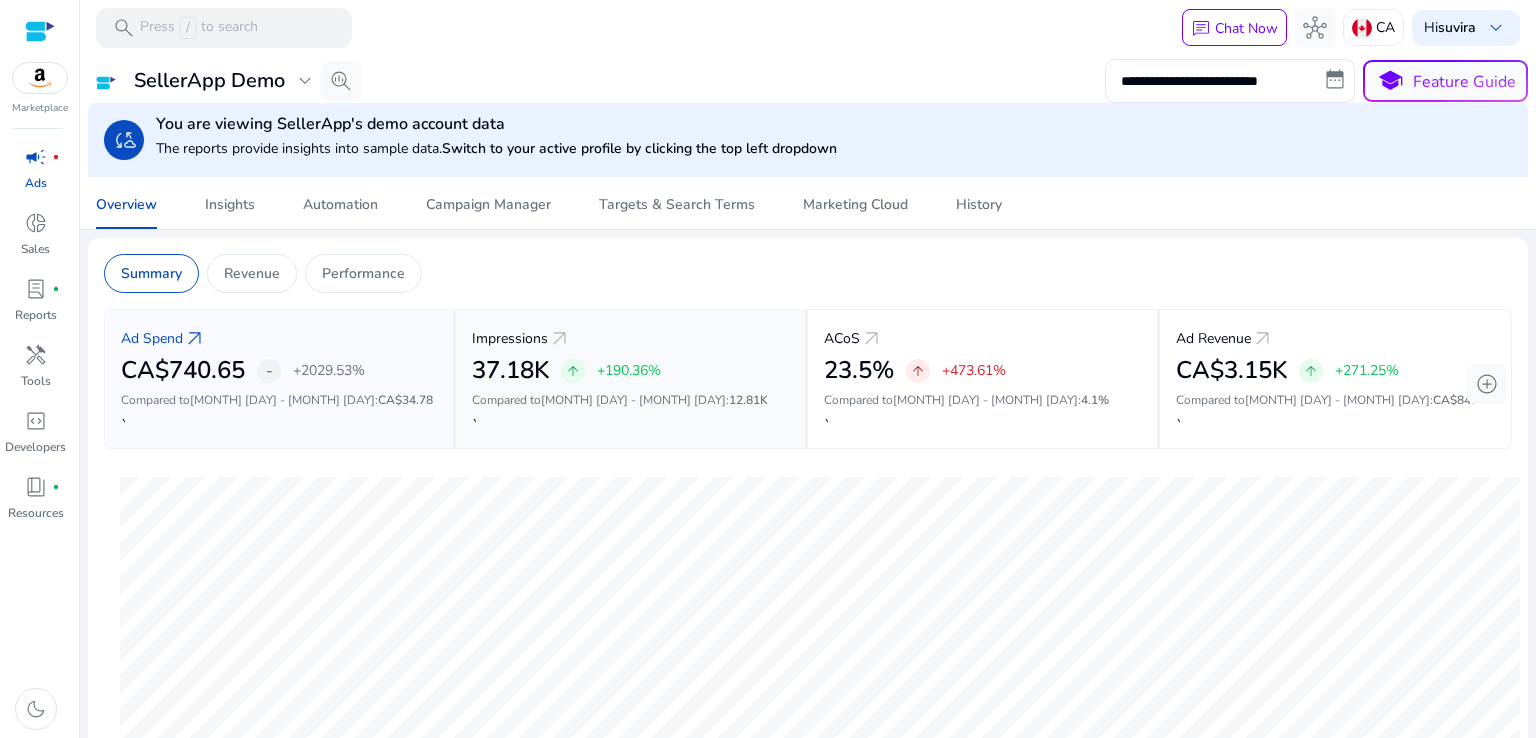 scroll, scrollTop: 138, scrollLeft: 0, axis: vertical 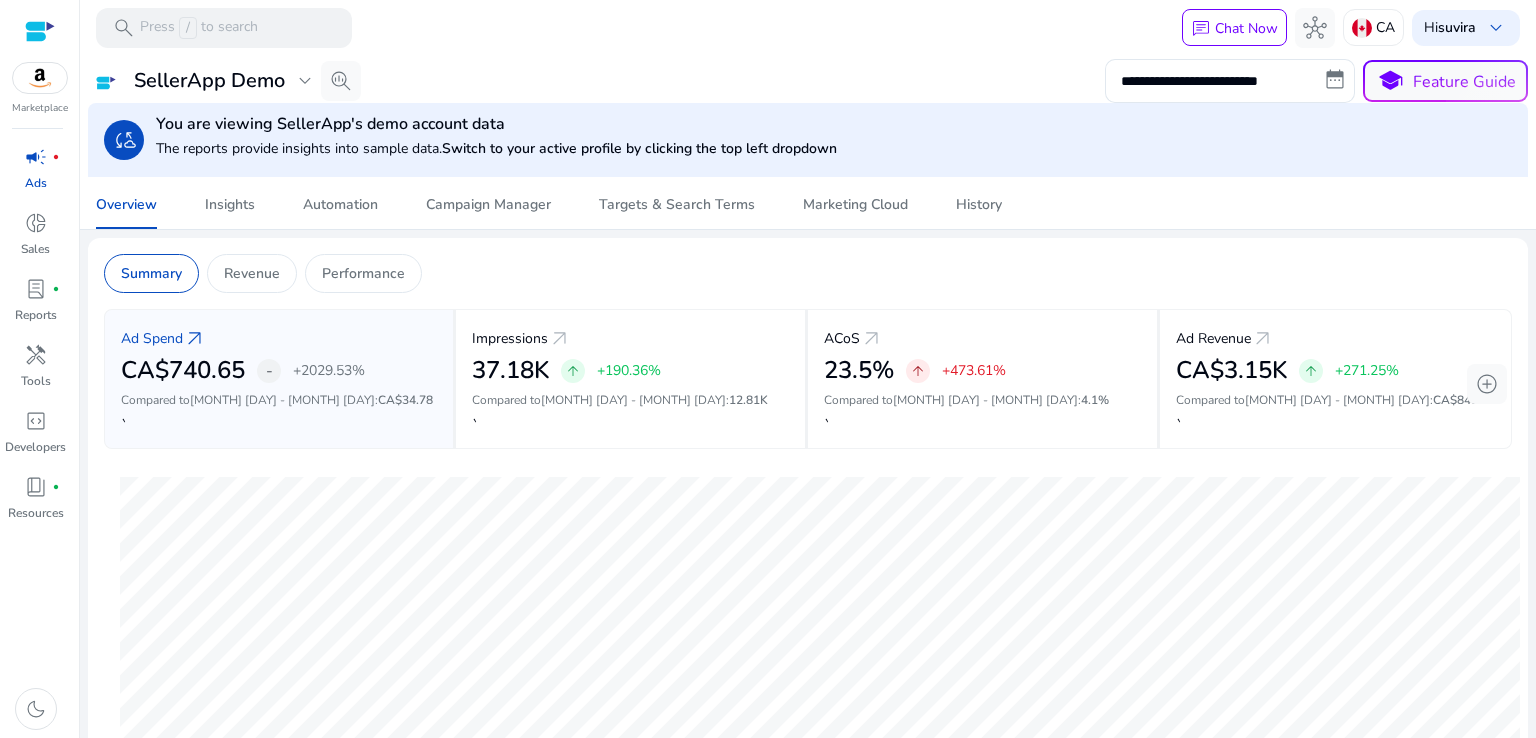 drag, startPoint x: 604, startPoint y: 306, endPoint x: 554, endPoint y: 281, distance: 55.9017 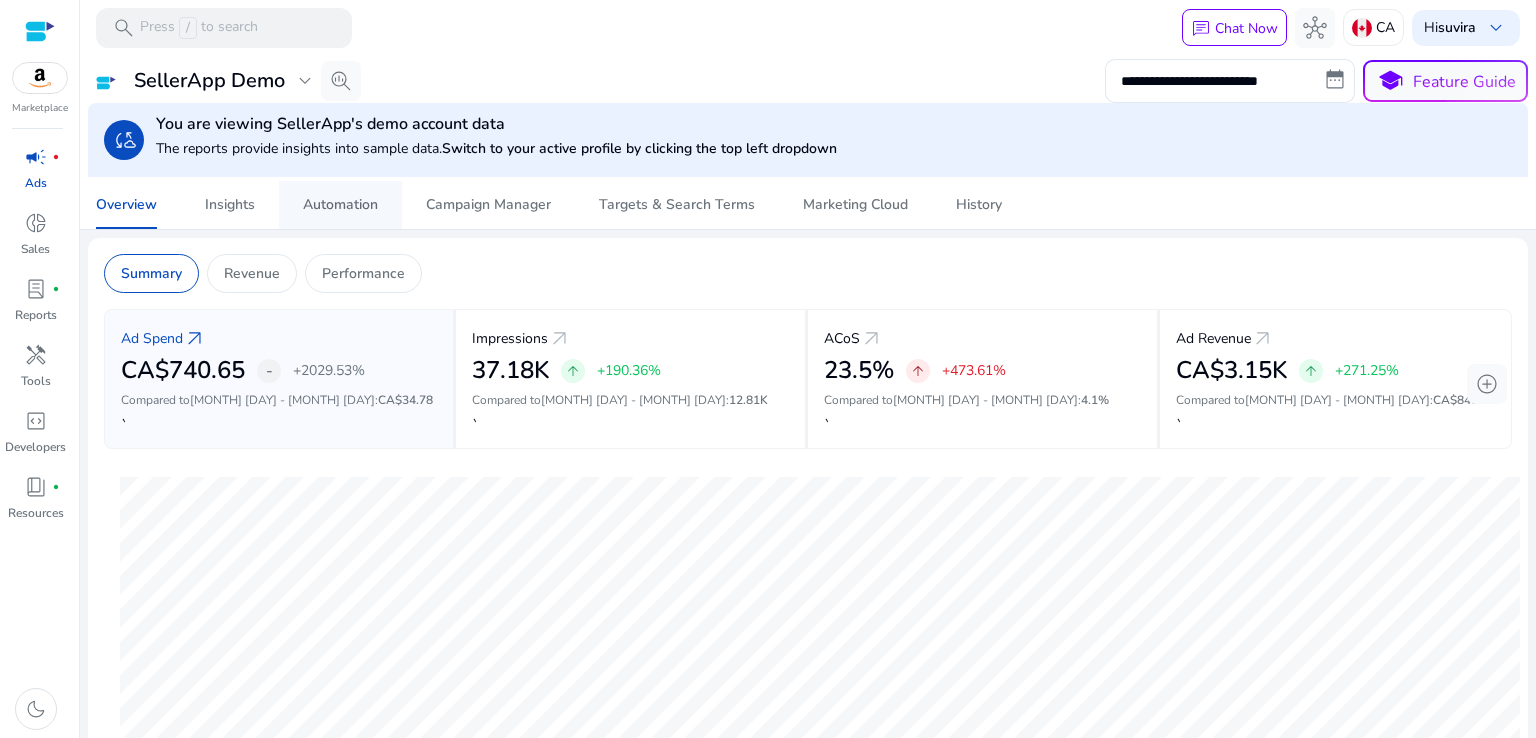 click on "Automation" at bounding box center [340, 205] 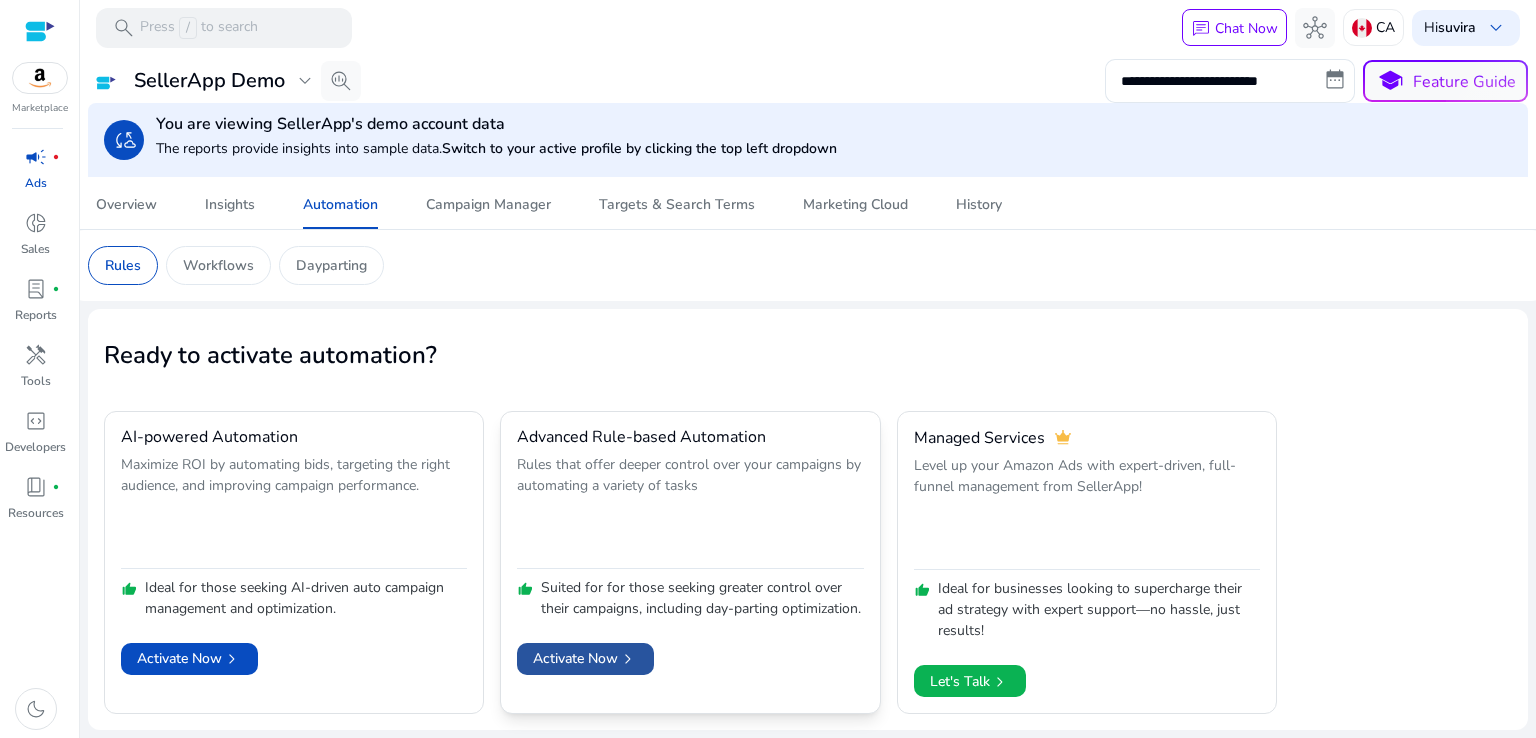 click on "Activate Now   chevron_right" at bounding box center [585, 658] 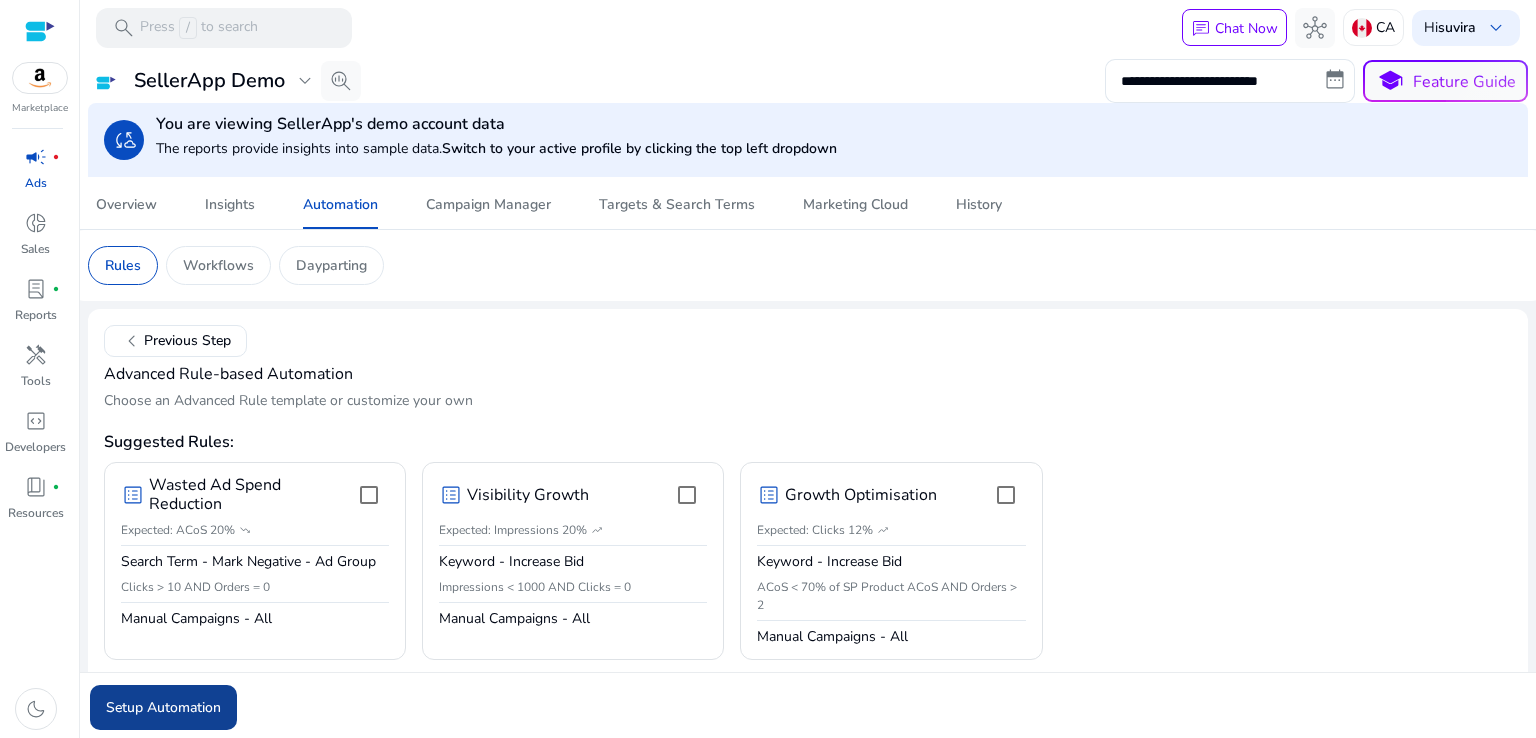 click on "Setup Automation" at bounding box center [163, 707] 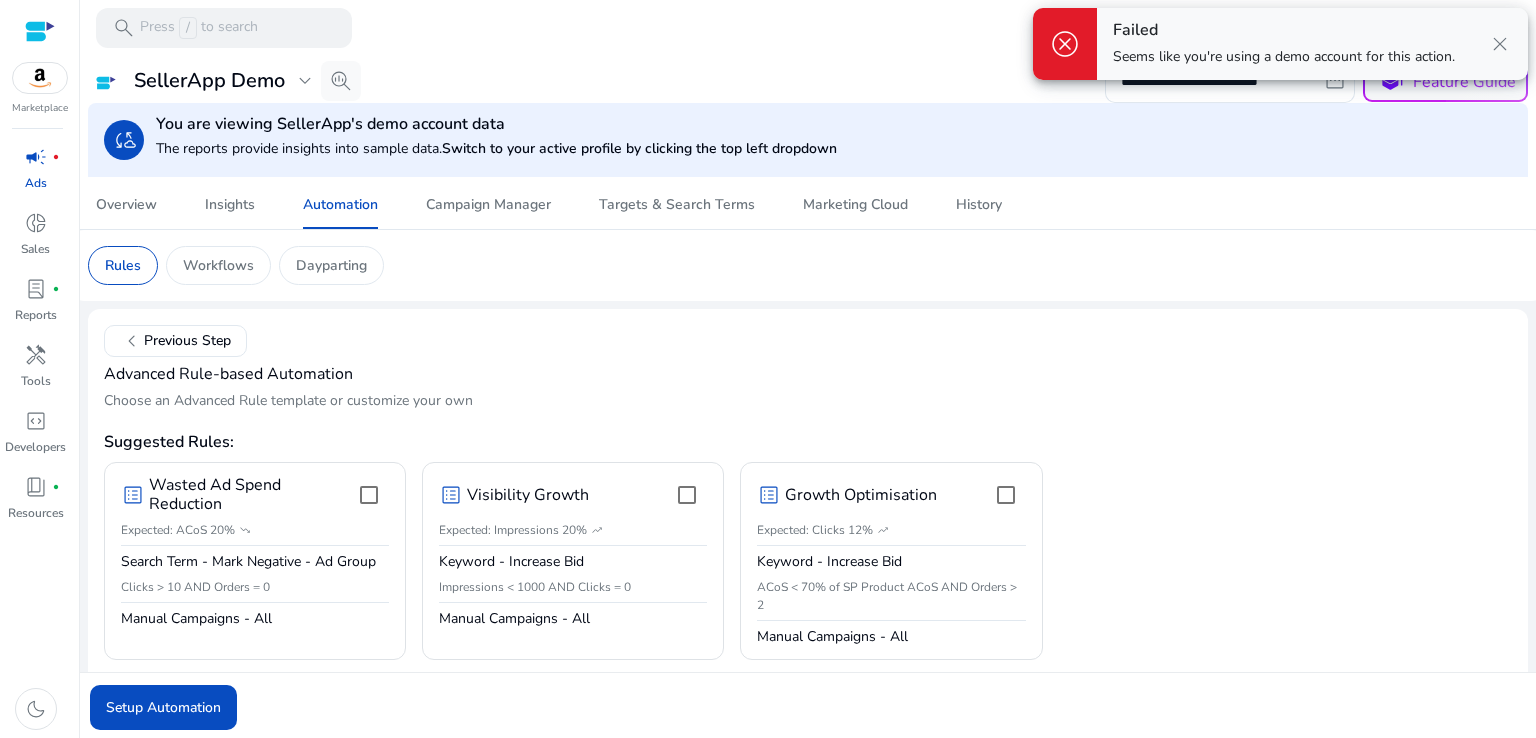 click on "Seems like you're using a demo account for this action." at bounding box center [1284, 57] 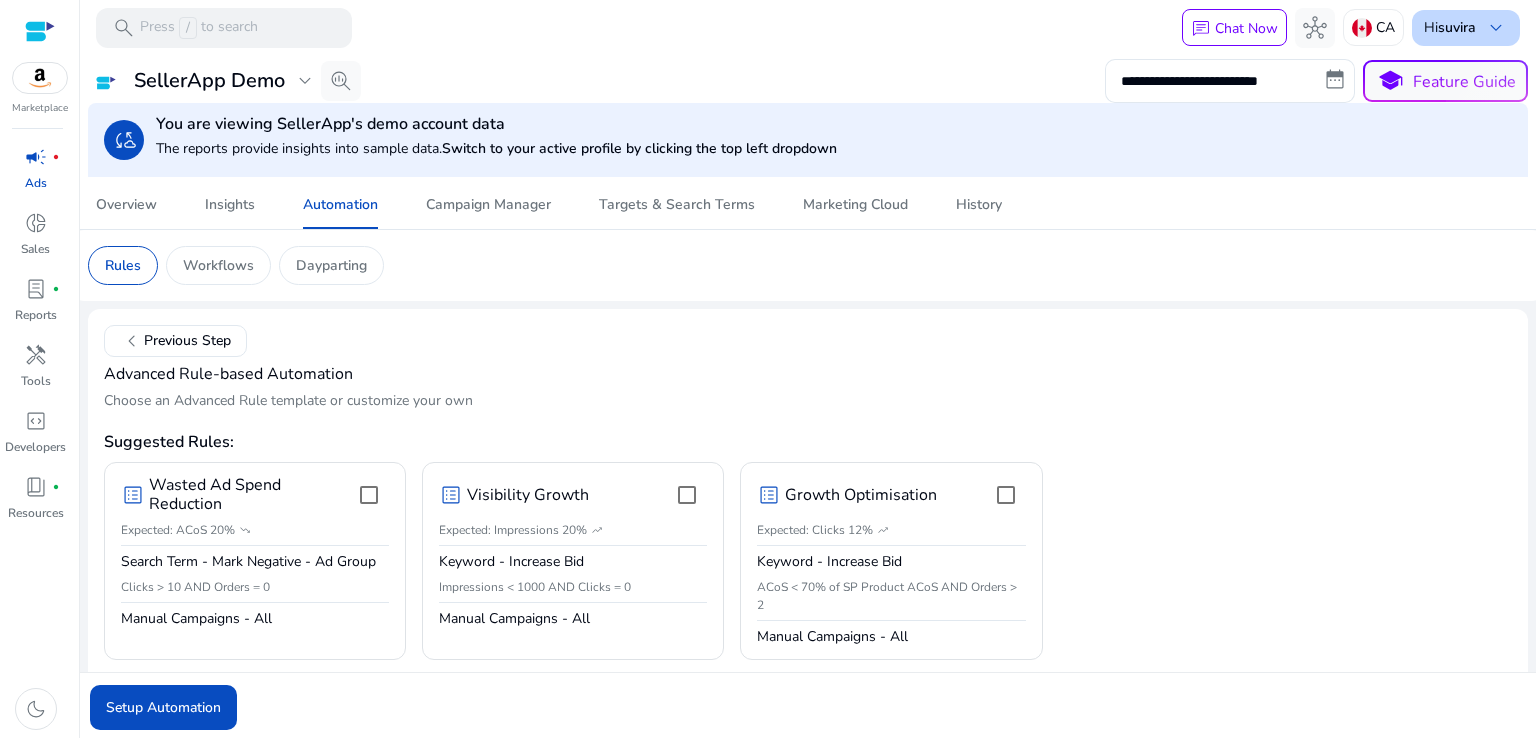 click on "Hi  [PERSON]  keyboard_arrow_down" at bounding box center (1466, 28) 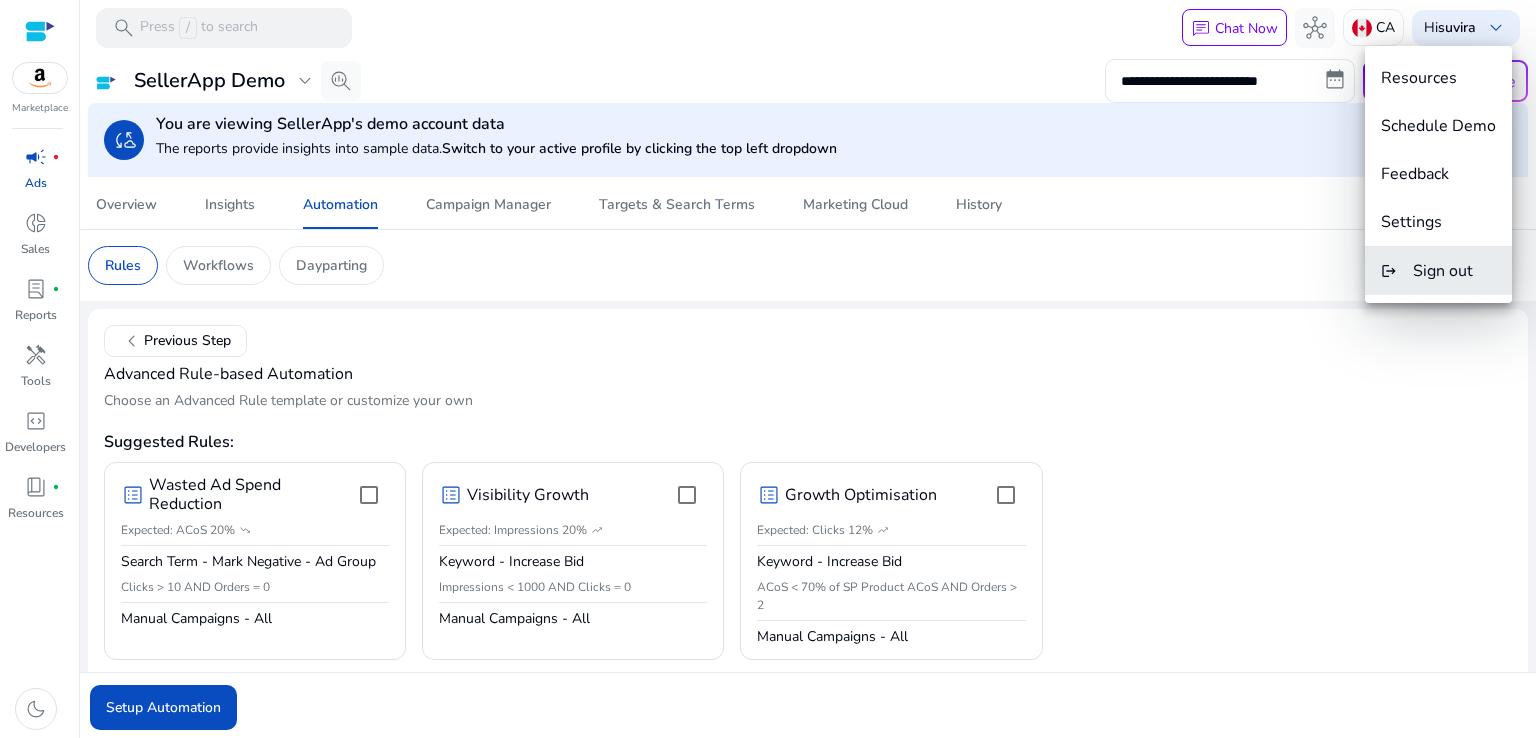 click on "Sign out" at bounding box center [1443, 271] 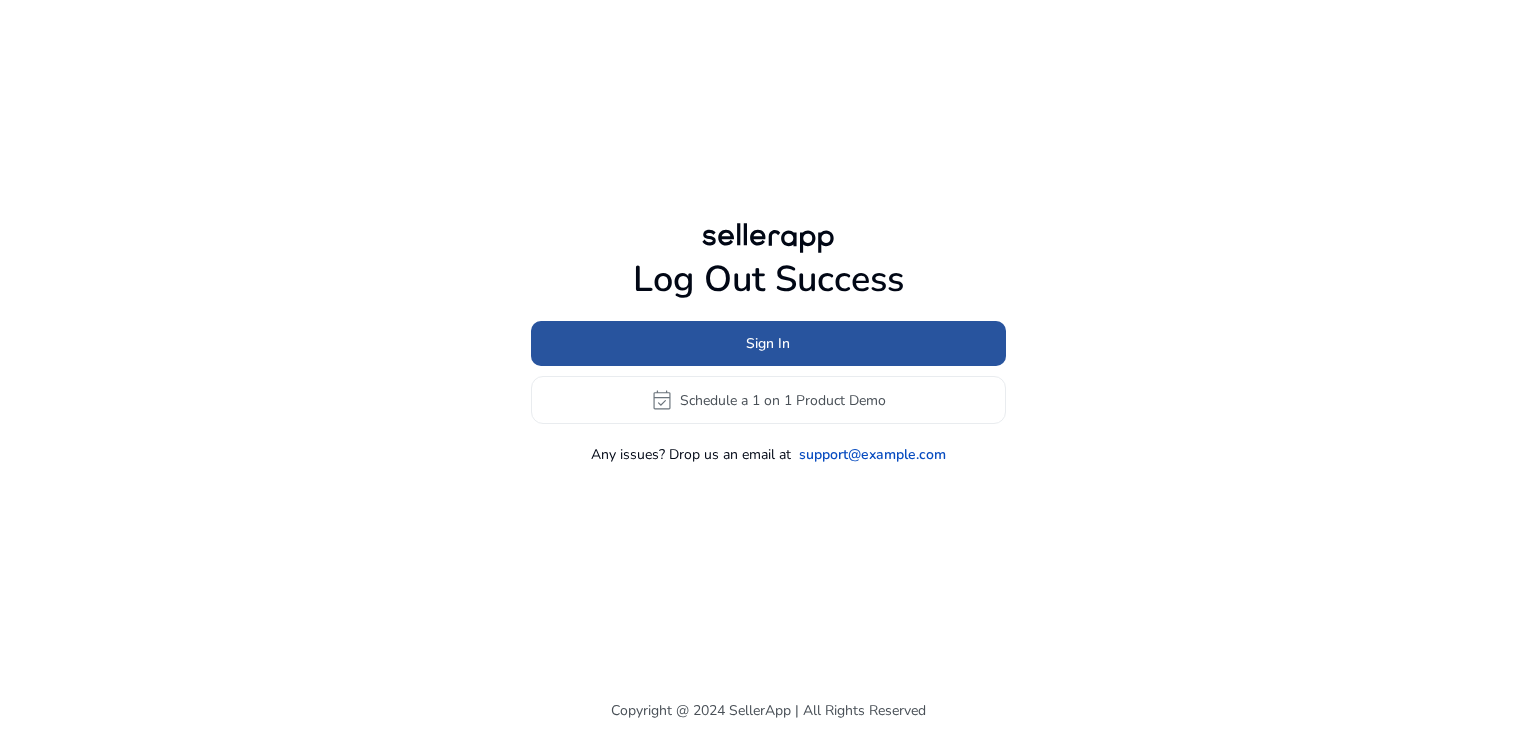 click 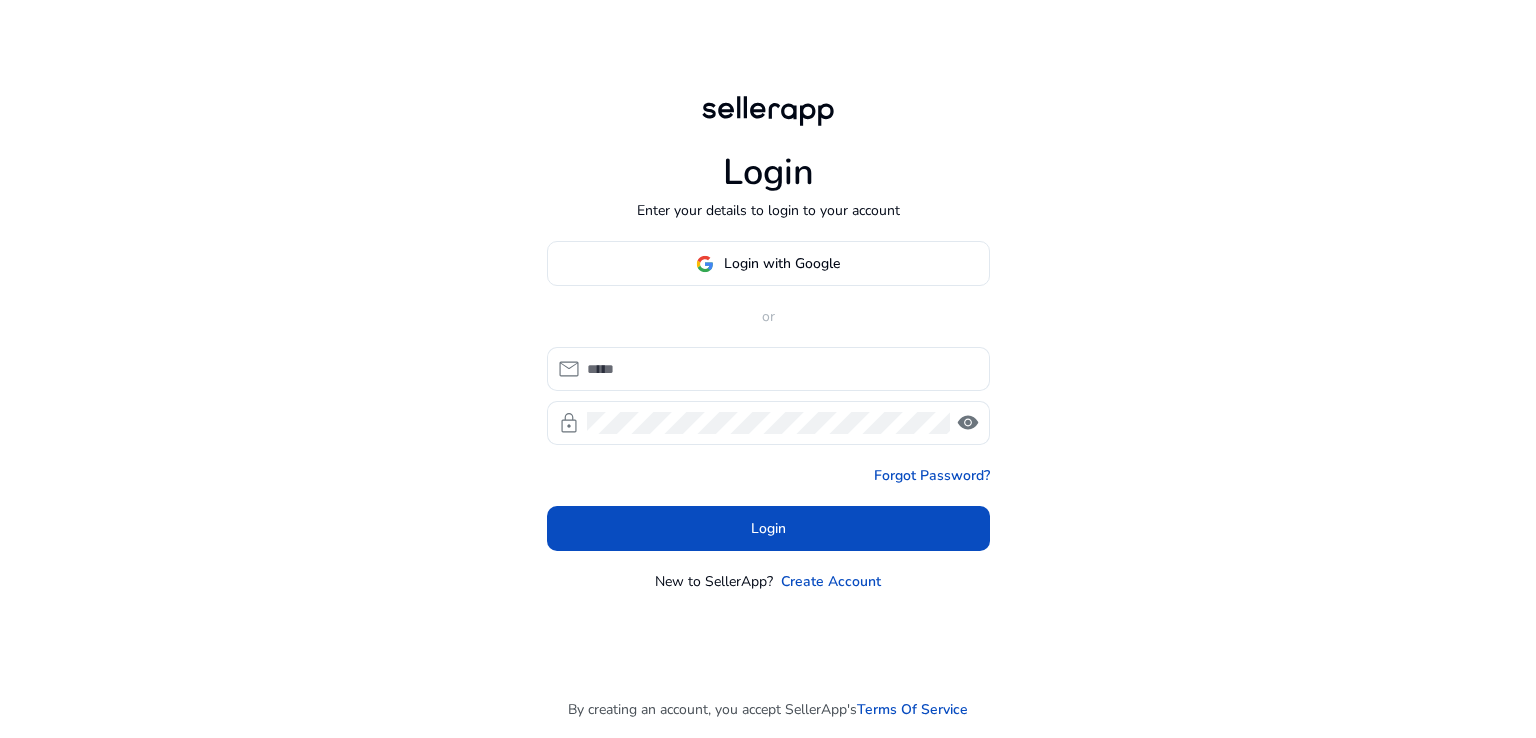 type on "**********" 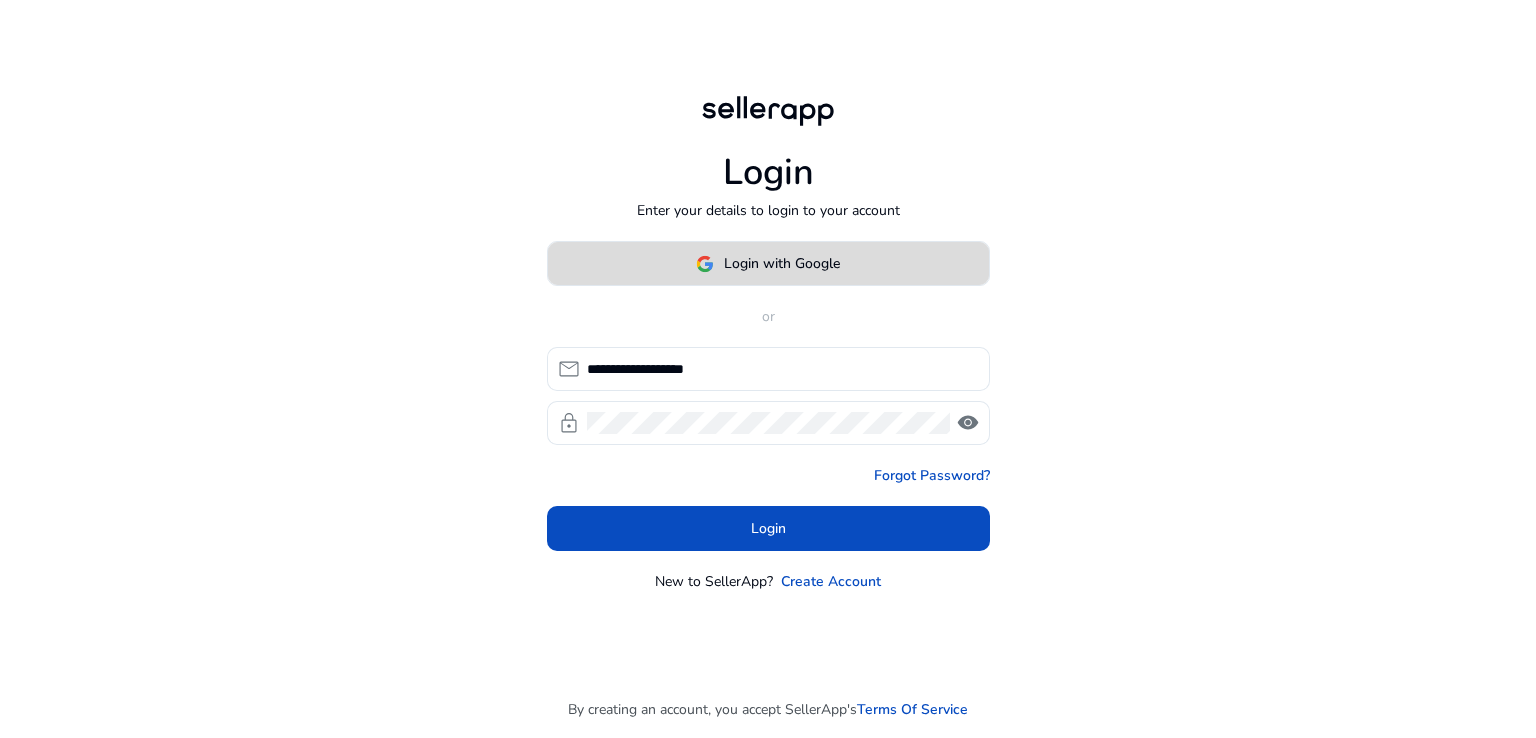 click 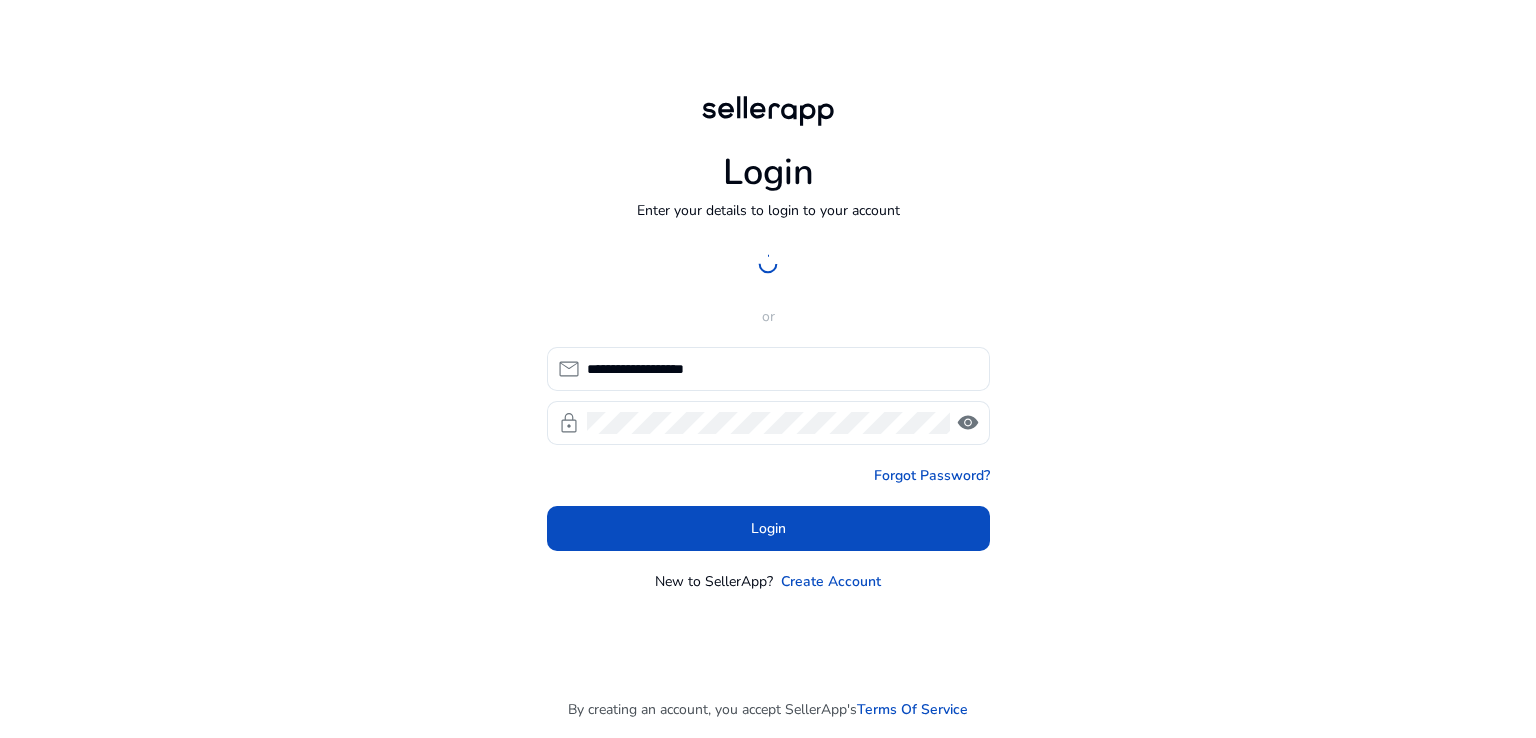 scroll, scrollTop: 202, scrollLeft: 0, axis: vertical 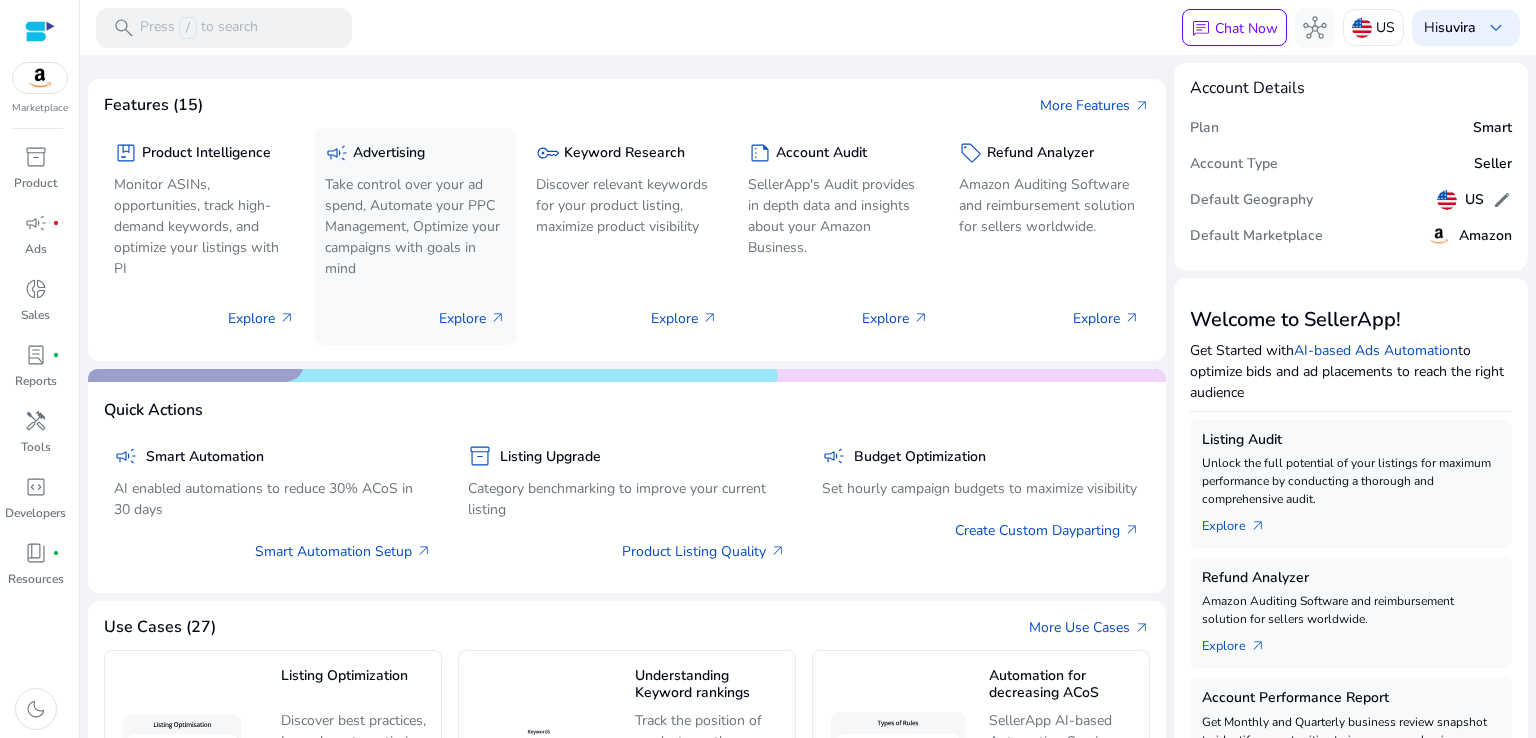 click on "Explore   arrow_outward" 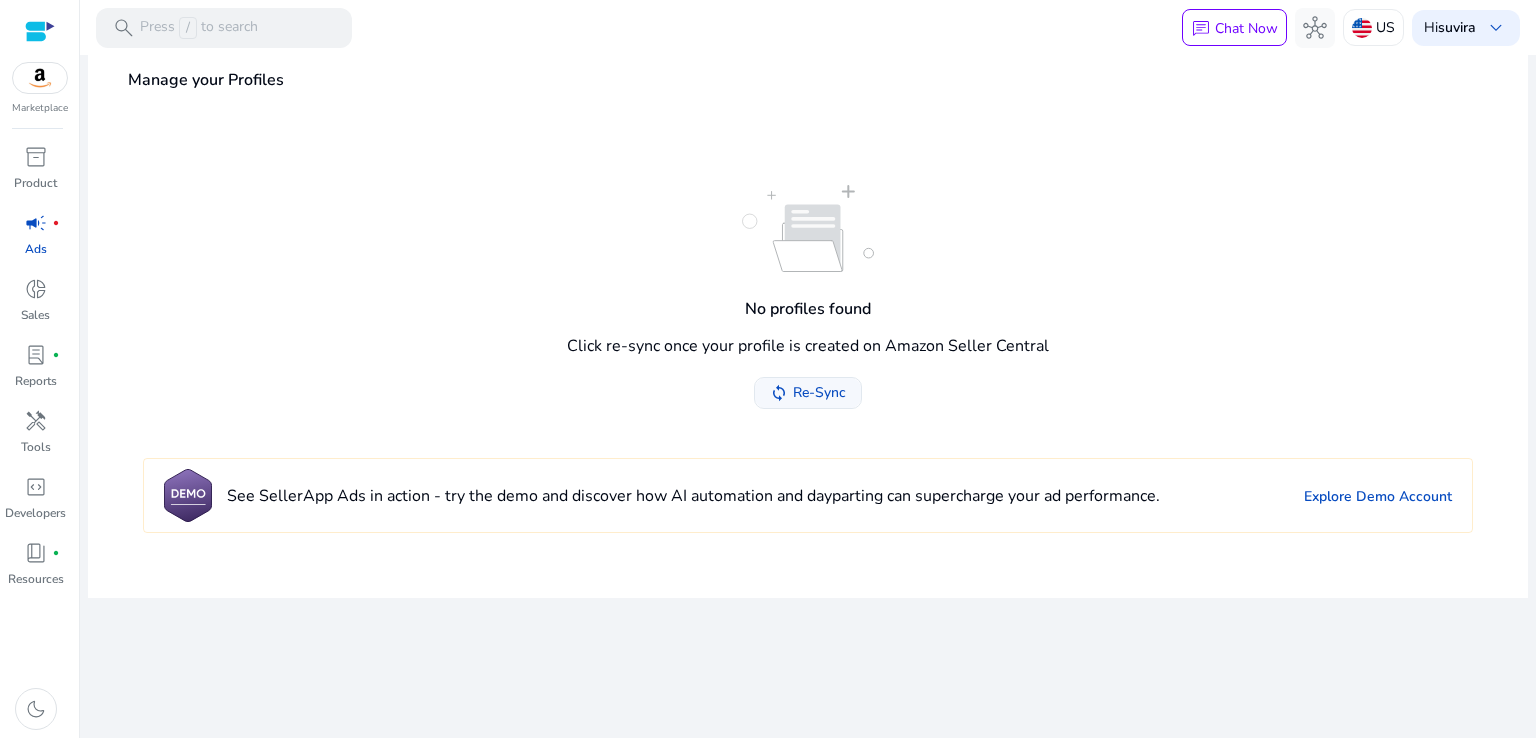 click on "Re-Sync" 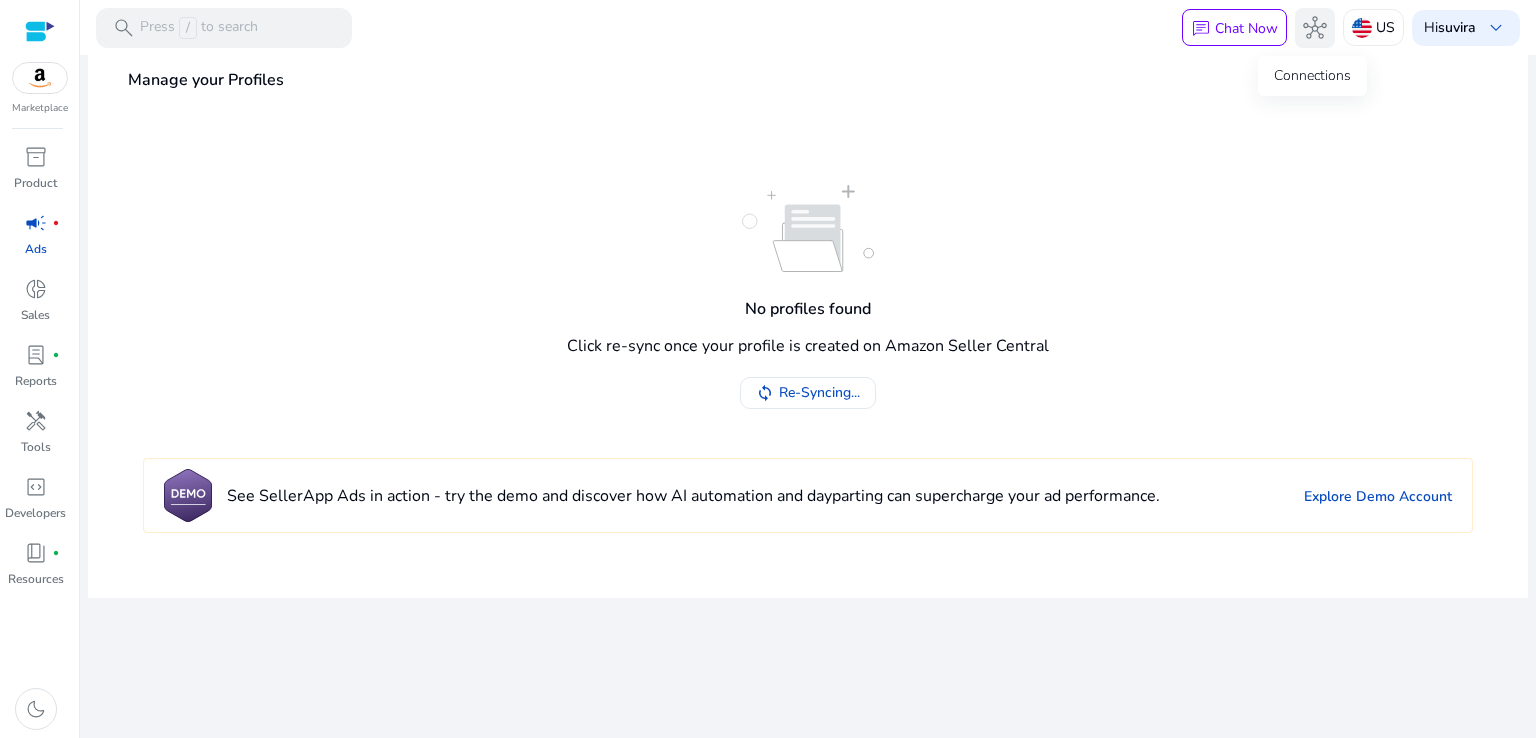 click on "hub" at bounding box center [1315, 28] 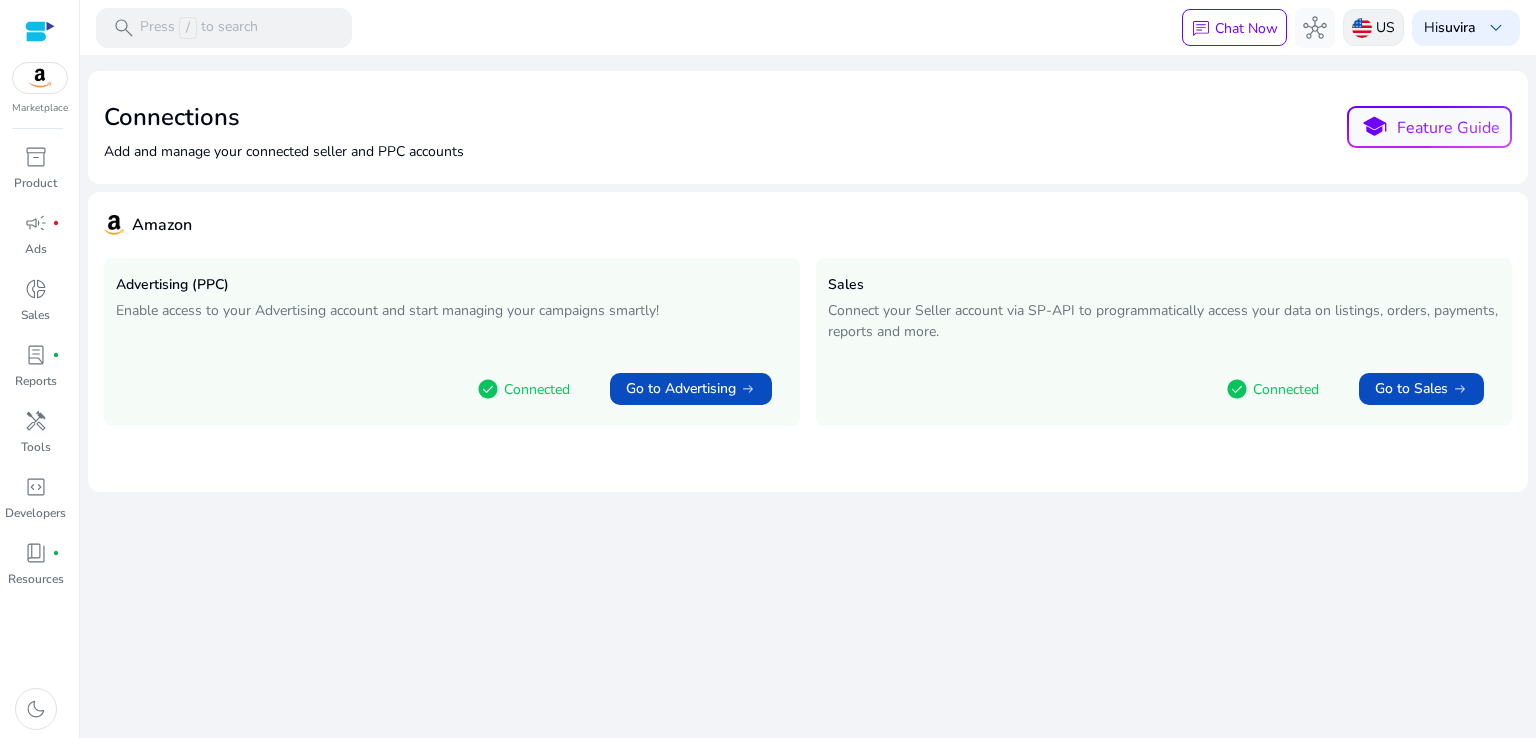 click on "US" at bounding box center (1385, 27) 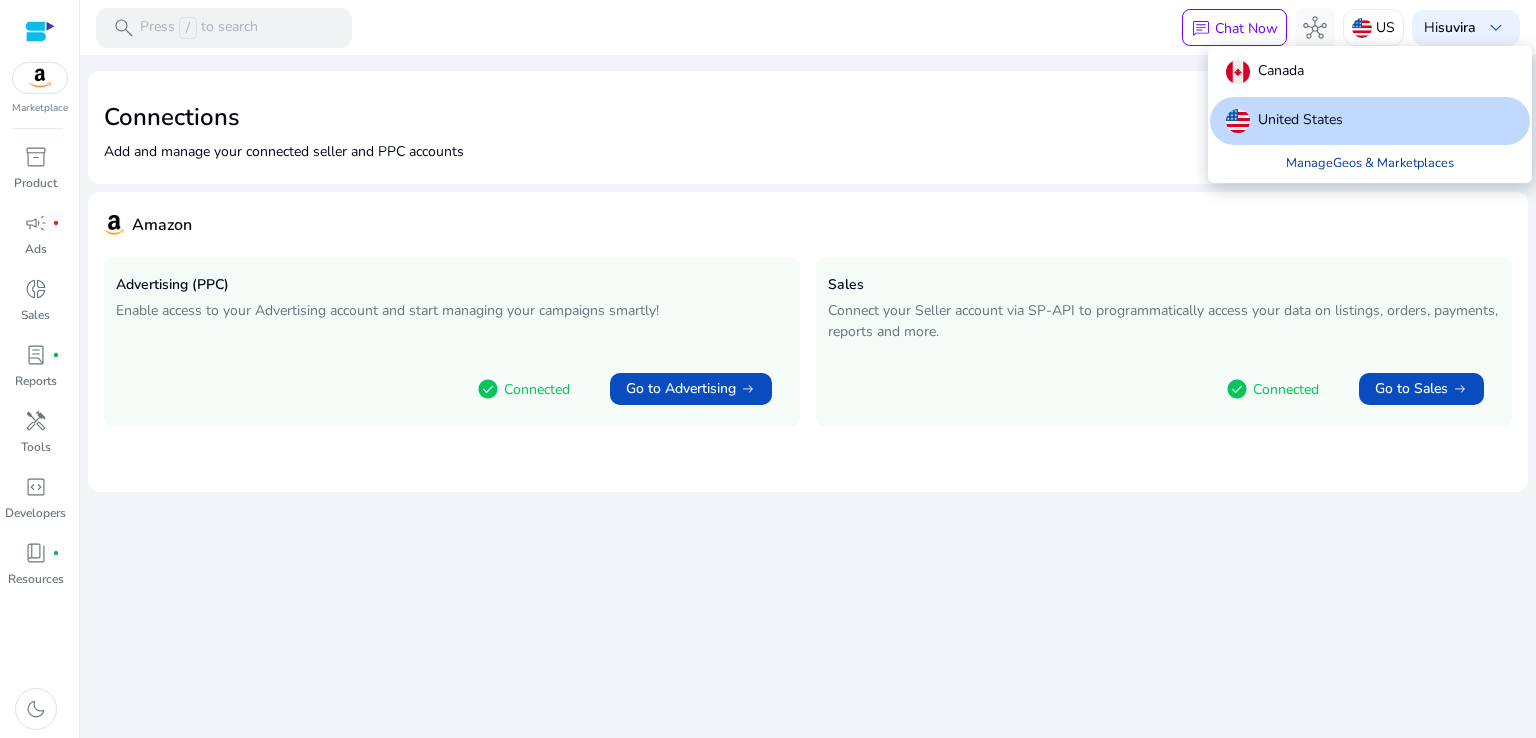 click on "Manage   Geos & Marketplaces" at bounding box center [1370, 163] 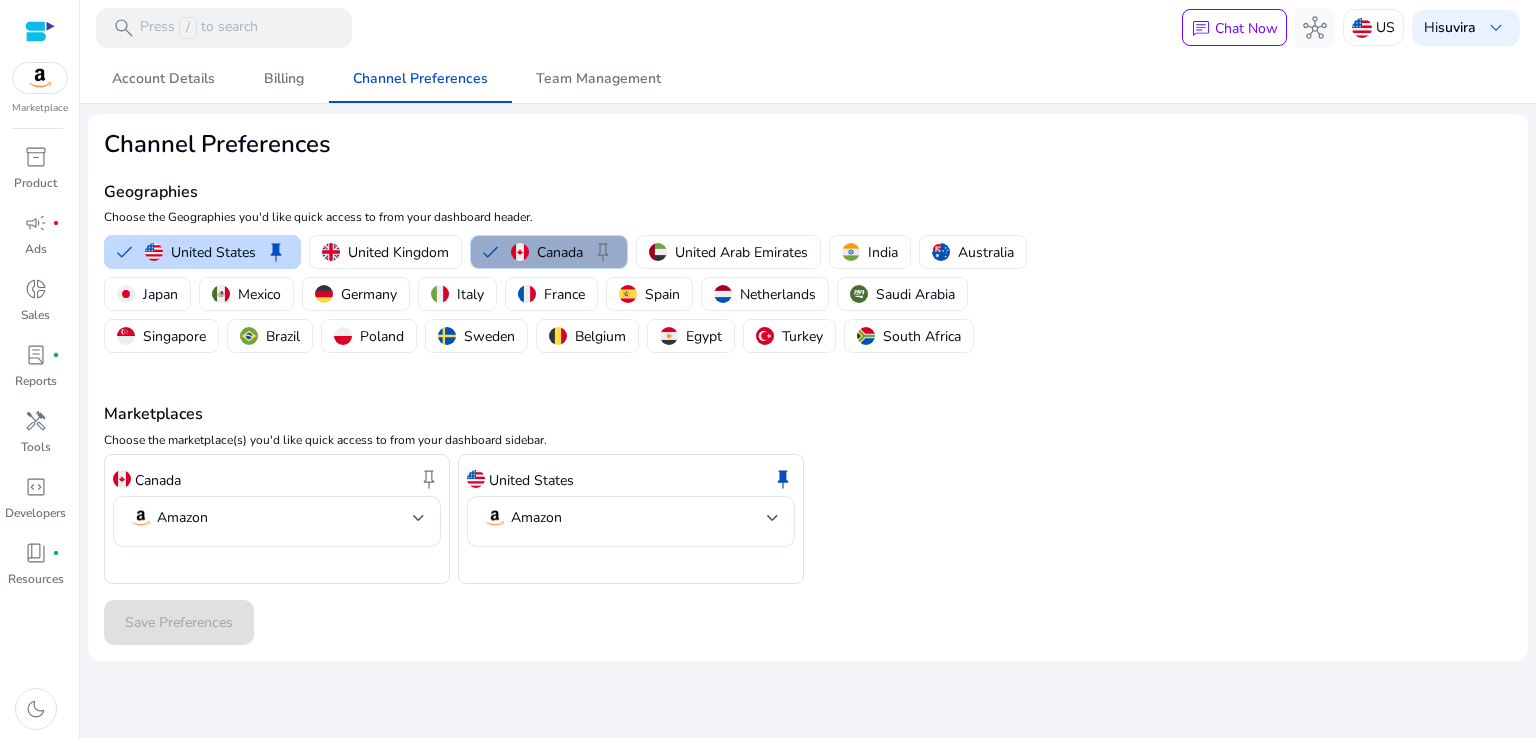 click on "Canada   keep" at bounding box center (563, 252) 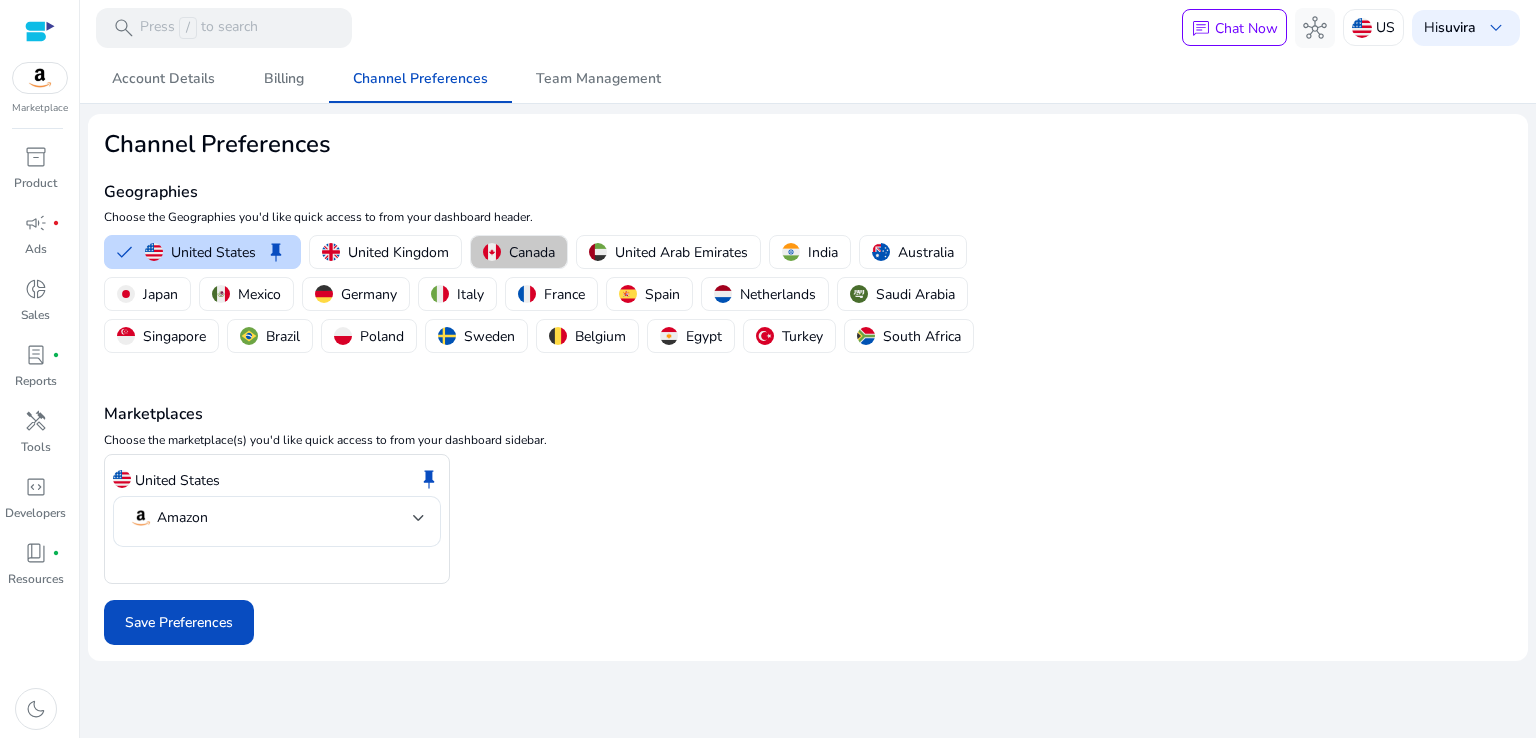 click on "Canada" at bounding box center [532, 252] 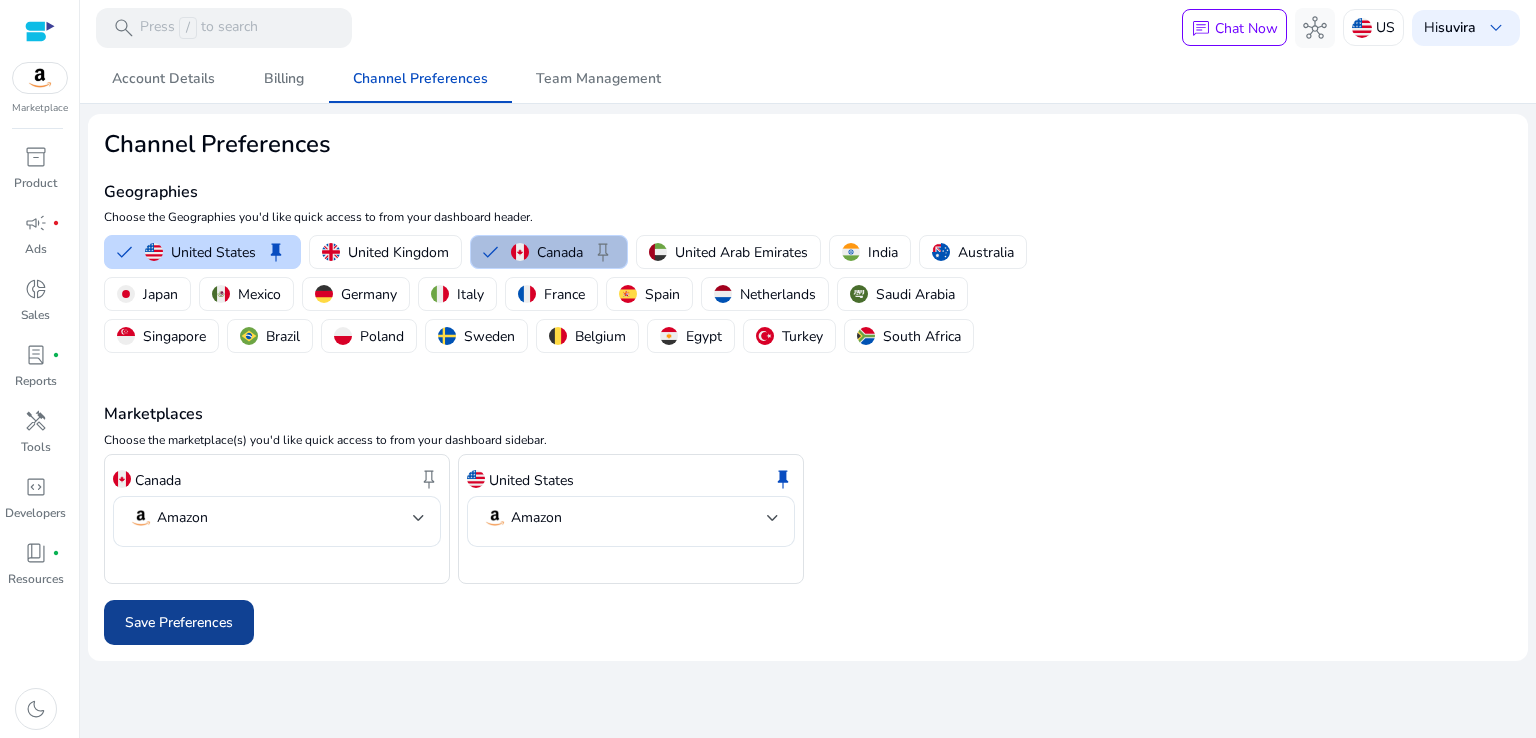 click on "Save Preferences" 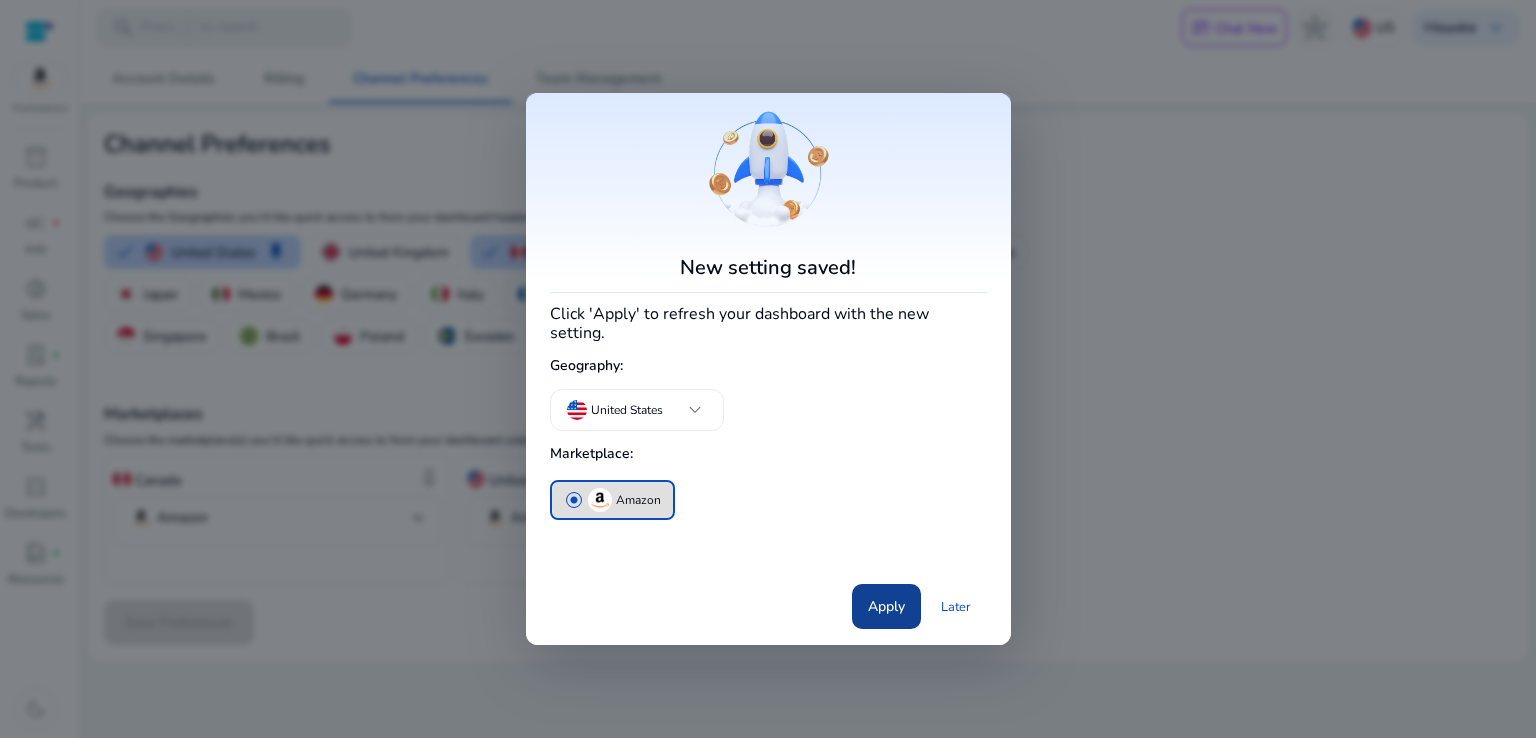 click at bounding box center [886, 607] 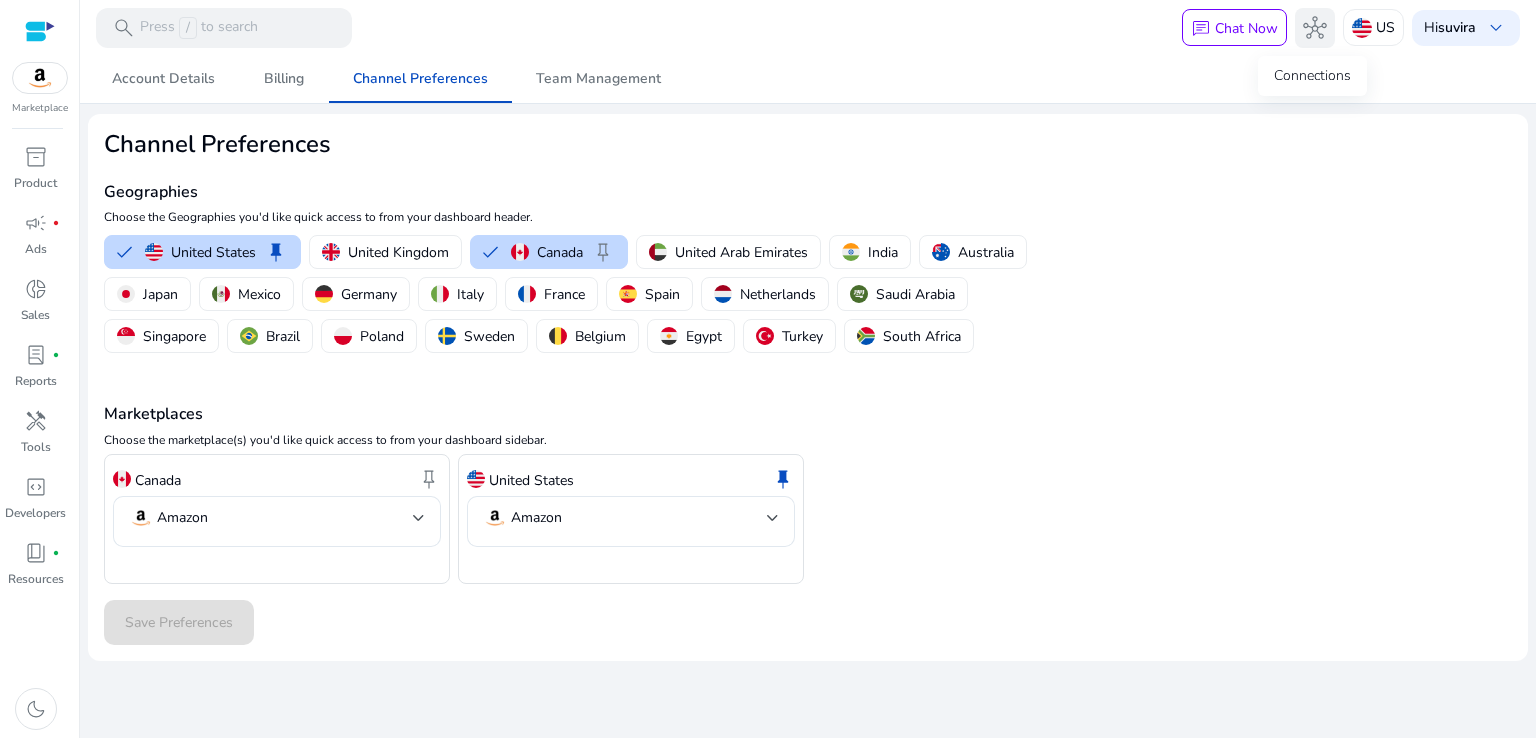 click on "hub" at bounding box center (1315, 28) 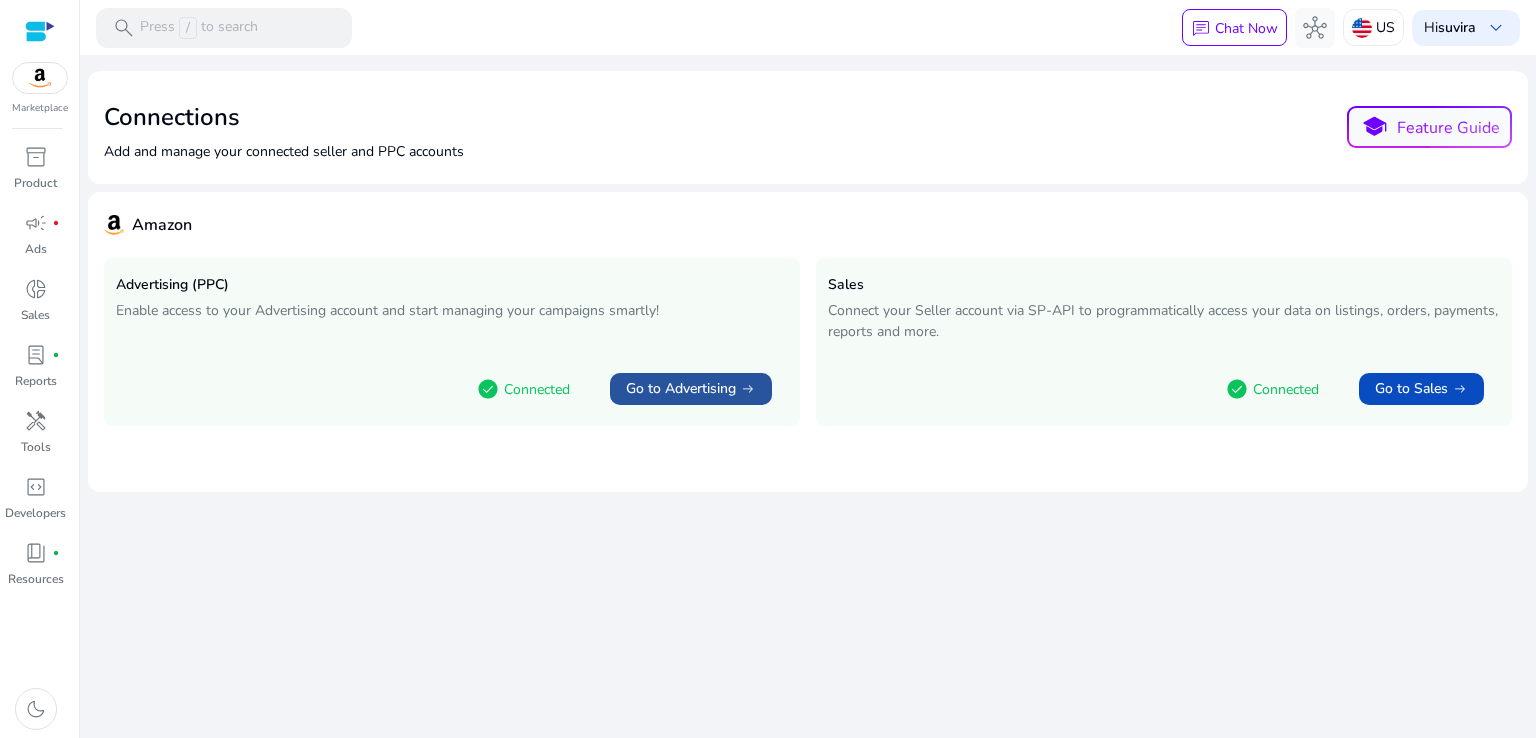 click on "Go to Advertising" 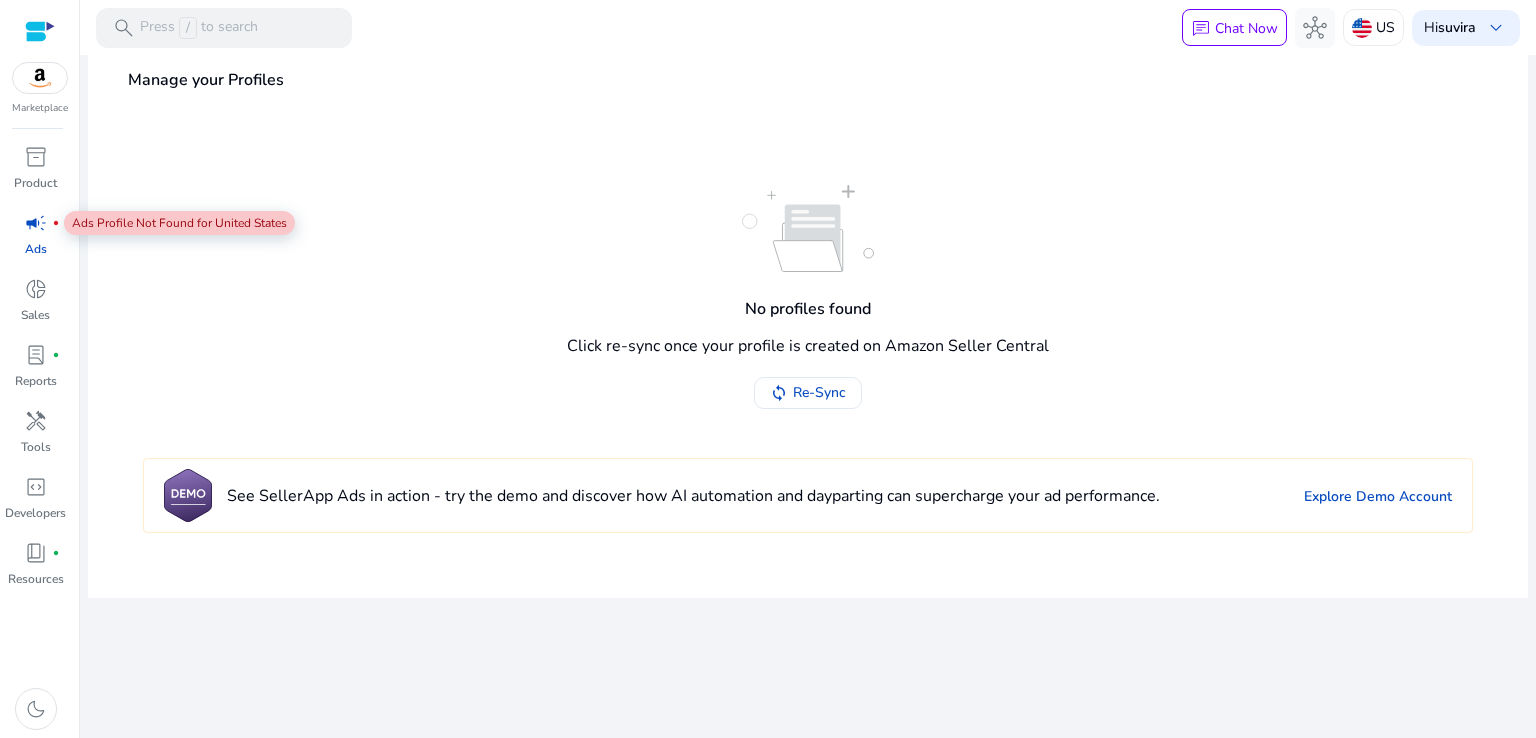 click on "campaign" at bounding box center [36, 223] 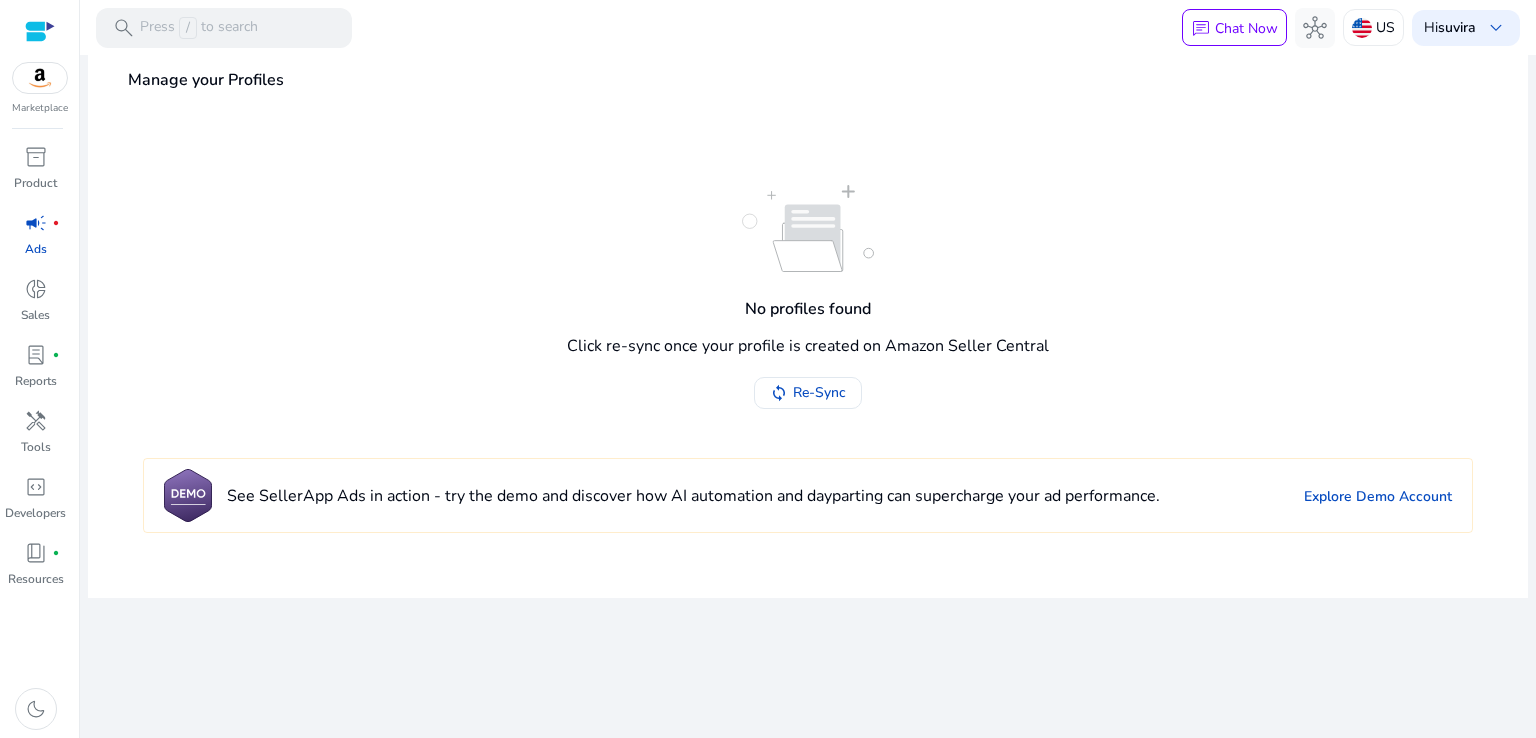 click on "Ads" at bounding box center [36, 249] 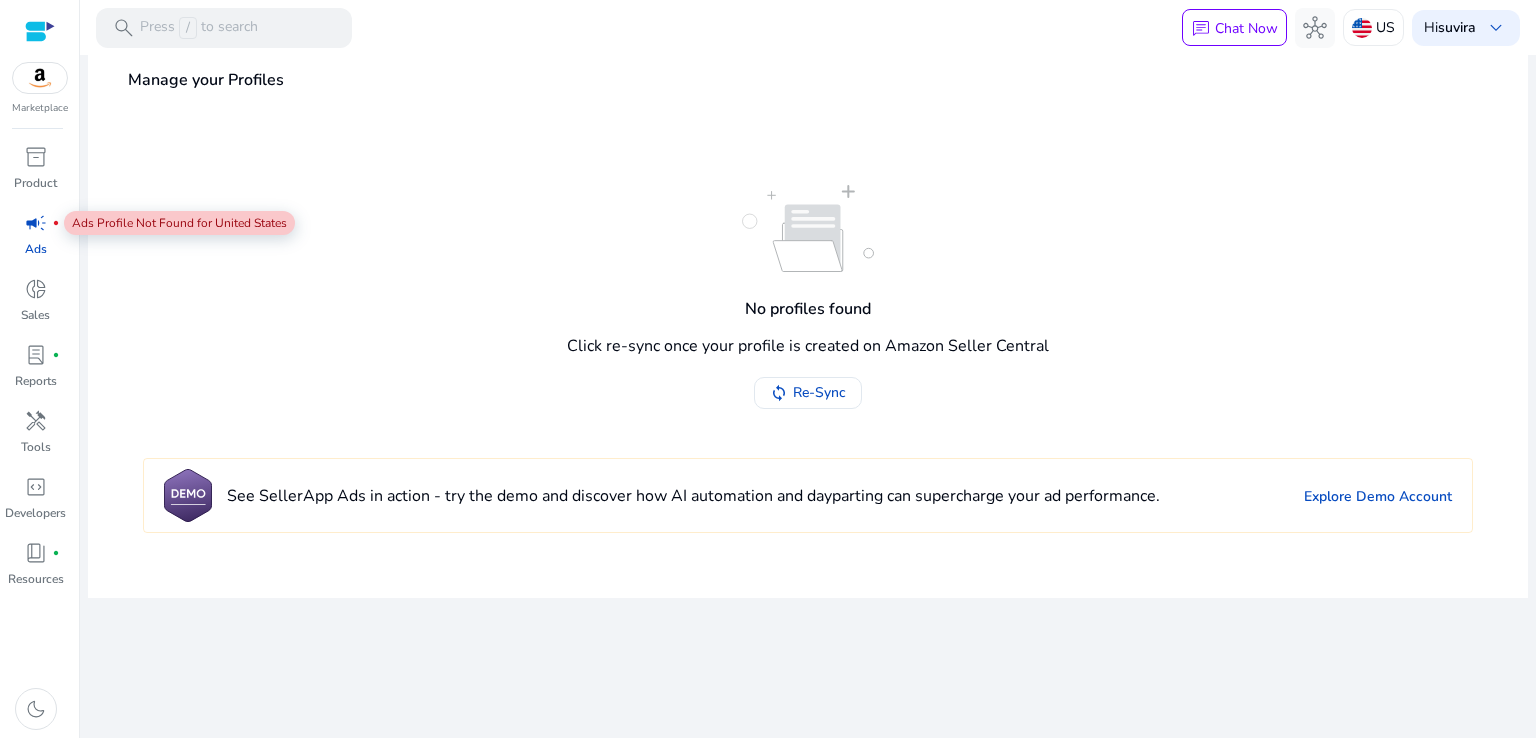 click on "campaign" at bounding box center [36, 223] 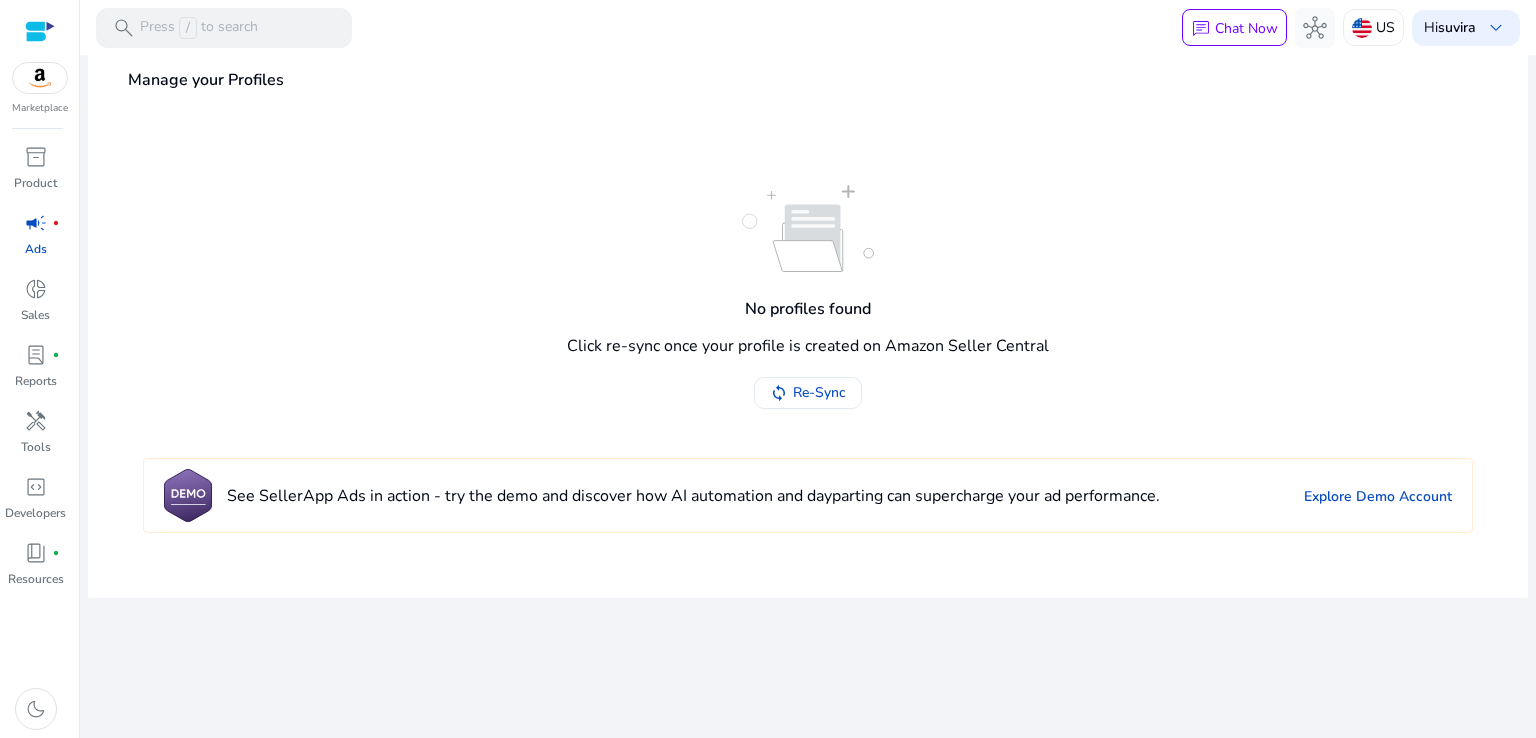 click on "Ads" at bounding box center (36, 249) 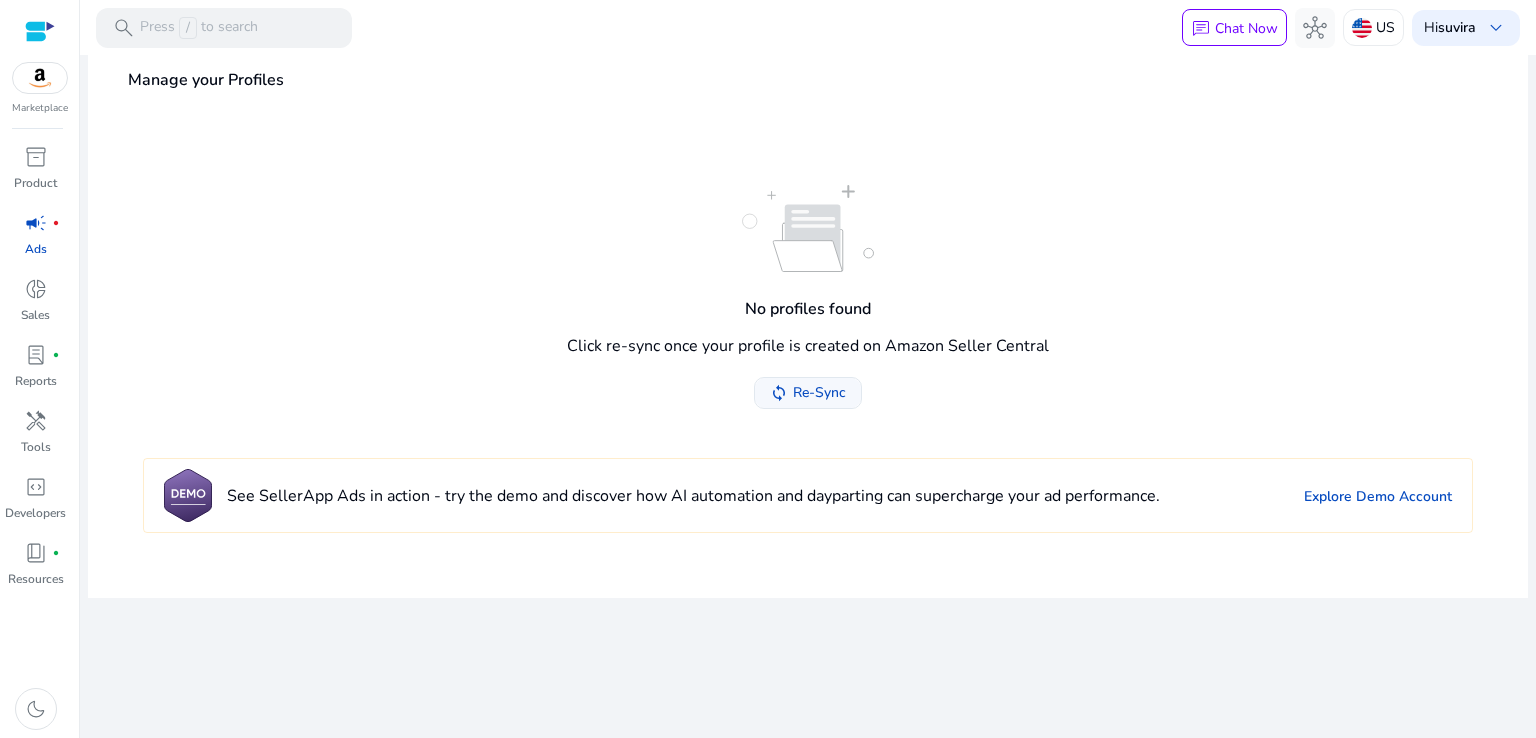 click on "Re-Sync" 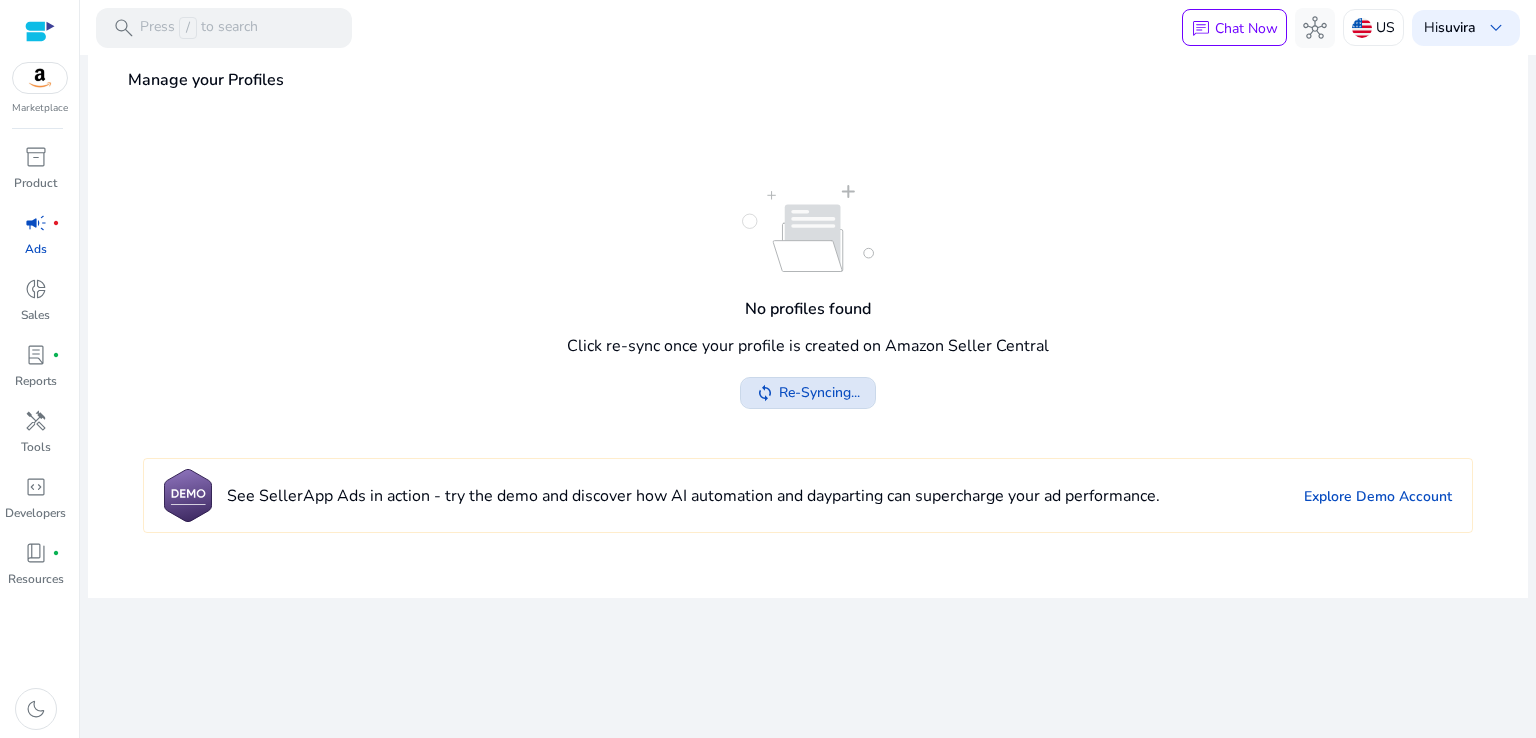 click on "Re-Syncing..." 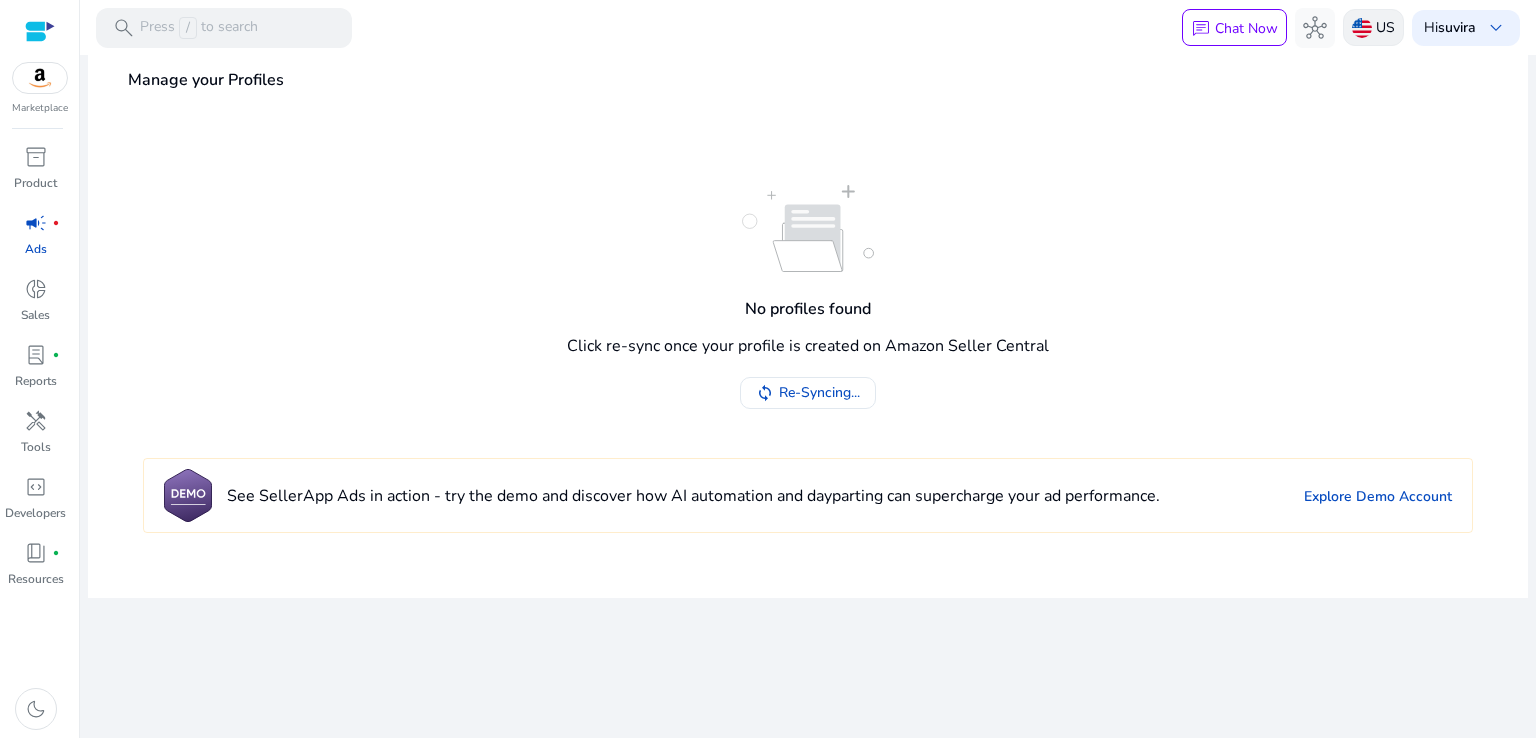 click on "US" at bounding box center (1373, 27) 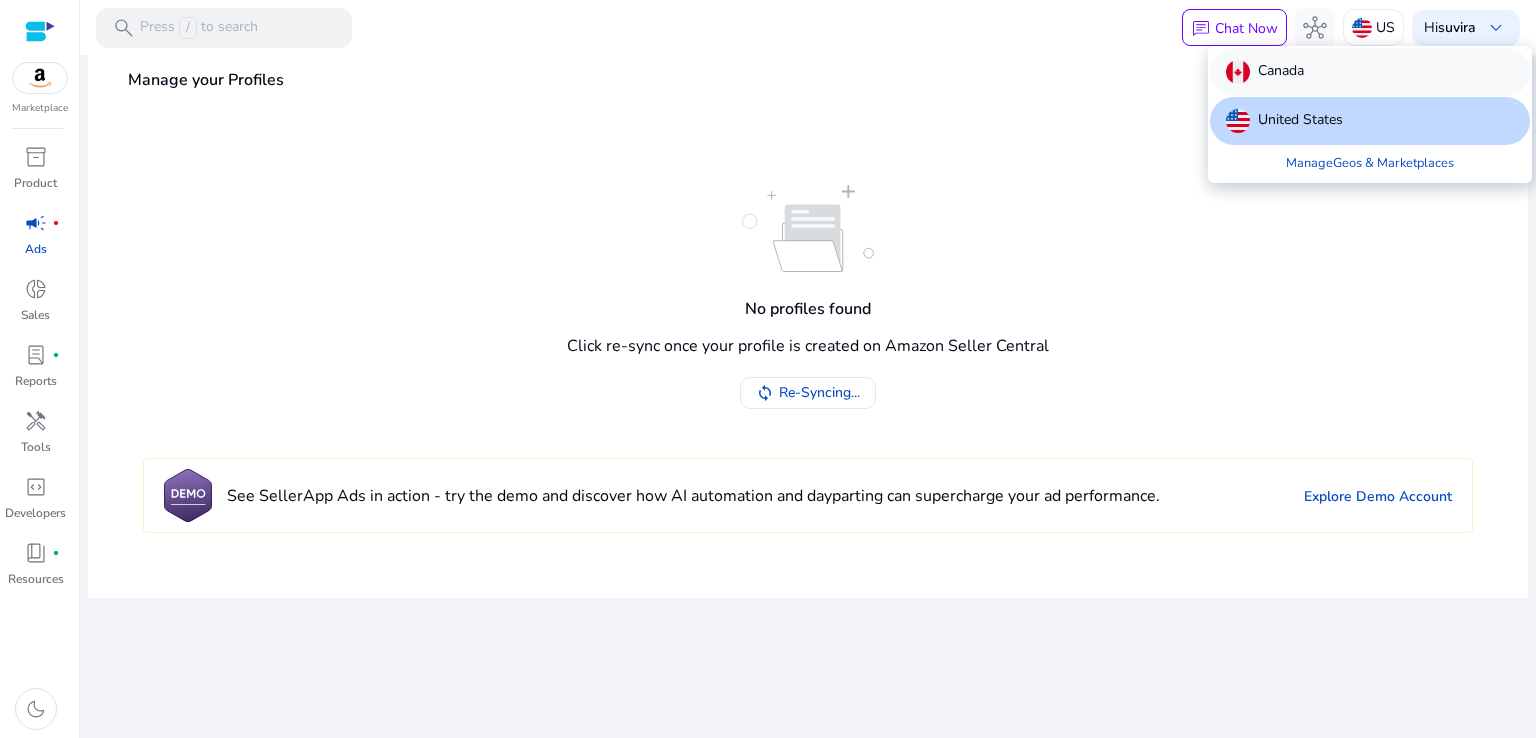 click on "Canada" at bounding box center [1370, 72] 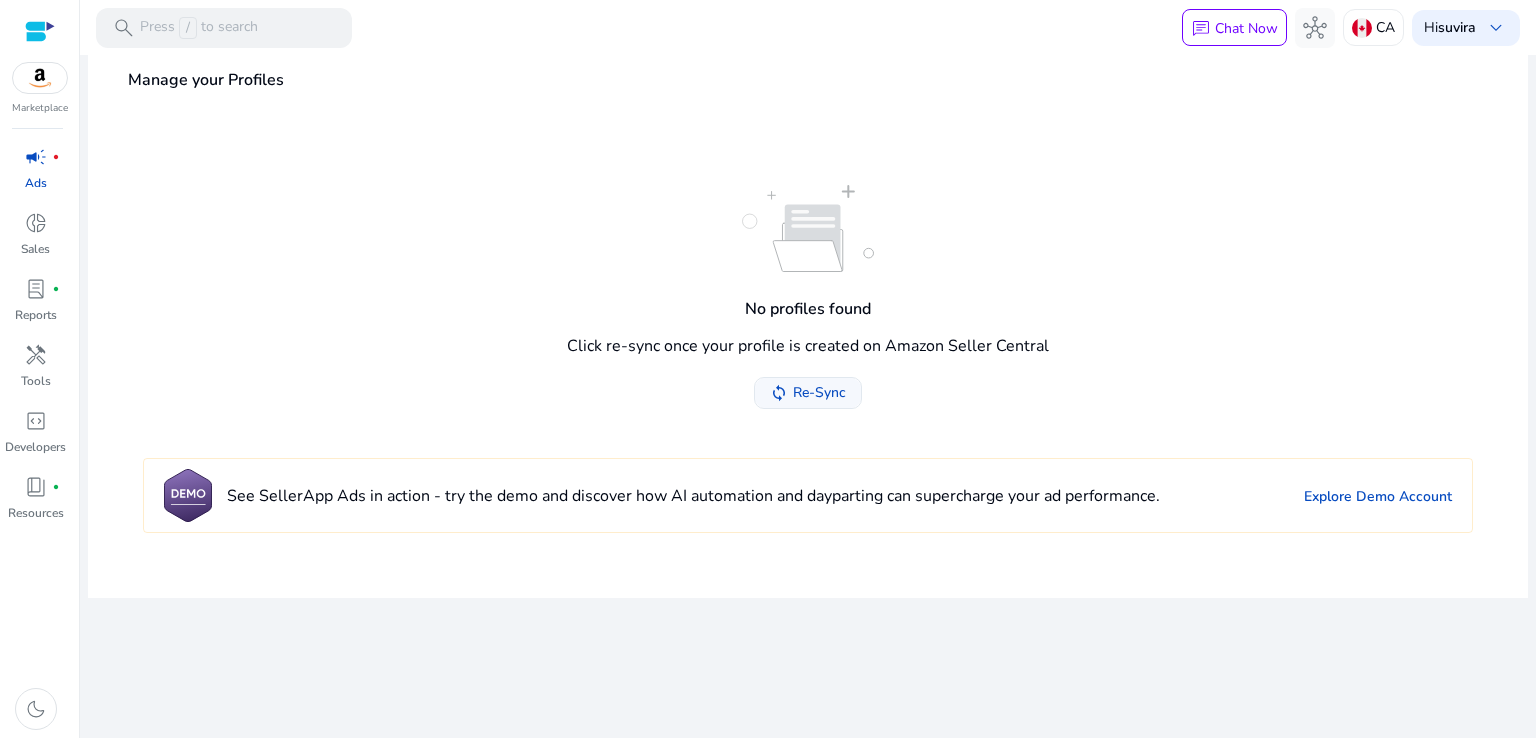 scroll, scrollTop: 0, scrollLeft: 0, axis: both 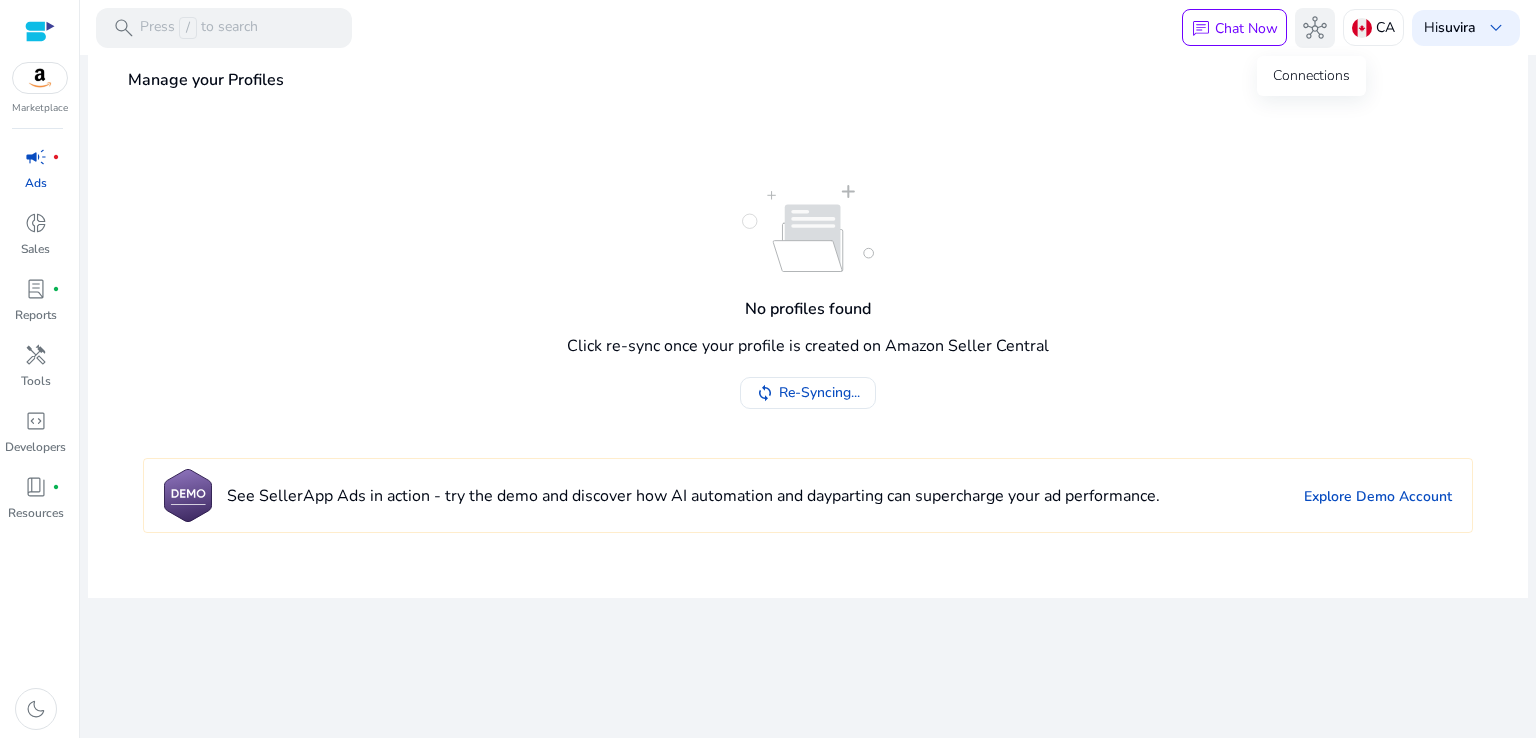 click on "hub" at bounding box center [1315, 28] 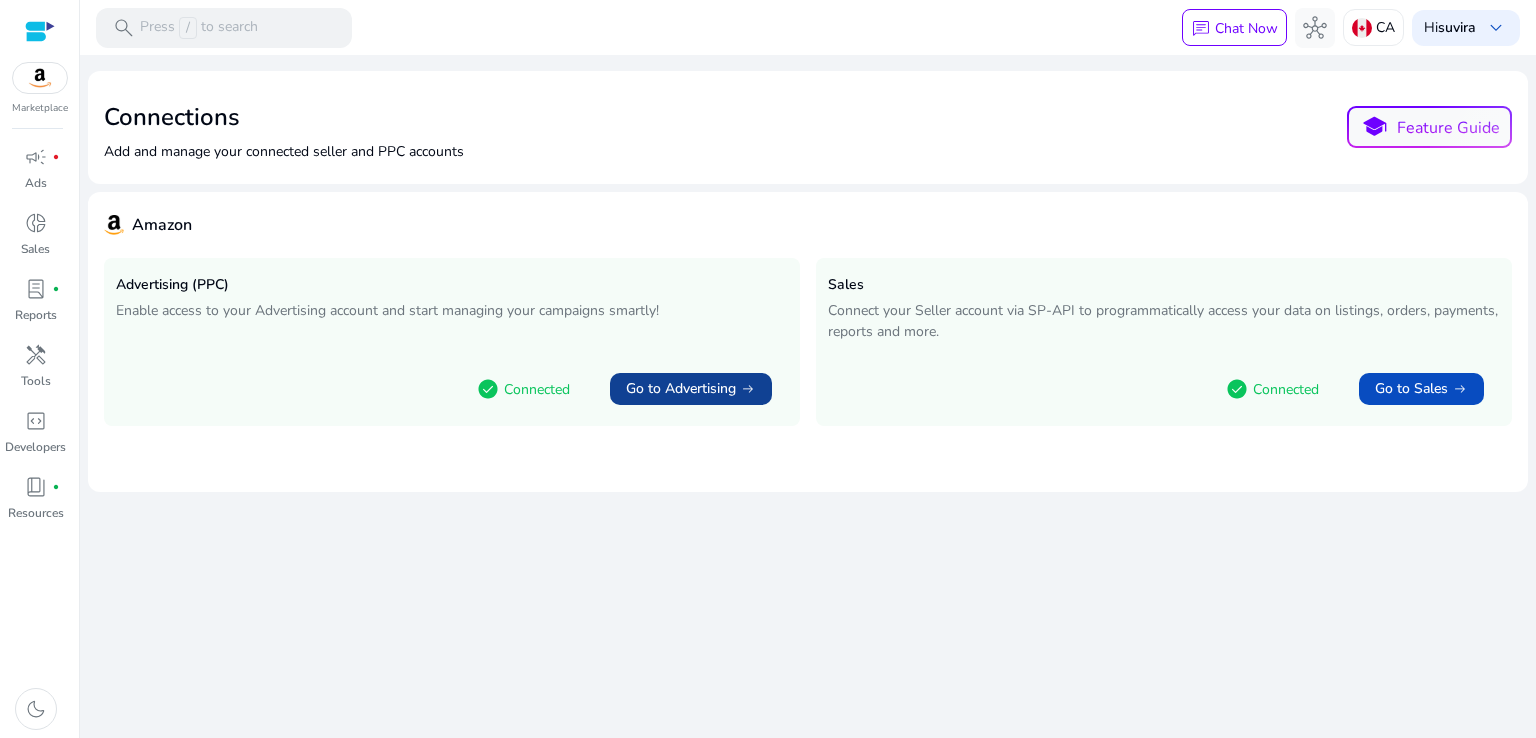 click on "Go to Advertising" 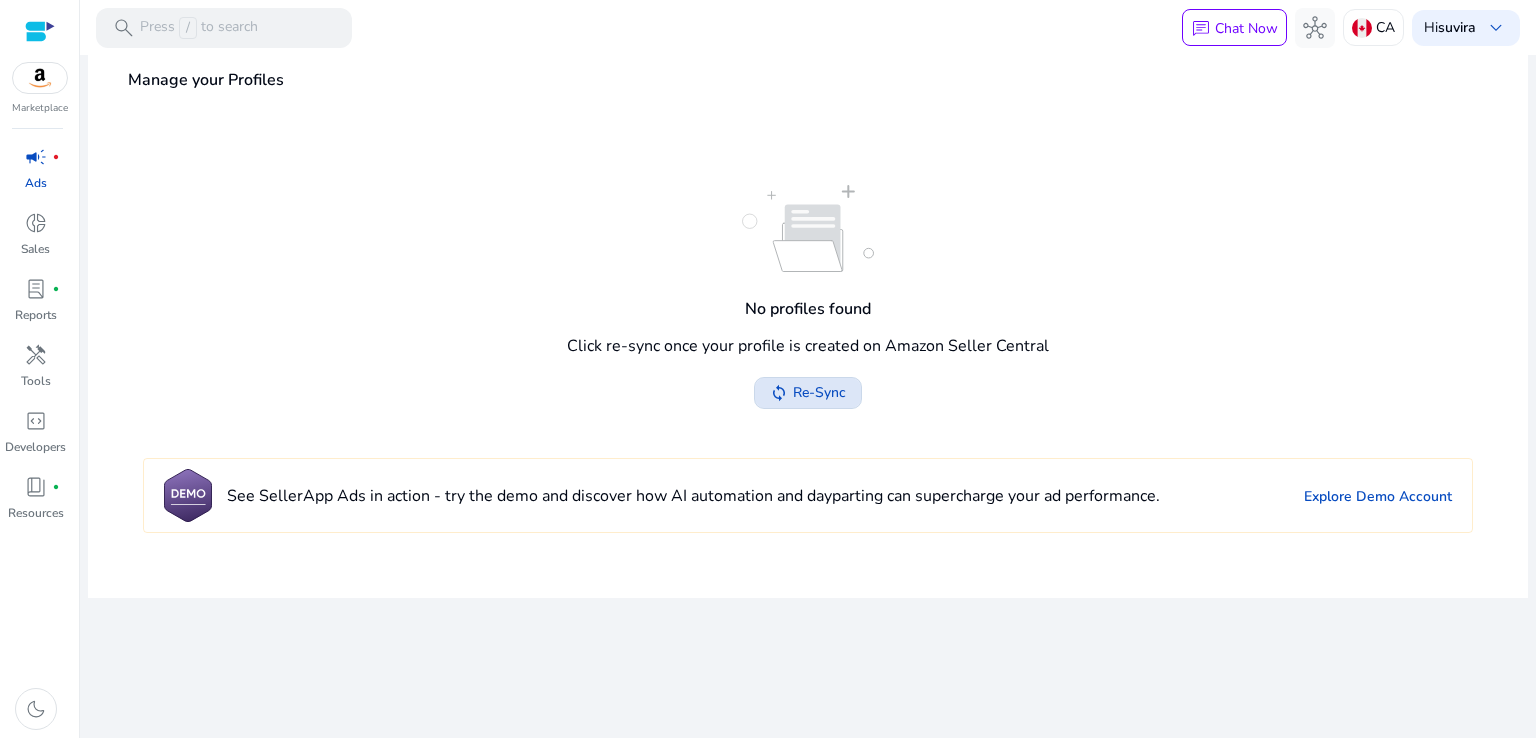 click on "Re-Sync" 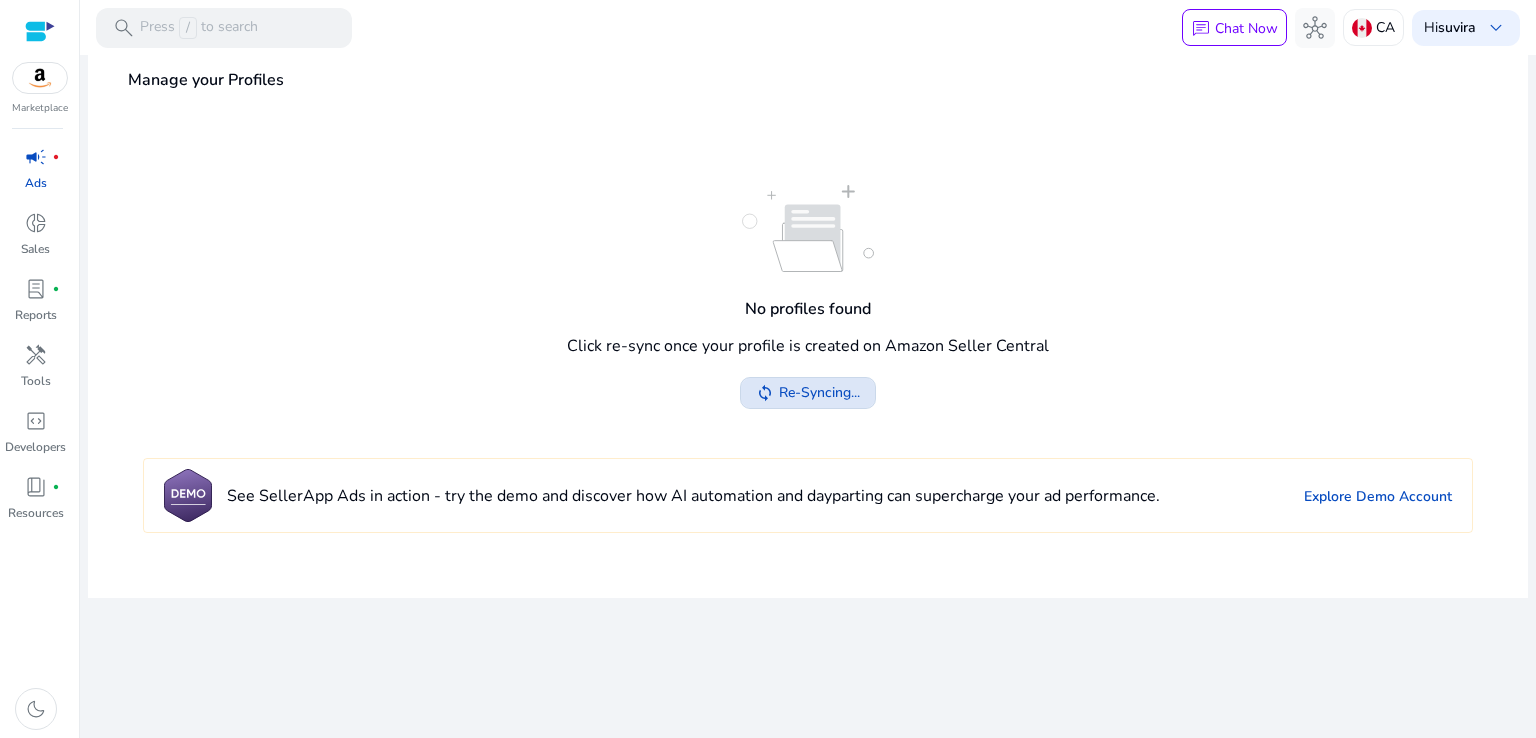click on "Re-Syncing..." 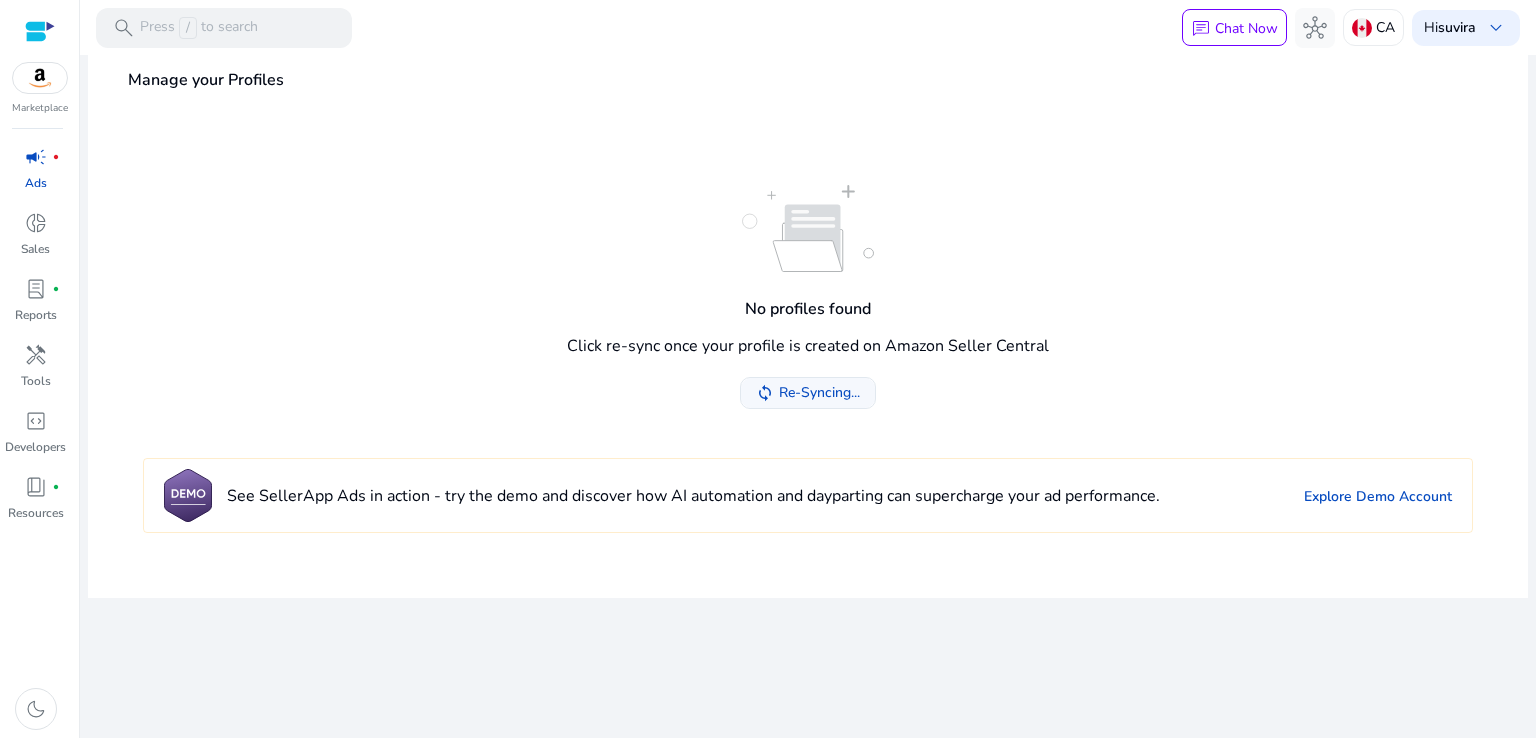 click on "Re-Syncing..." 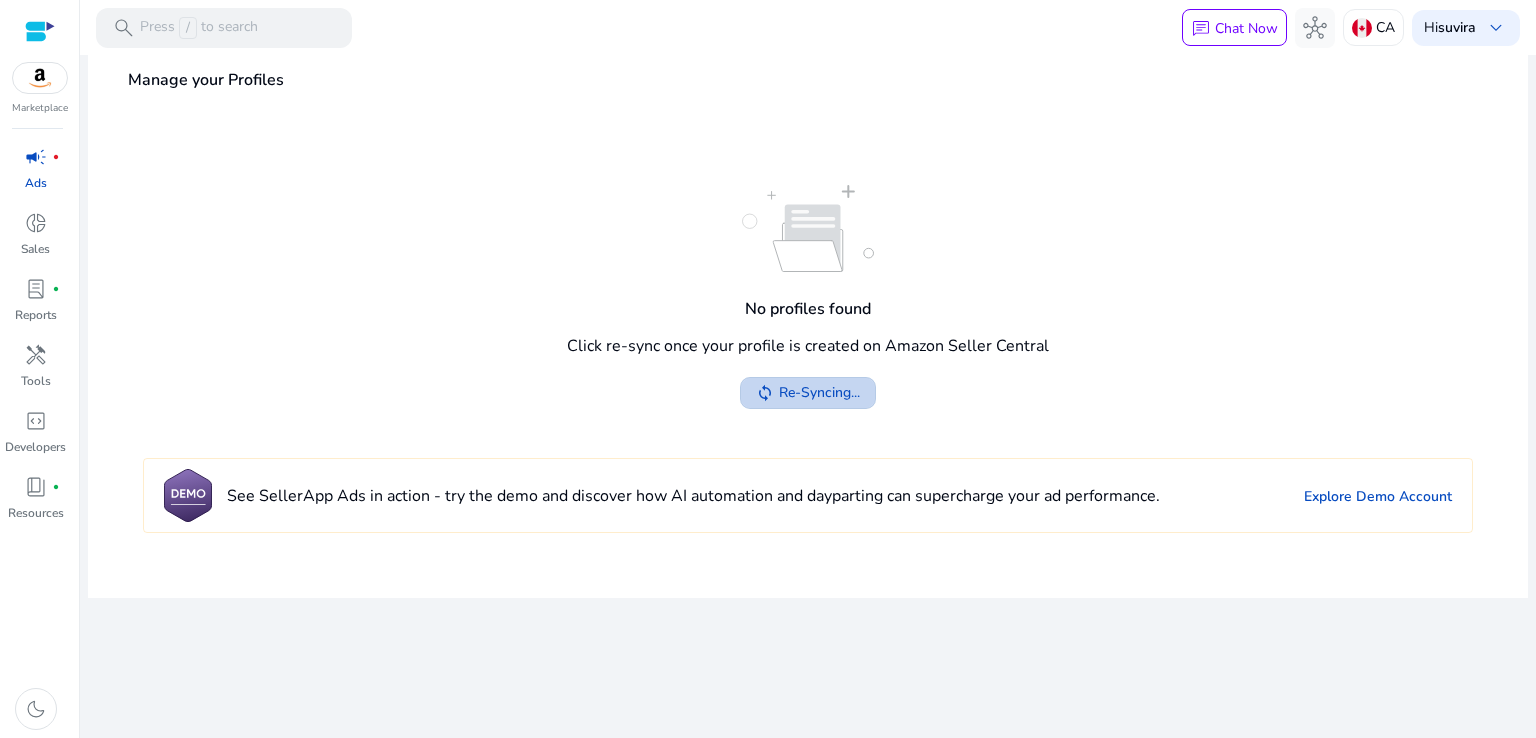 click on "Re-Syncing..." 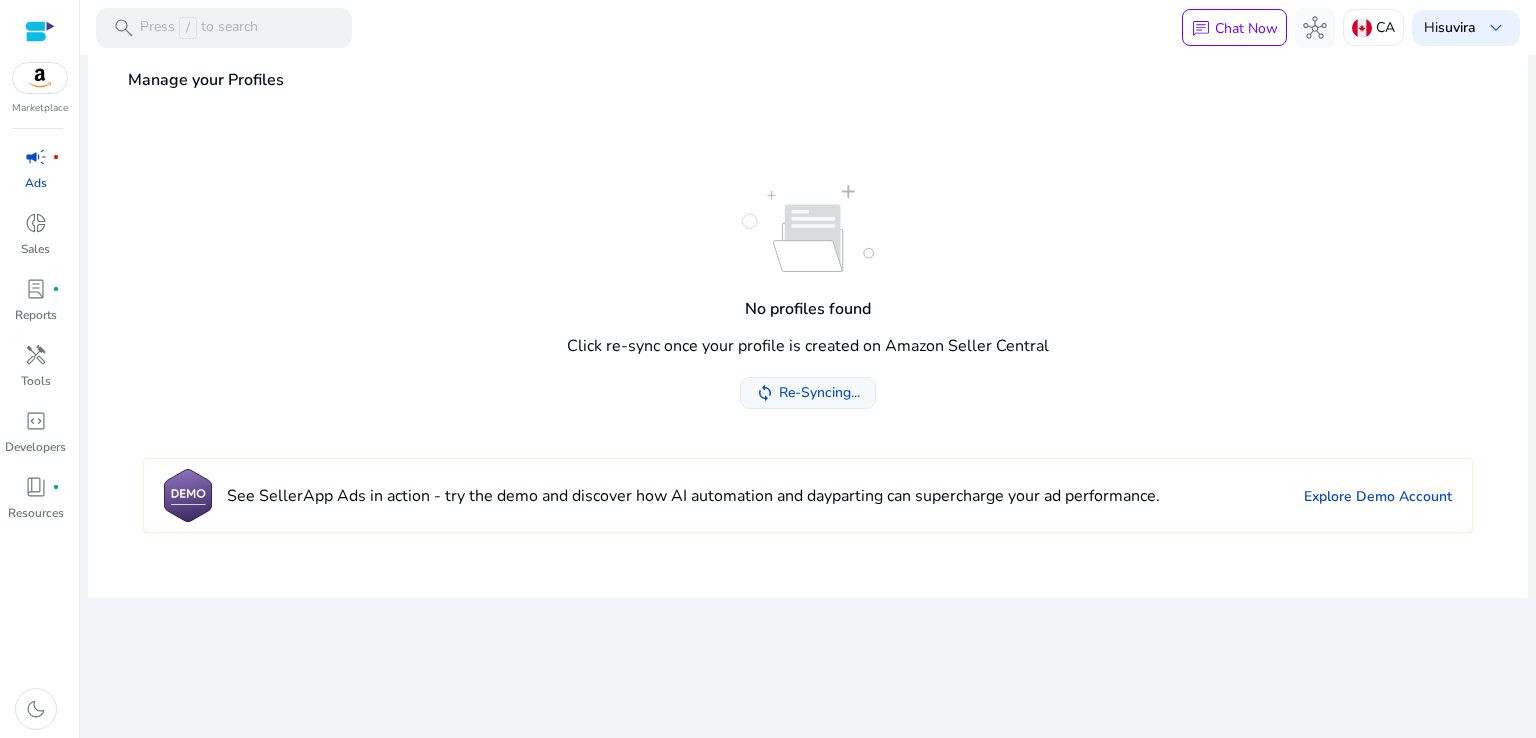 click on "Re-Syncing..." 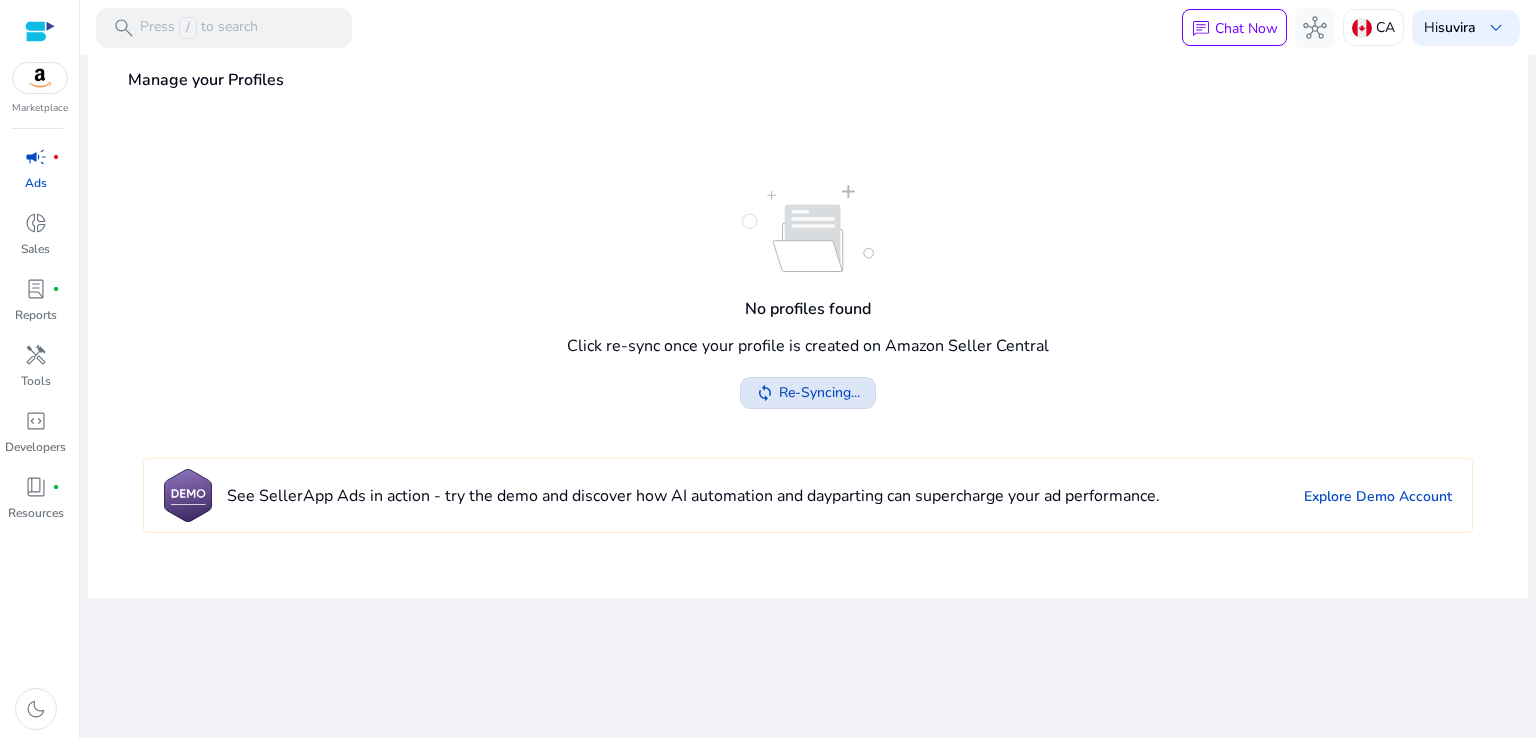 click on "Re-Syncing..." 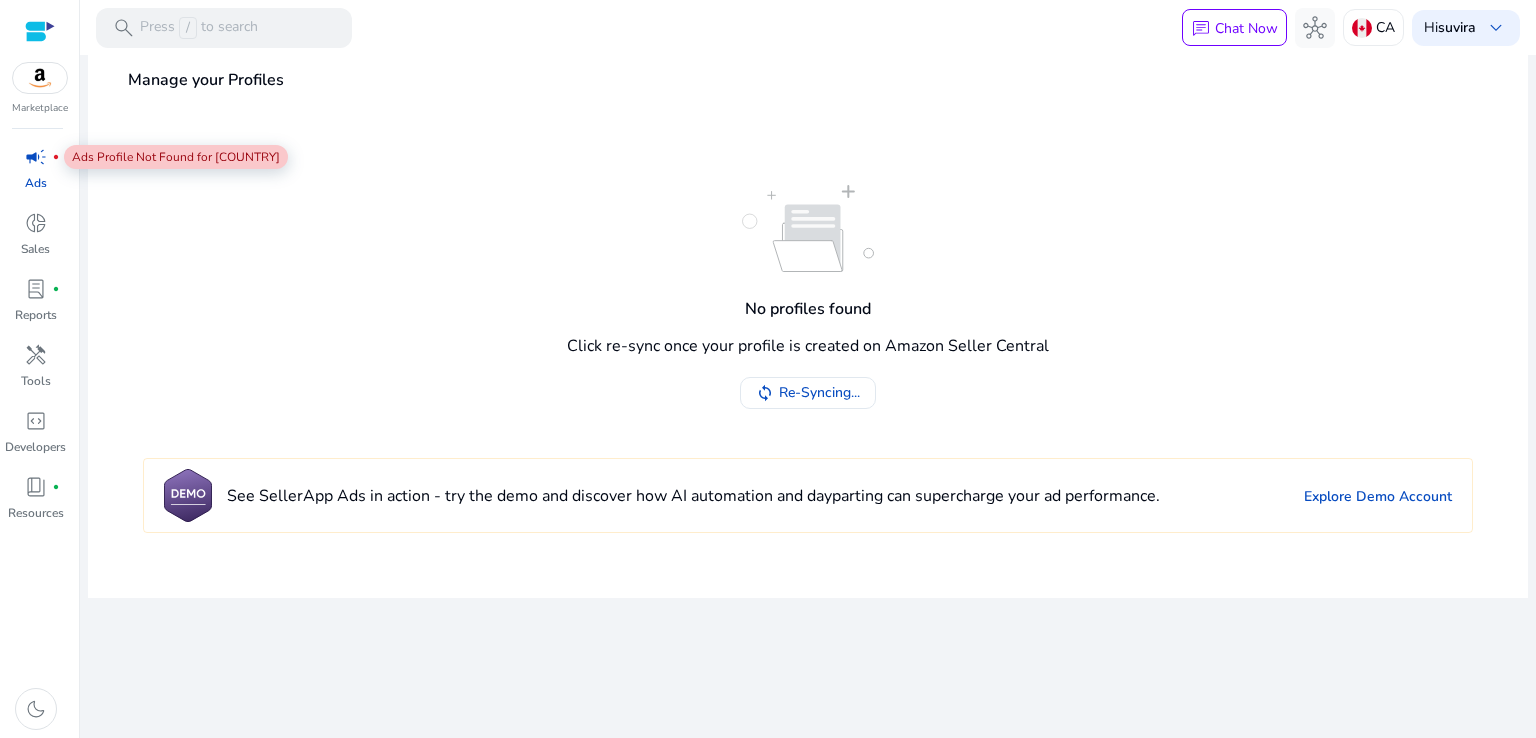 click on "campaign" at bounding box center [36, 157] 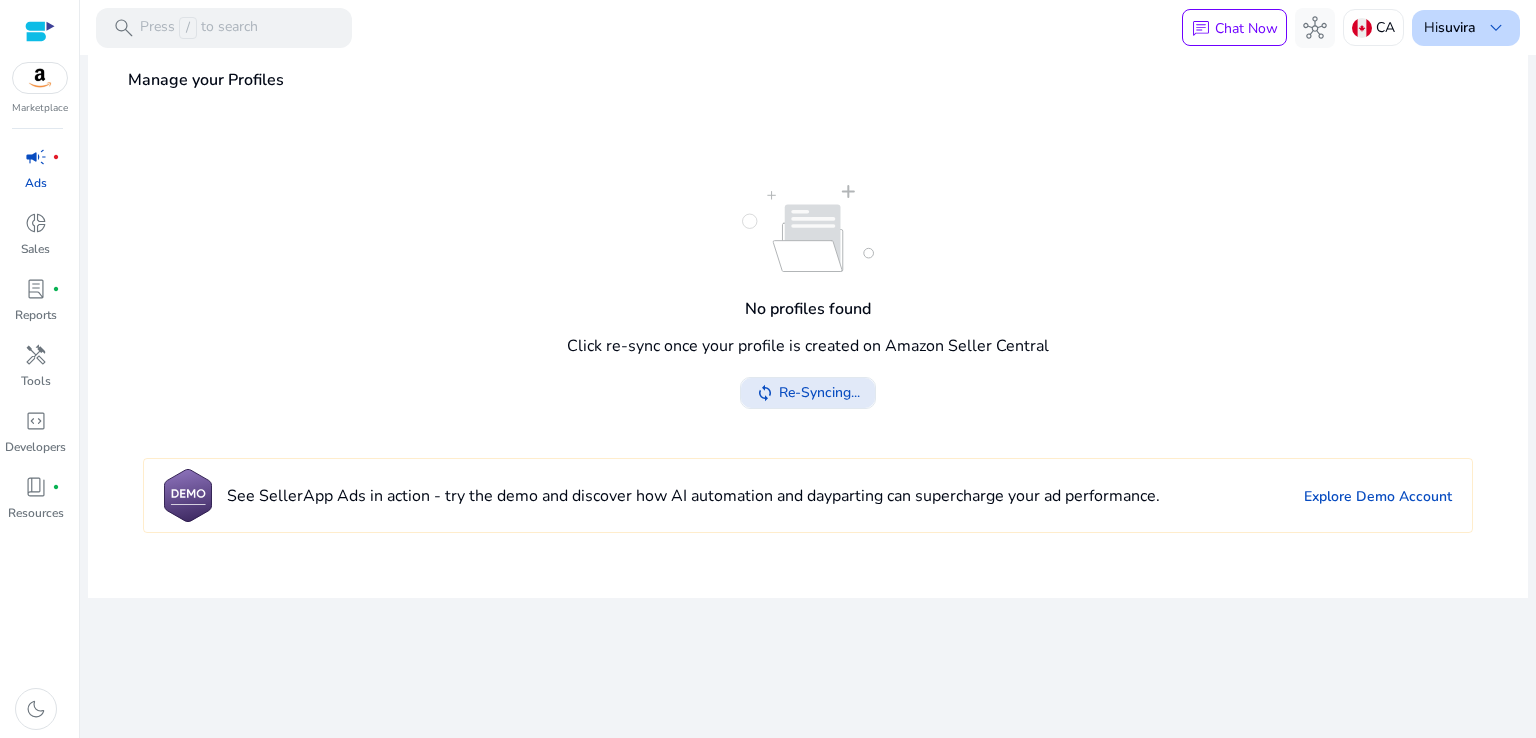click on "suvira" at bounding box center [1457, 27] 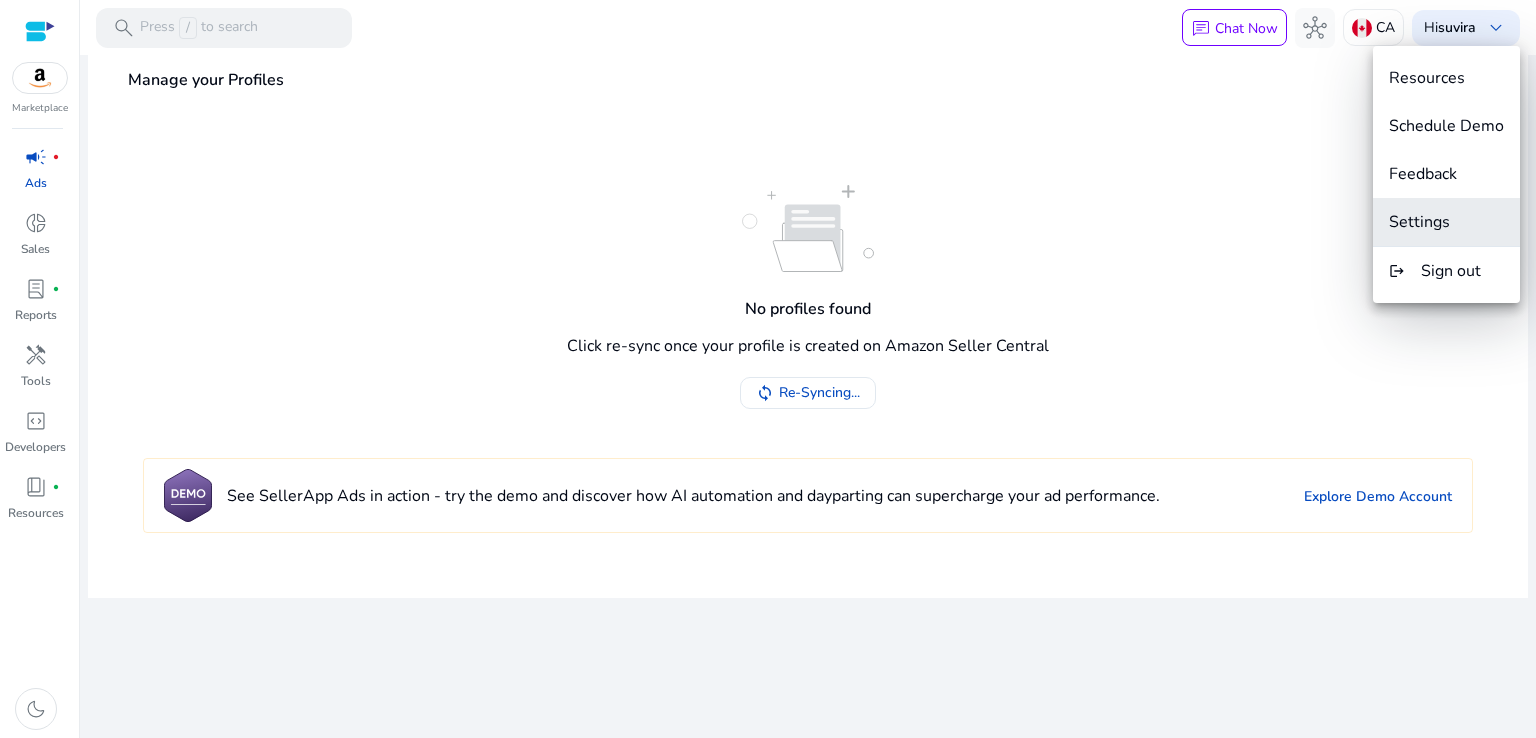 click on "Settings" at bounding box center [1419, 222] 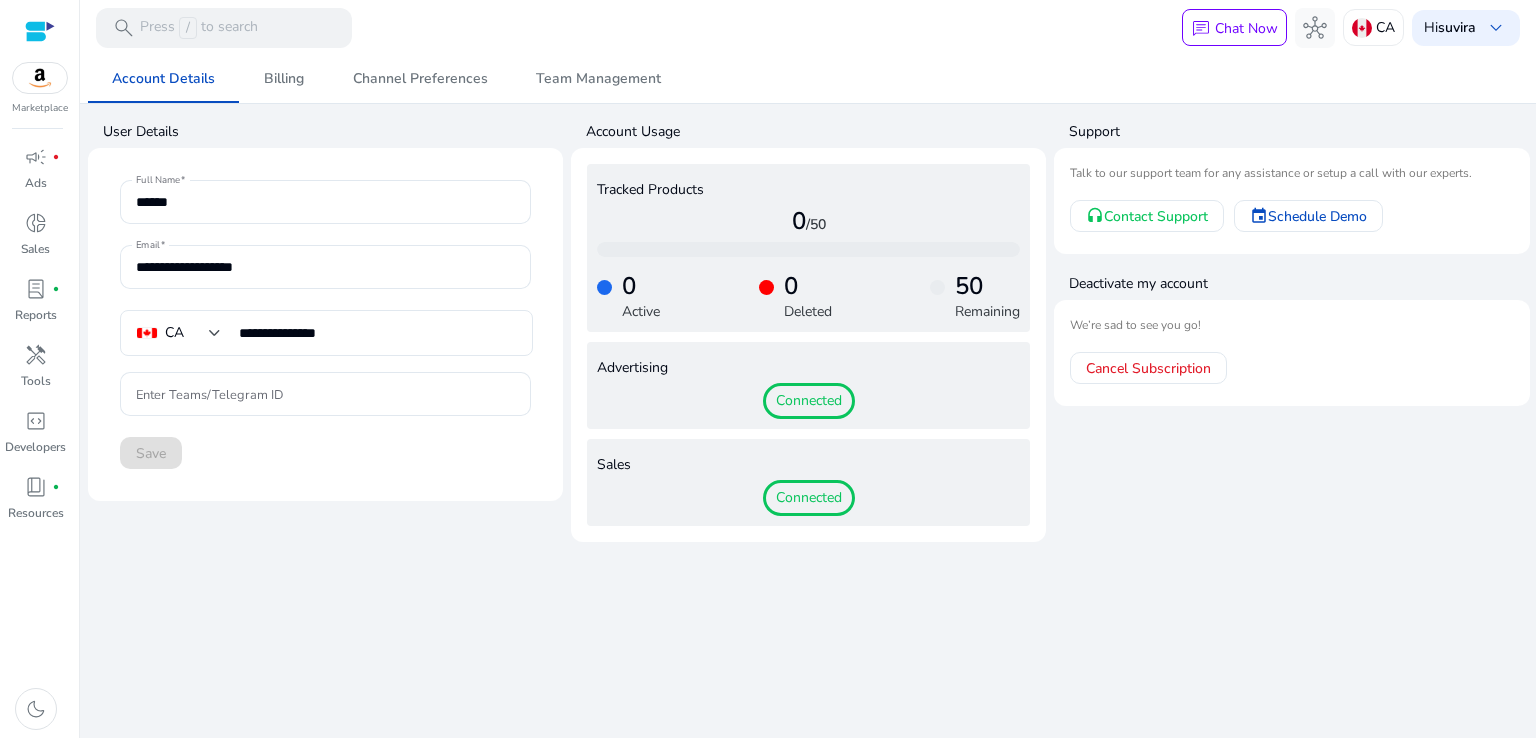 click on "**********" 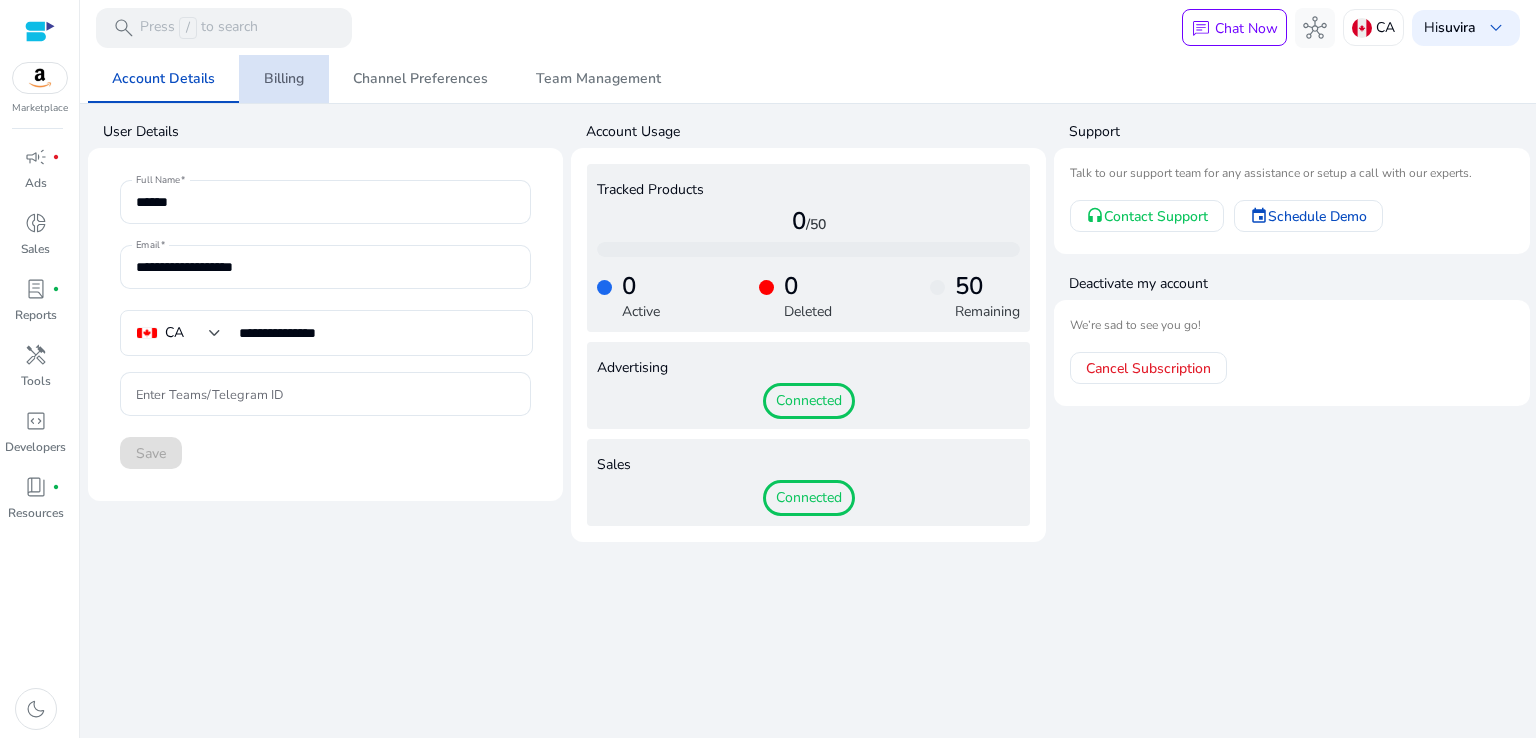 click on "Billing" at bounding box center (284, 79) 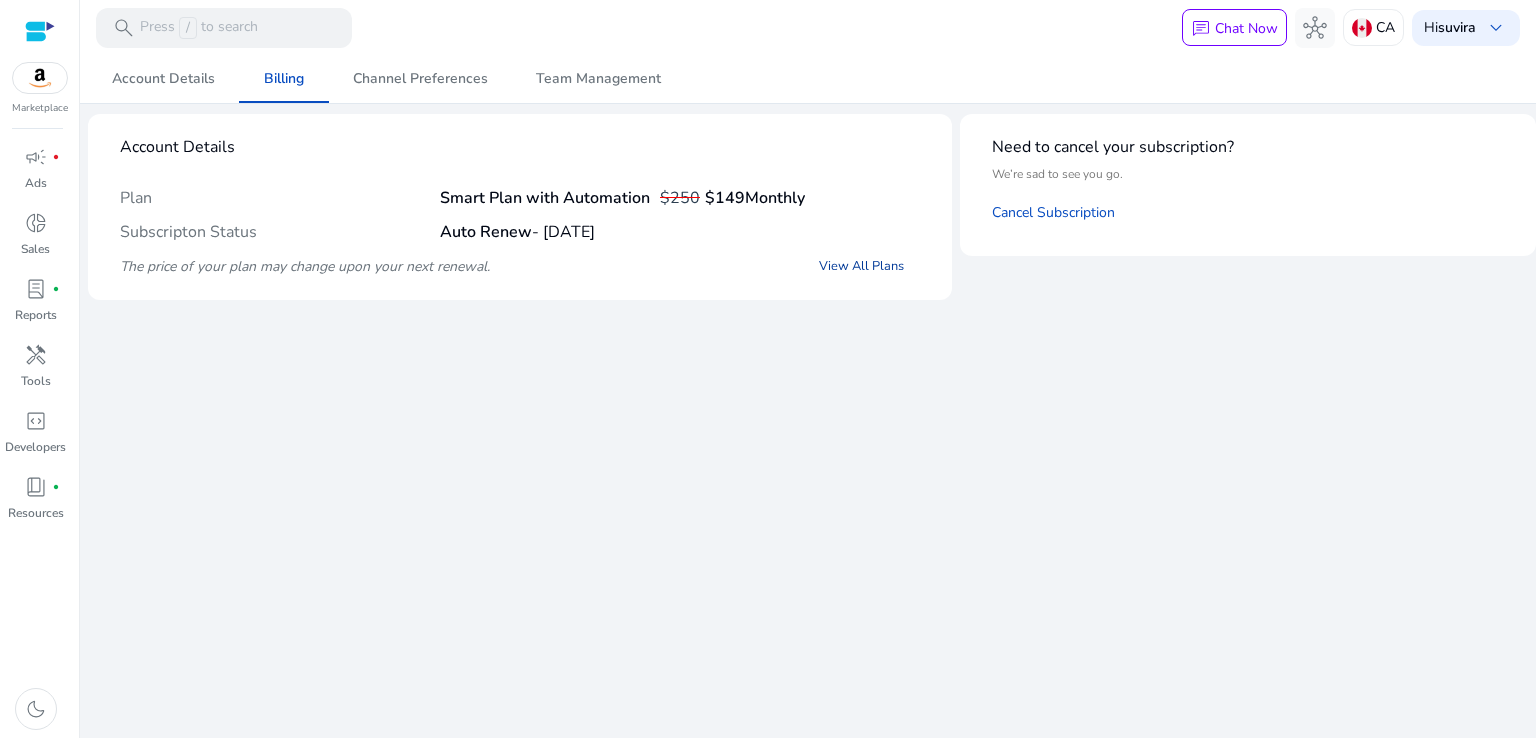 click on "View All Plans" 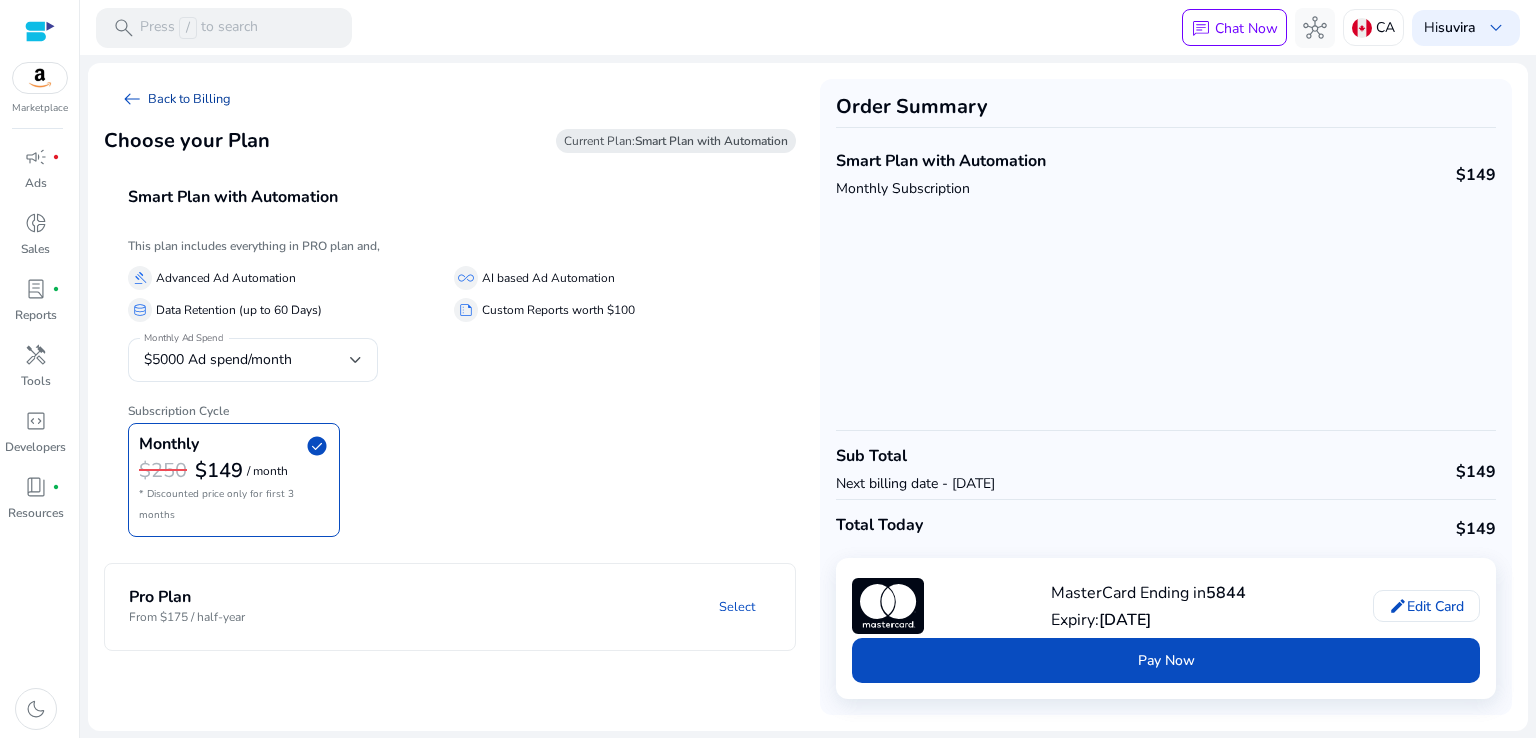 click on "arrow_left_alt" 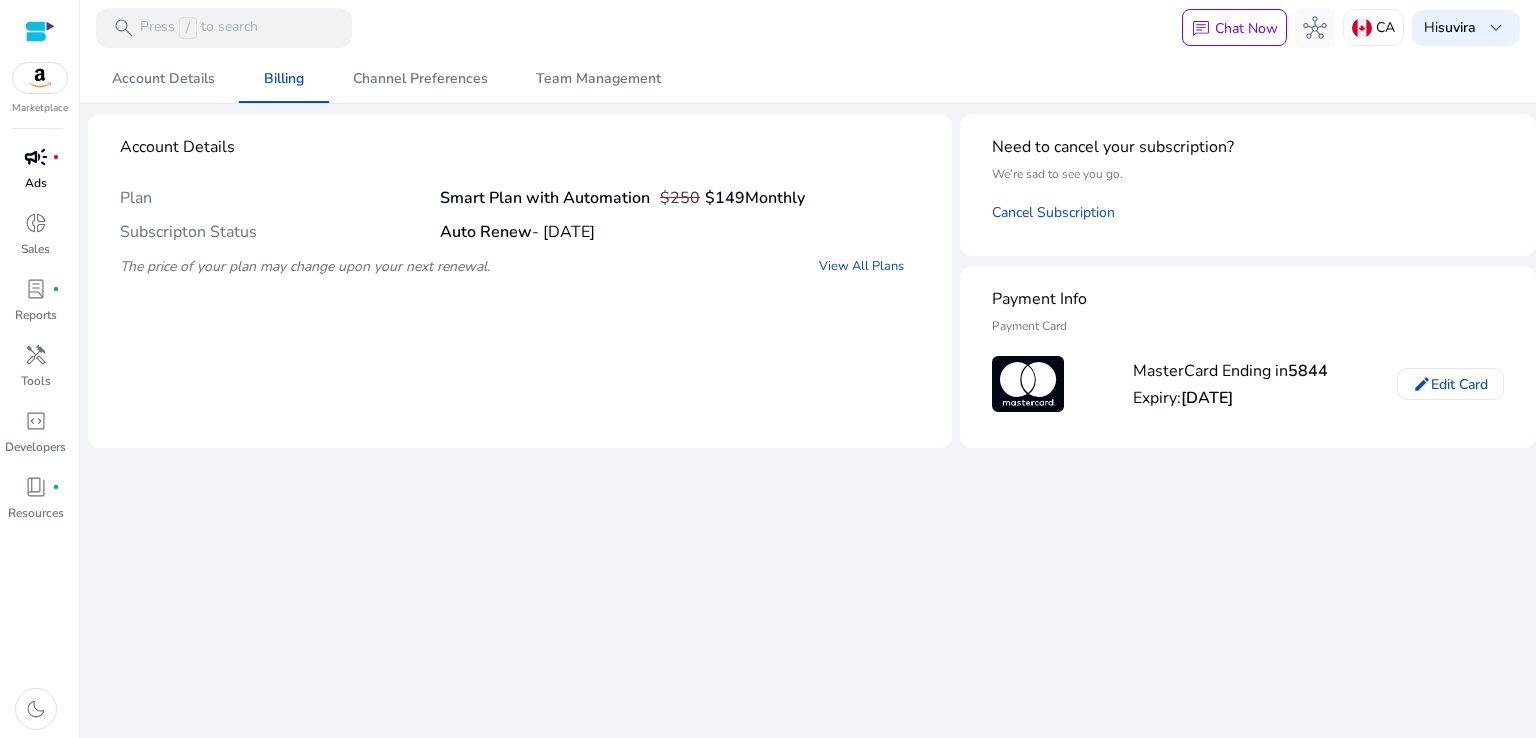 click on "campaign   fiber_manual_record" at bounding box center (36, 157) 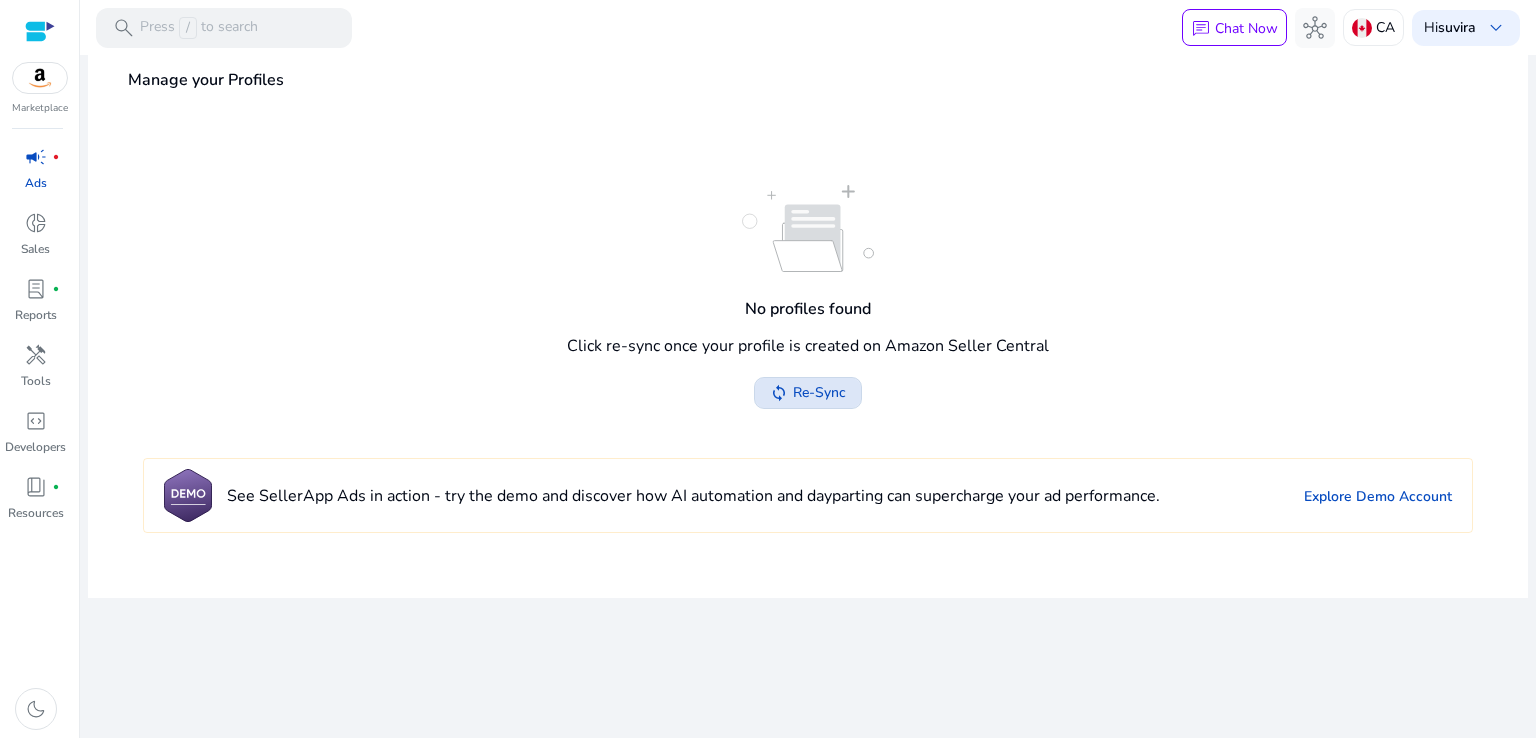 click on "Re-Sync" 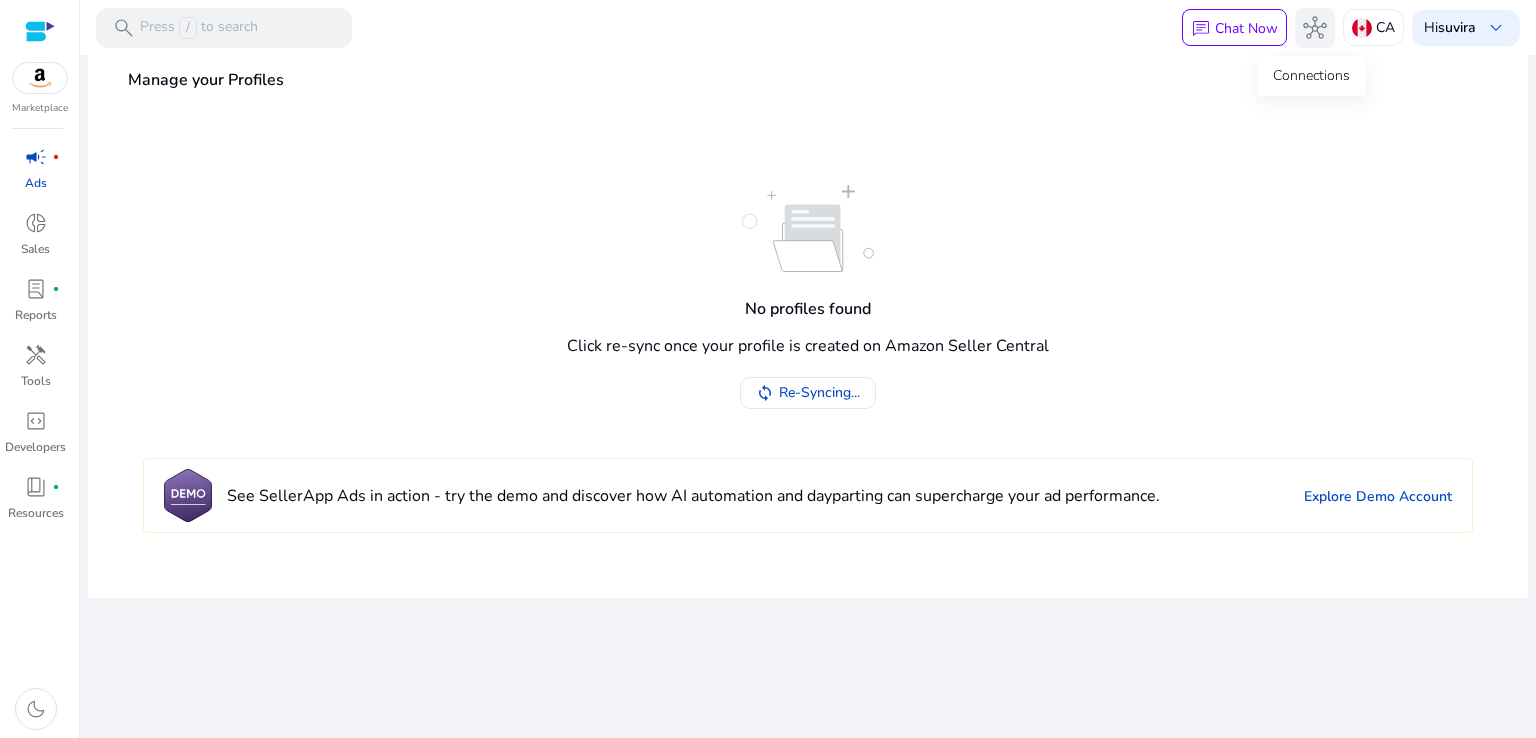 click on "hub" at bounding box center [1315, 28] 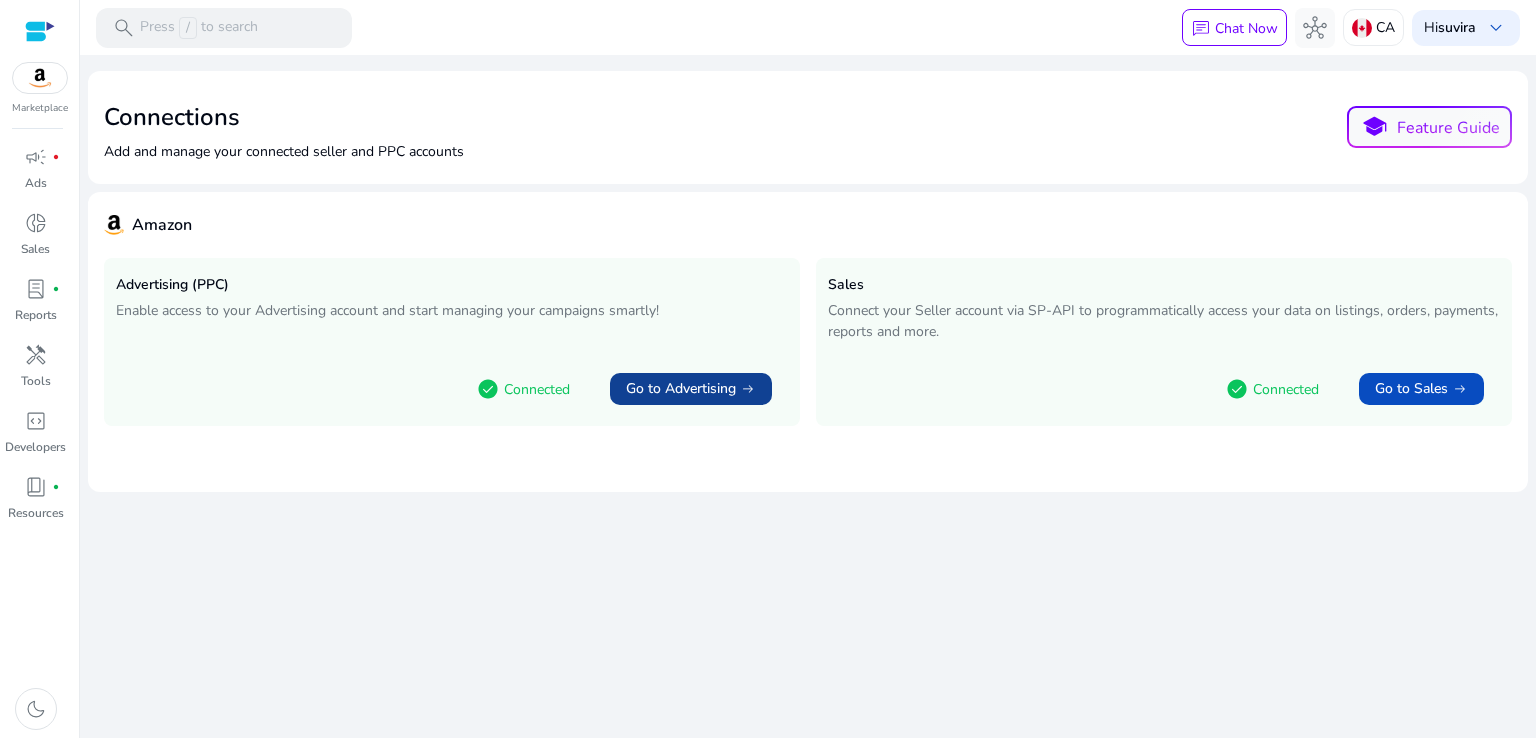 click on "Go to Advertising" 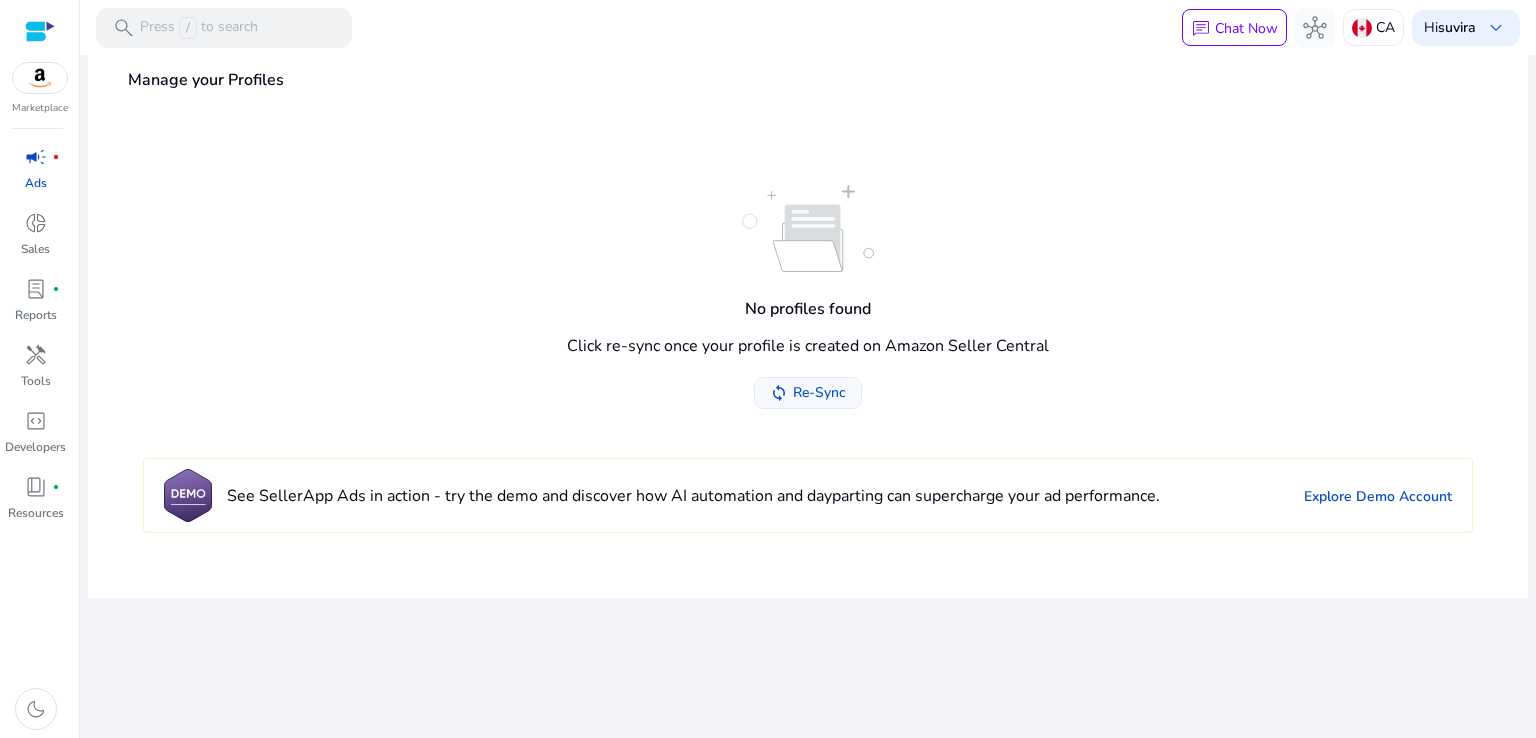 click on "Re-Sync" 